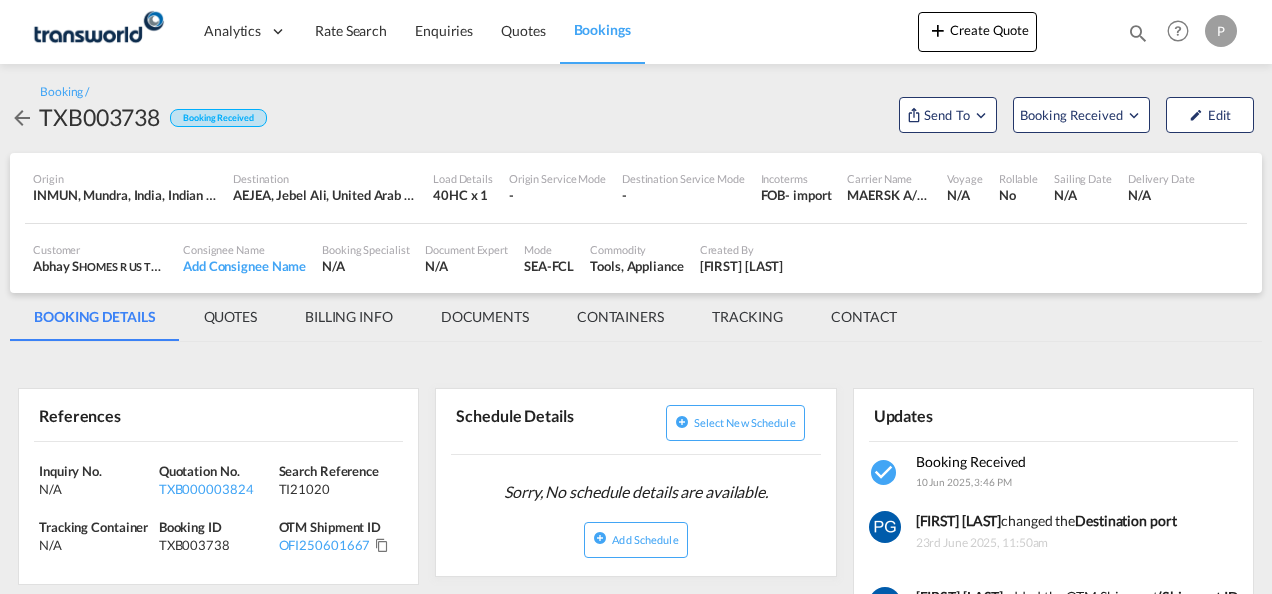 scroll, scrollTop: 0, scrollLeft: 0, axis: both 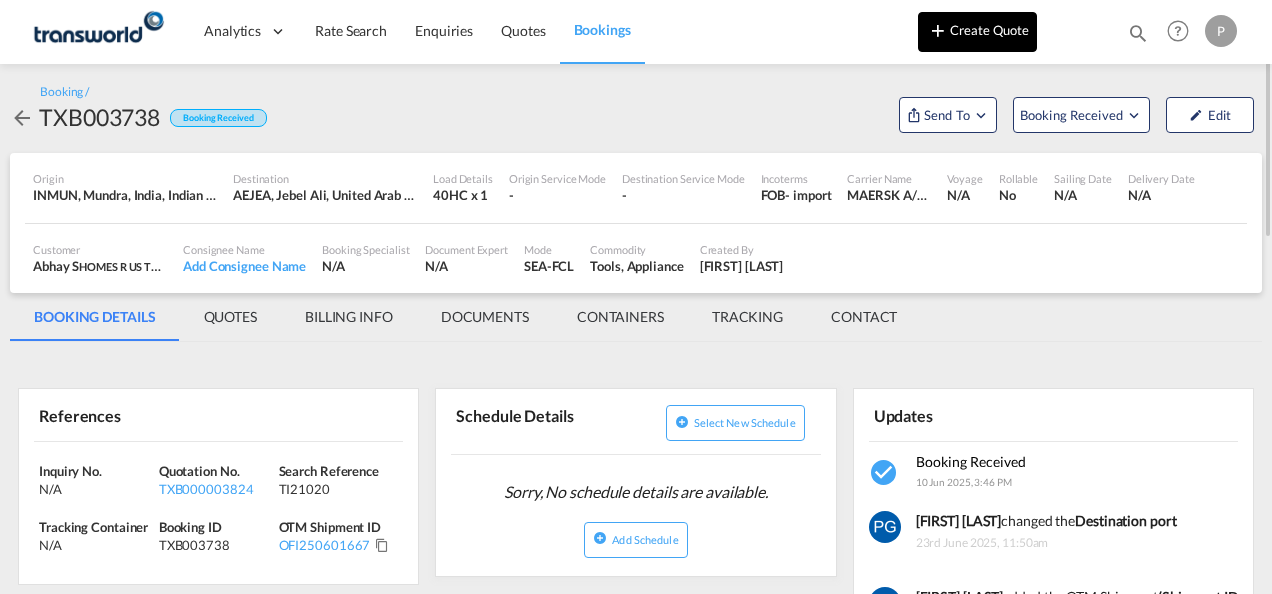 click on "Create Quote" at bounding box center [977, 32] 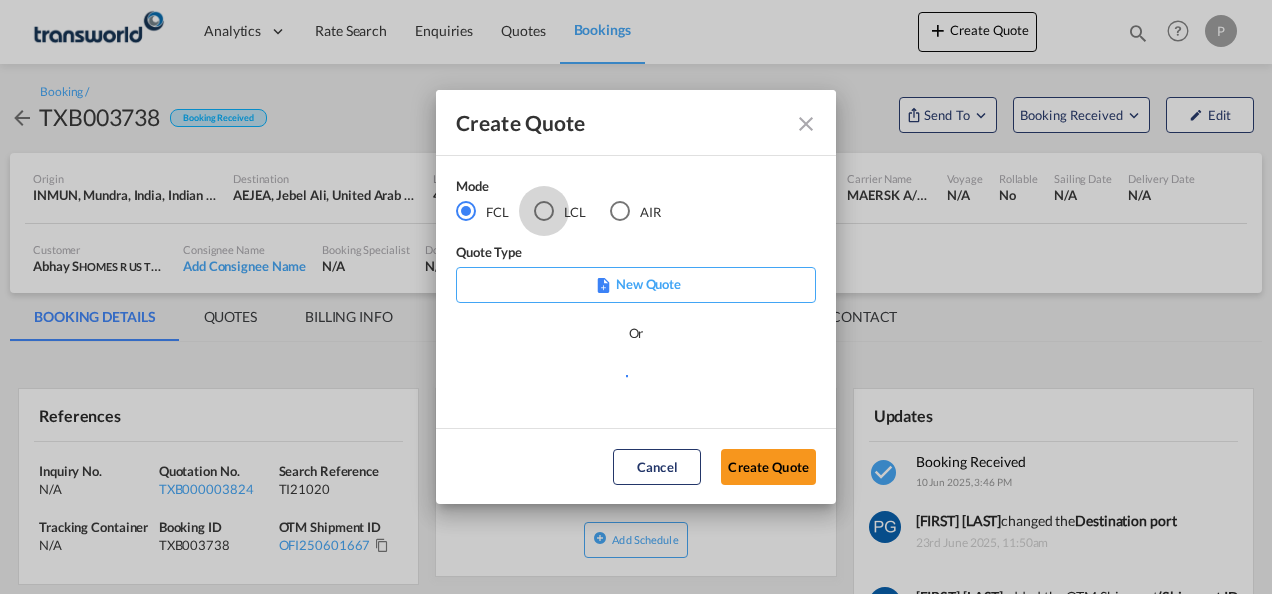 click at bounding box center [544, 211] 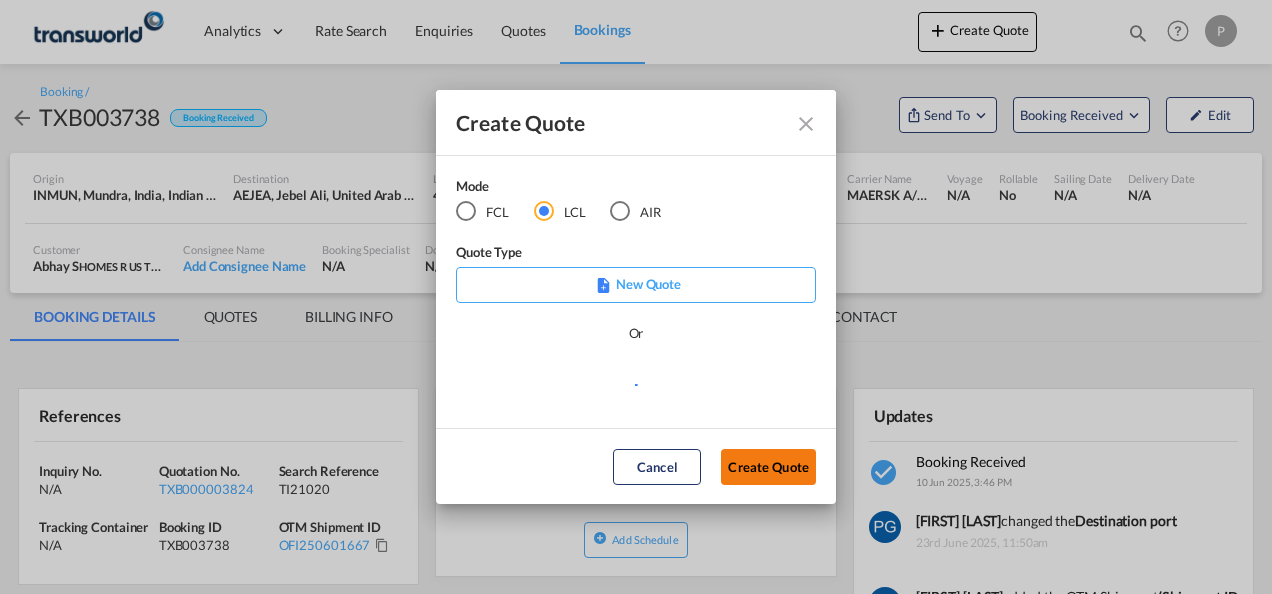 click on "Create Quote" 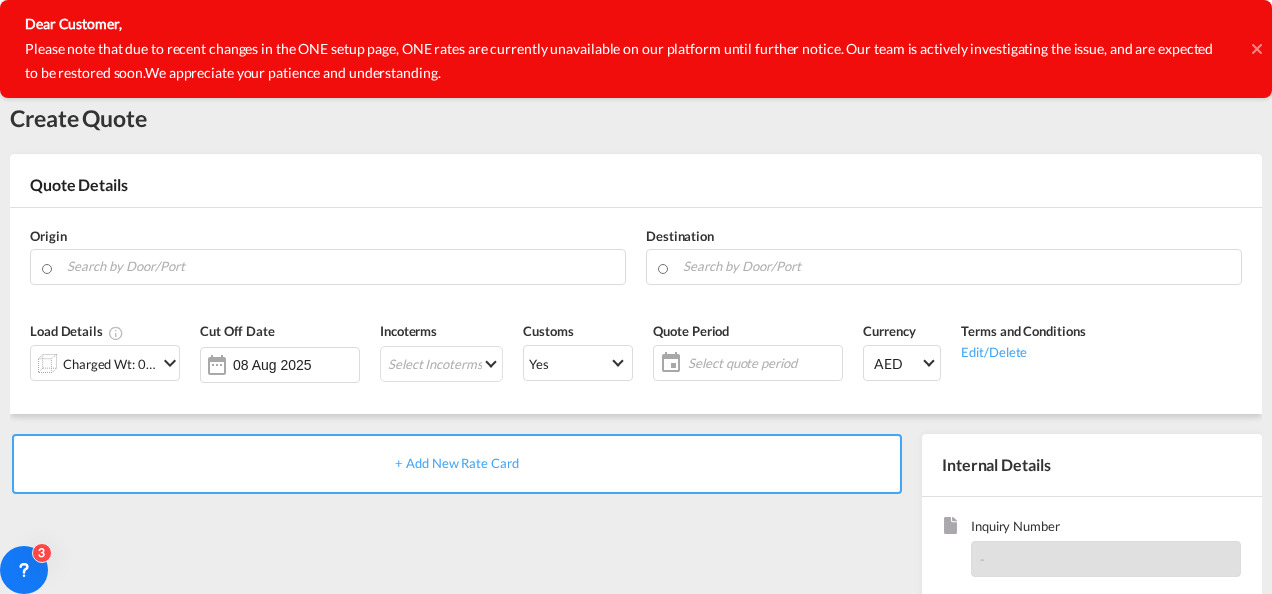 click 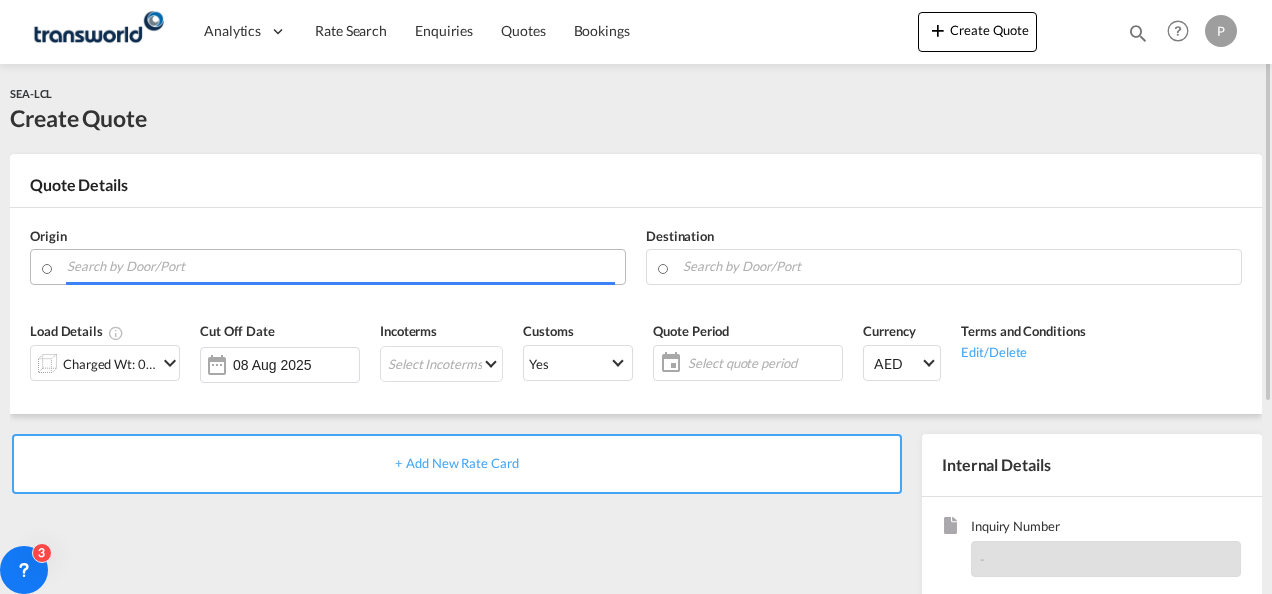 click at bounding box center (341, 266) 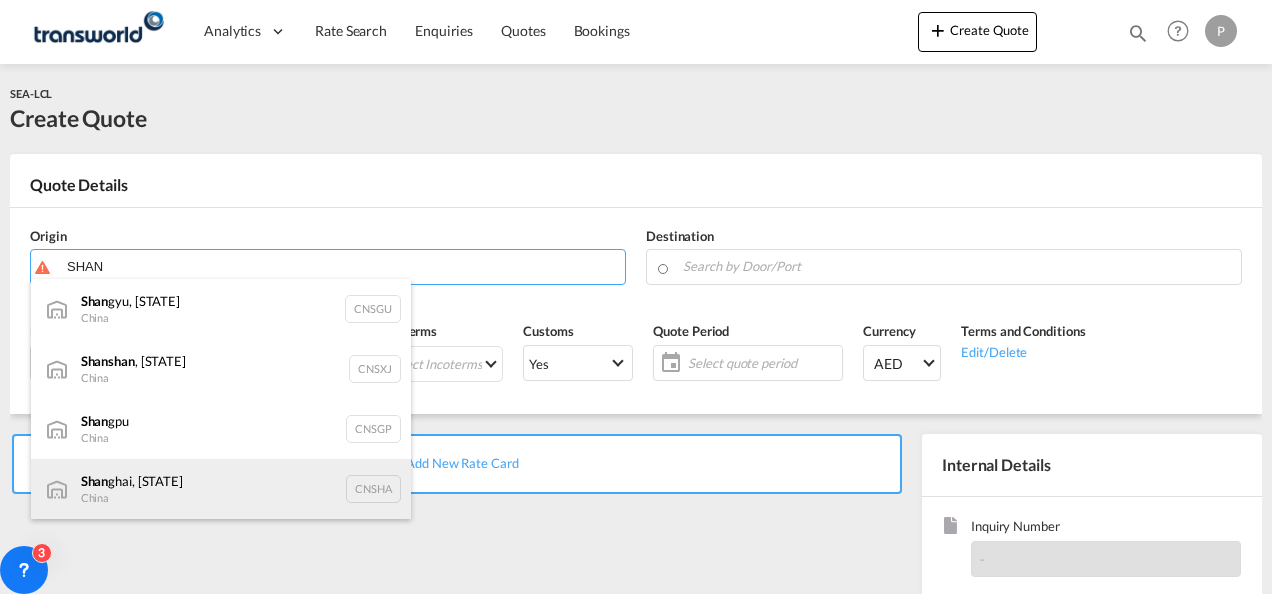 click on "Shan ghai, [STATE] China
CNSHA" at bounding box center [221, 489] 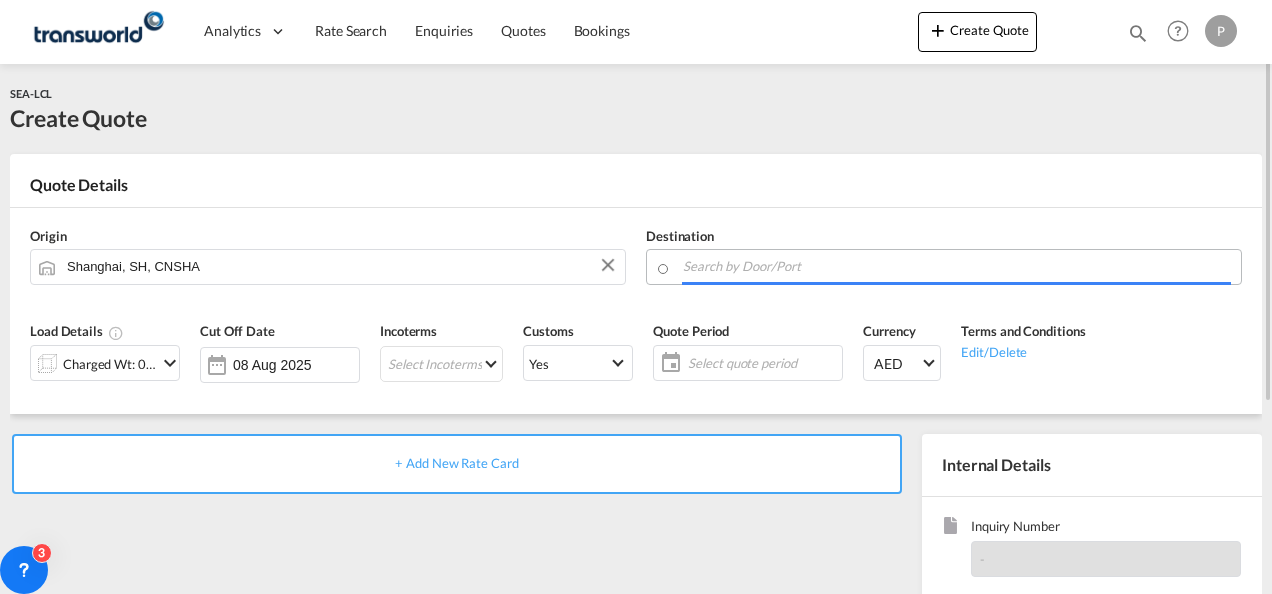 click at bounding box center (957, 266) 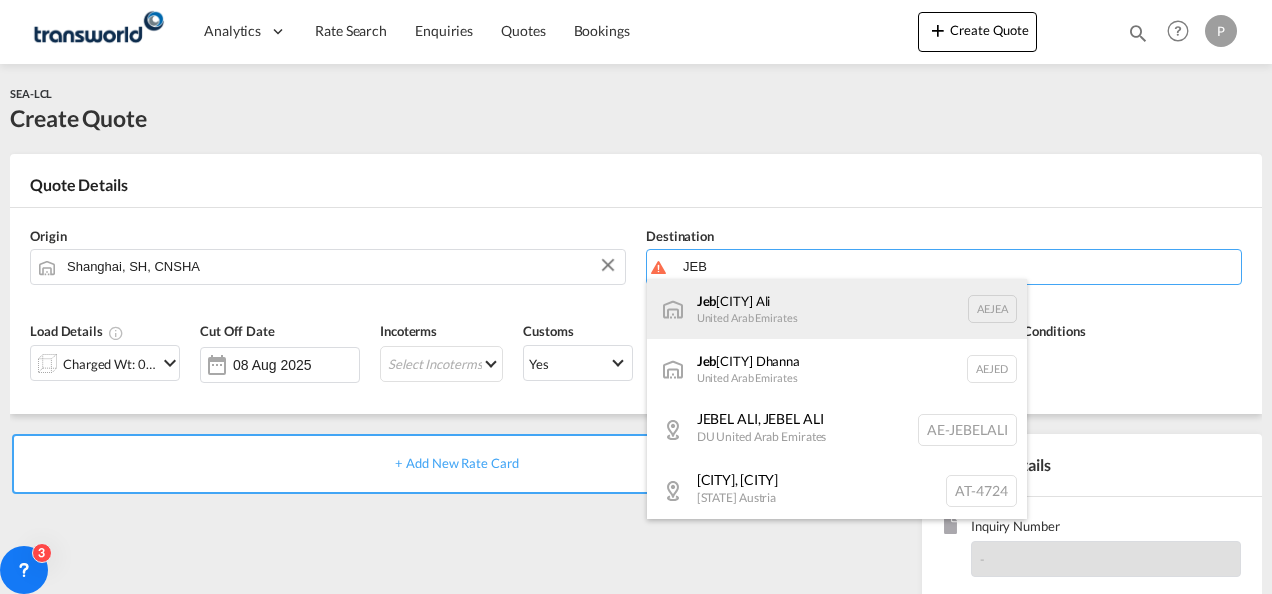 click on "[CITY]
United Arab Emirates
AEJEA" at bounding box center [837, 309] 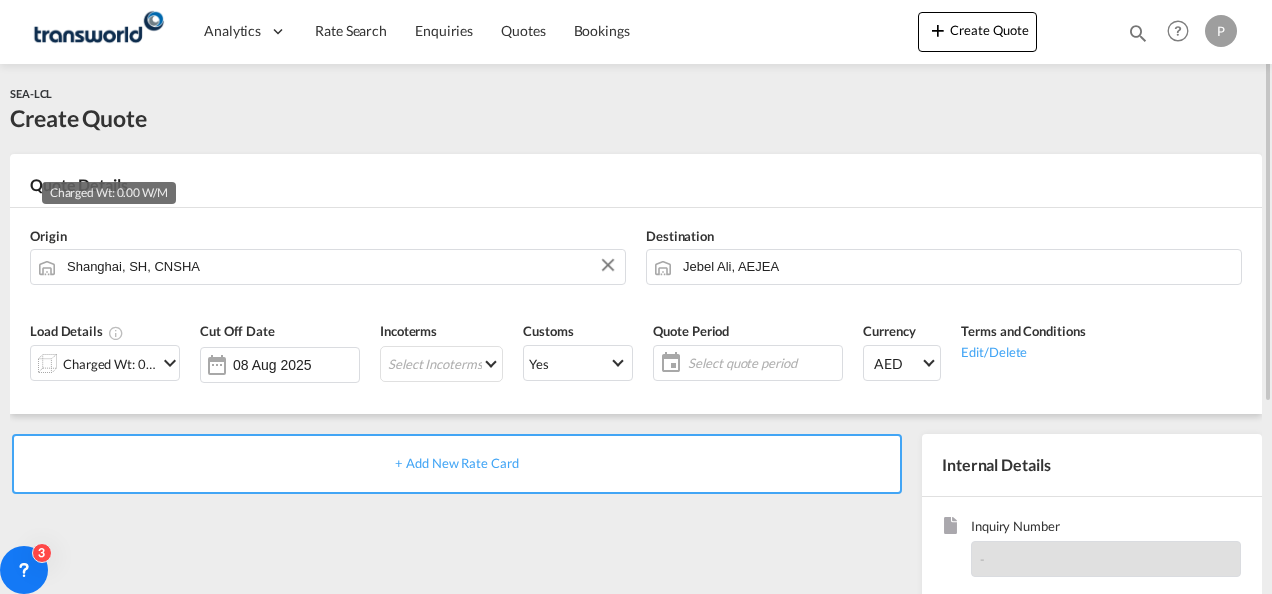 click on "Charged Wt: 0.00 W/M" at bounding box center [110, 364] 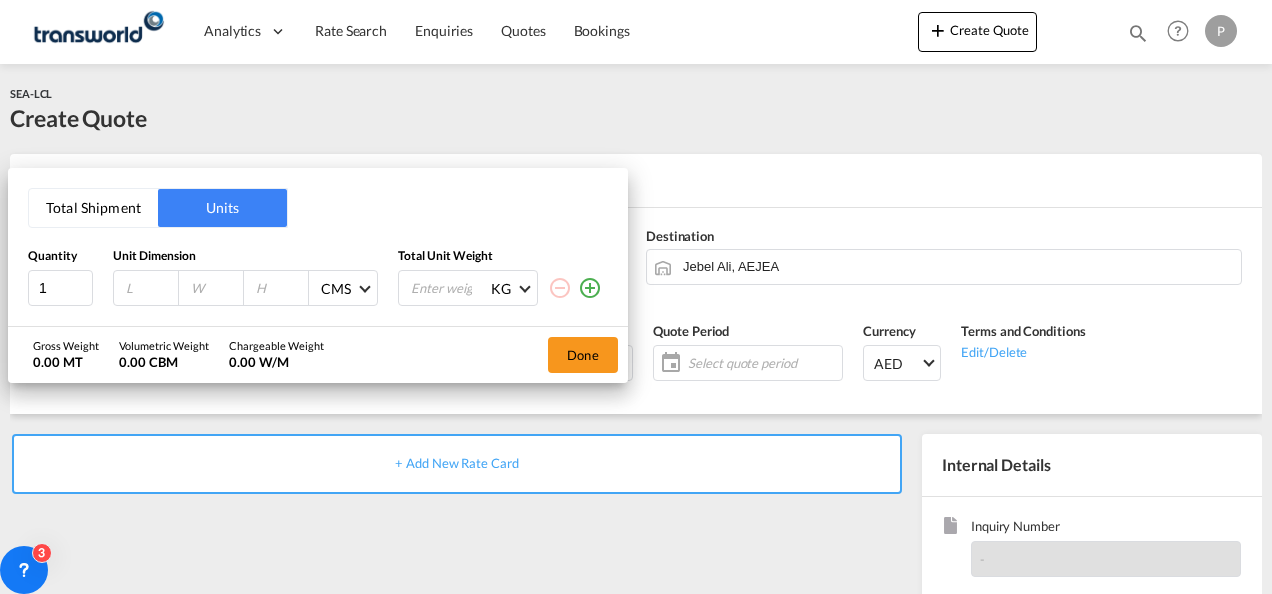 click on "Total Shipment" at bounding box center (93, 208) 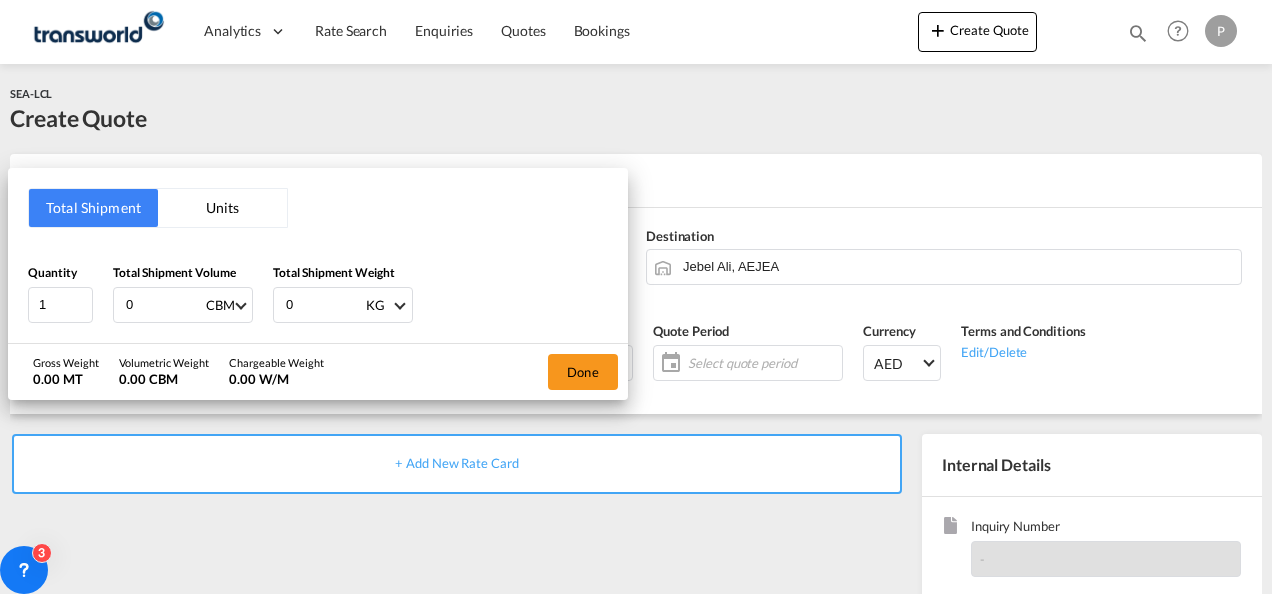 click on "0" at bounding box center (164, 305) 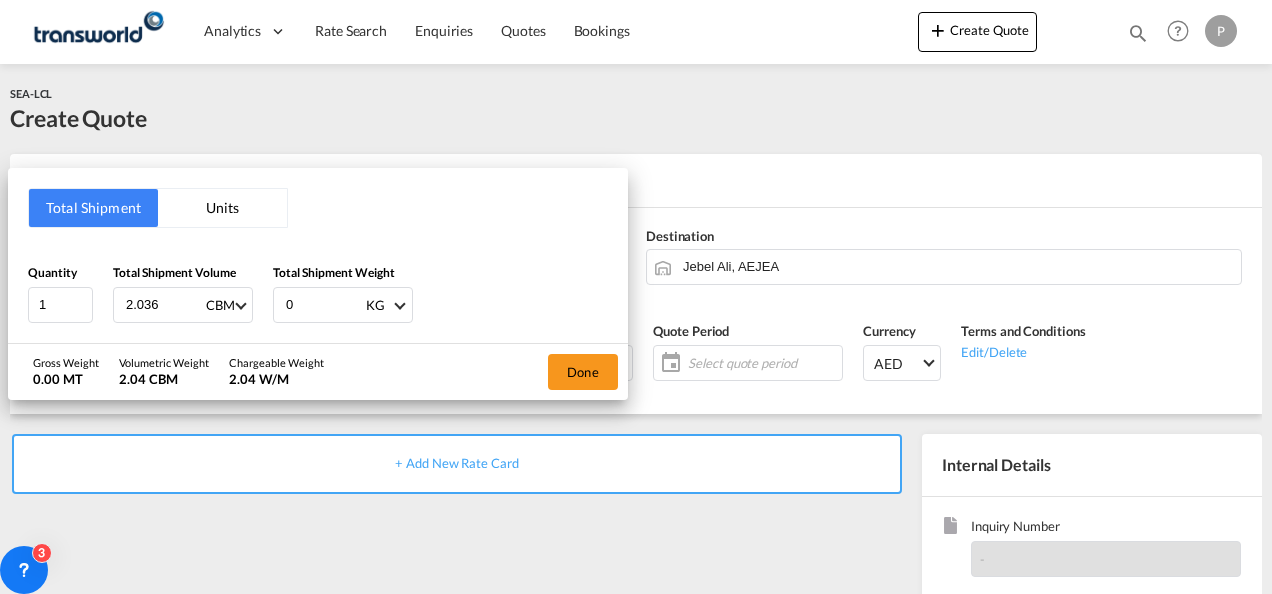 type on "2.036" 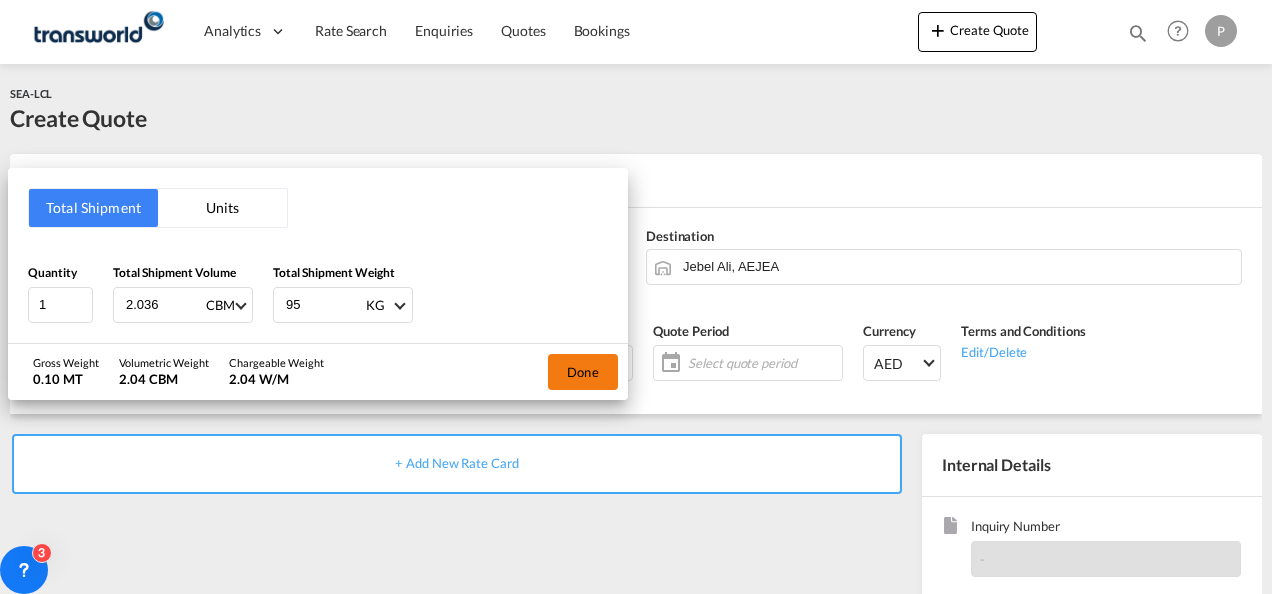 type on "95" 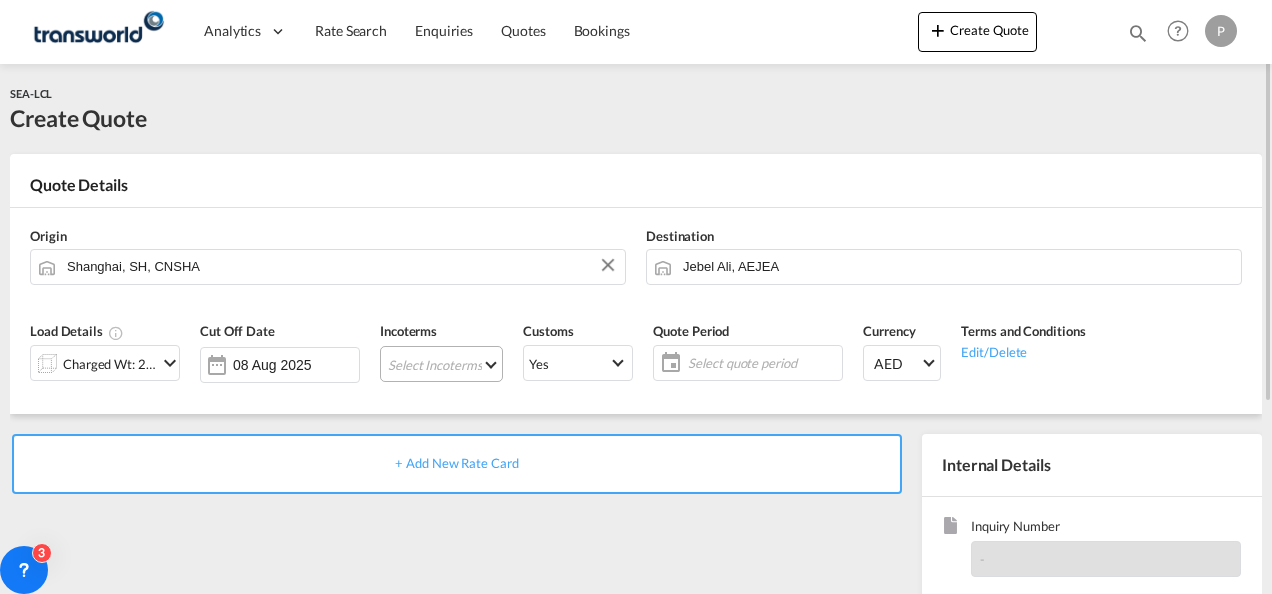 click on "Select Incoterms
CPT - import
Carrier Paid to FAS - import
Free Alongside Ship FOB - export
Free on Board EXW - export
Ex Works CFR - export
Cost and Freight DDP - export
Delivery Duty Paid CIF - import
Cost,Insurance and Freight FOB - import
Free on Board DPU - export
Delivery at Place Unloaded CPT - export
Carrier Paid to DPU - import
Delivery at Place Unloaded DAP - import
Delivered at Place EXW - import
Ex Works CIP - export
Carriage and Insurance Paid to DAP - export
Delivered at Place FCA - export
Free Carrier CFR - import
Cost and Freight CIF - export
Cost,Insurance and Freight FCA - import
Free Carrier FAS - export
Free Alongside Ship CIP - import
Carriage and Insurance Paid to" at bounding box center [441, 364] 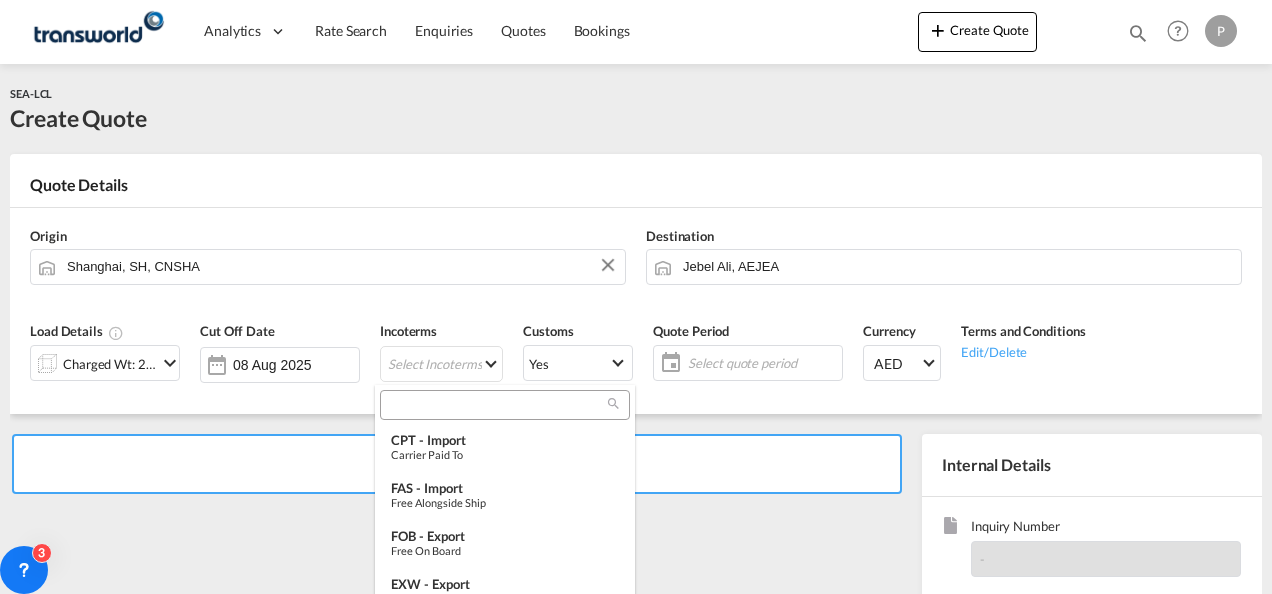 click at bounding box center (497, 405) 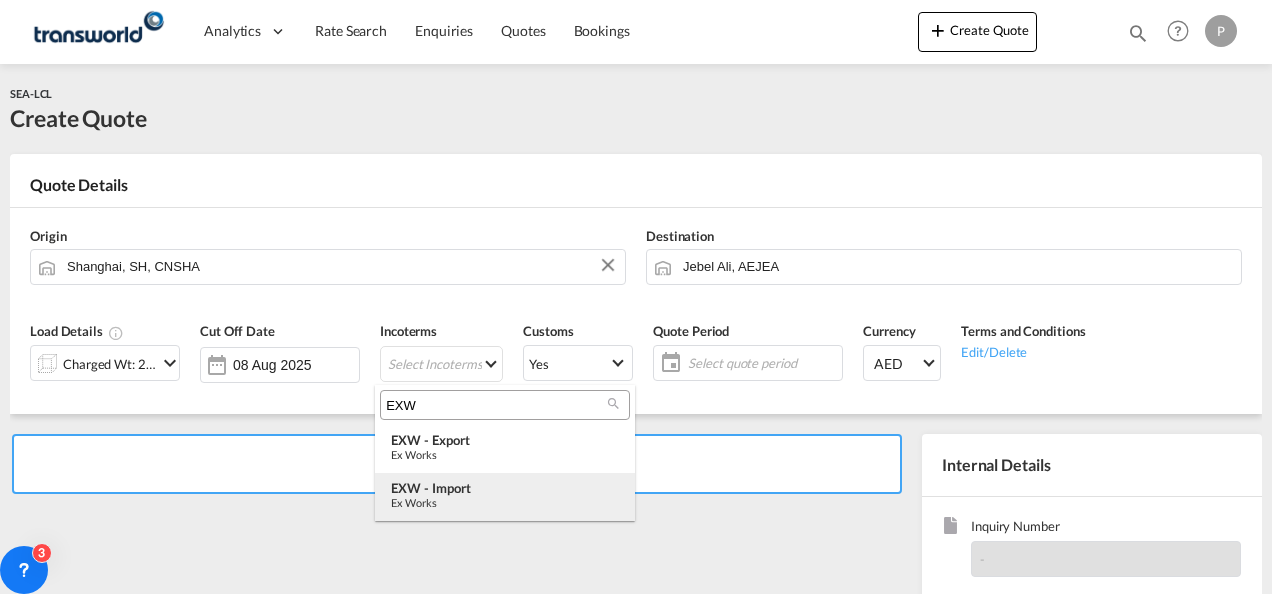 type on "EXW" 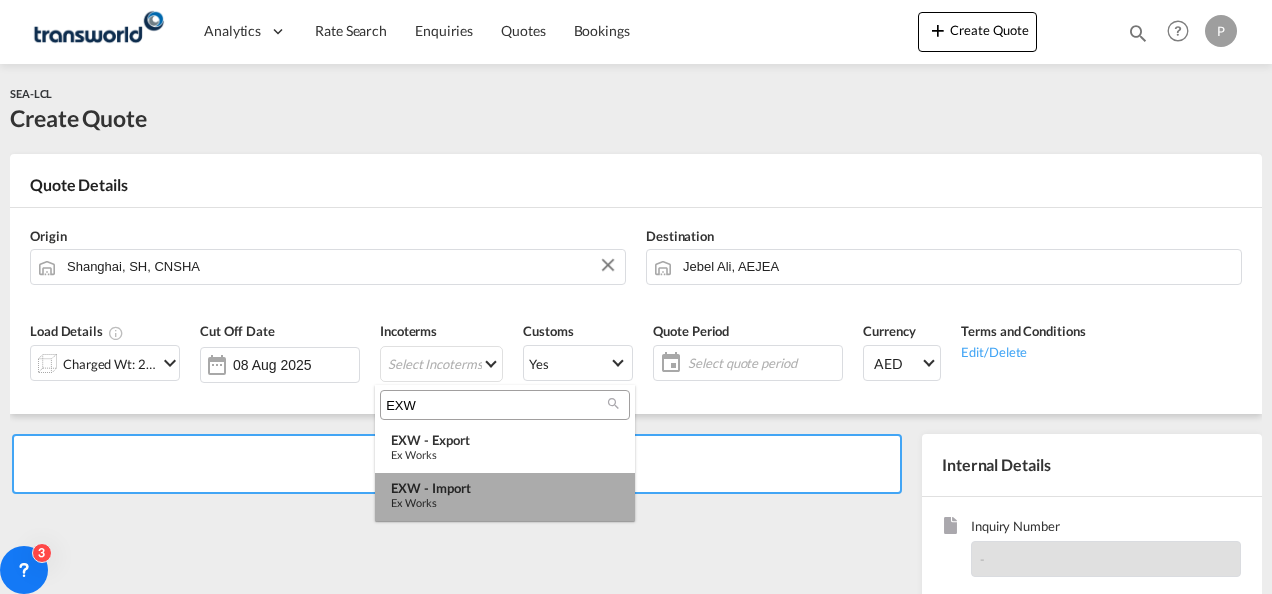 click on "EXW - import
Ex Works" at bounding box center (505, 497) 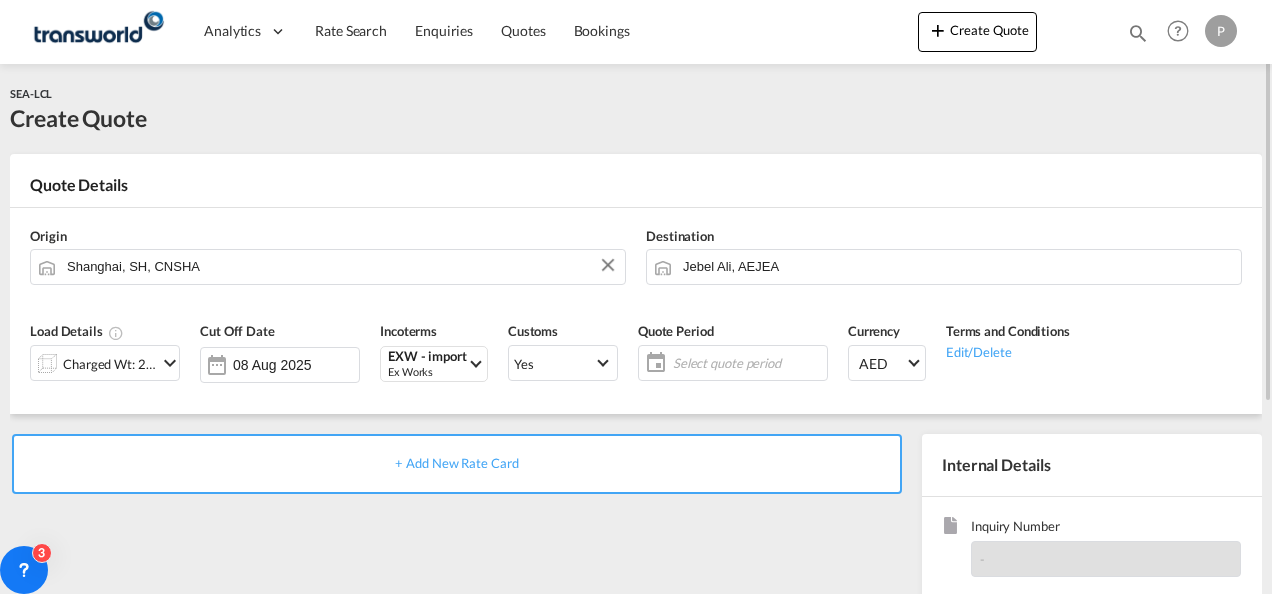 click on "Select quote period" 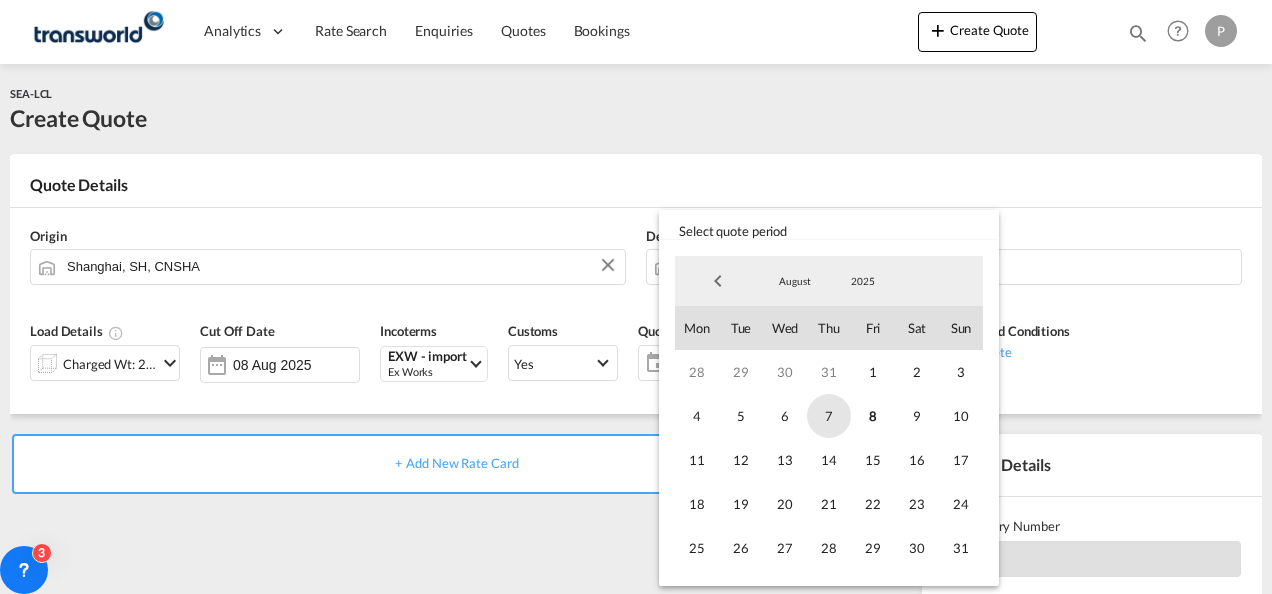 click on "7" at bounding box center (829, 416) 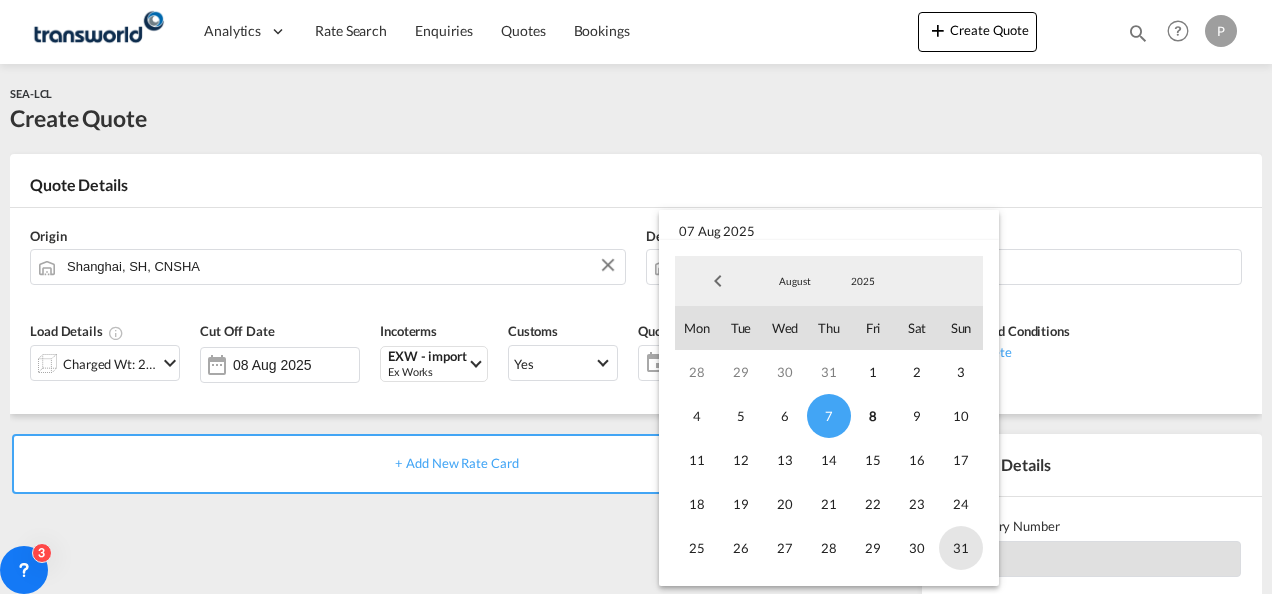 click on "31" at bounding box center (961, 548) 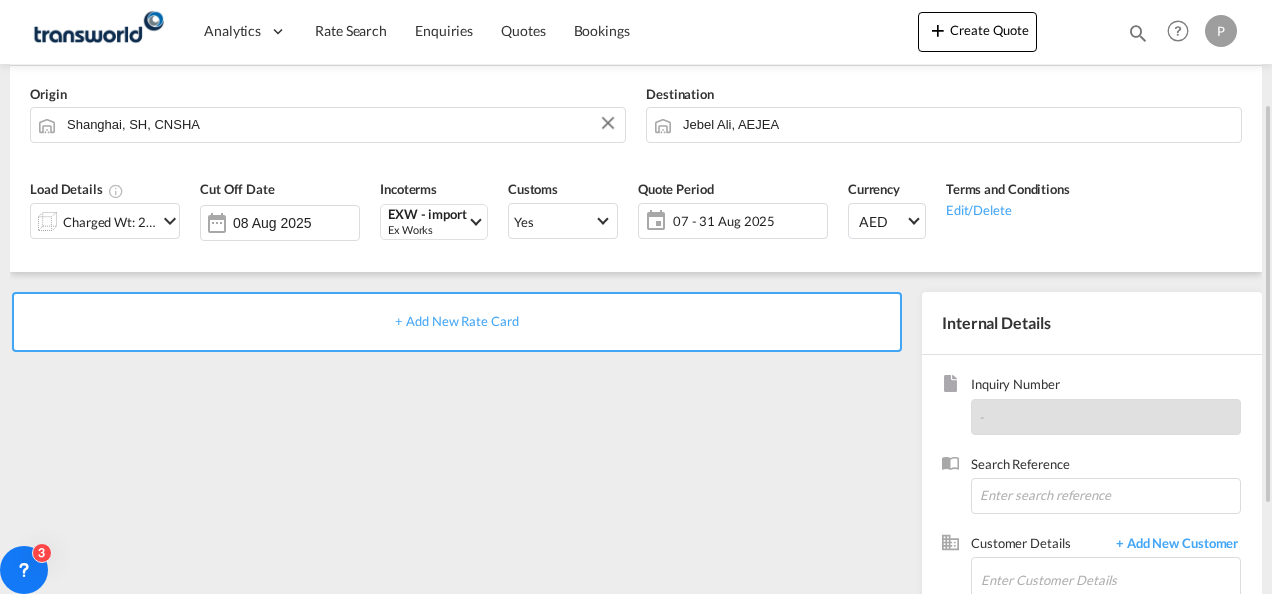 scroll, scrollTop: 147, scrollLeft: 0, axis: vertical 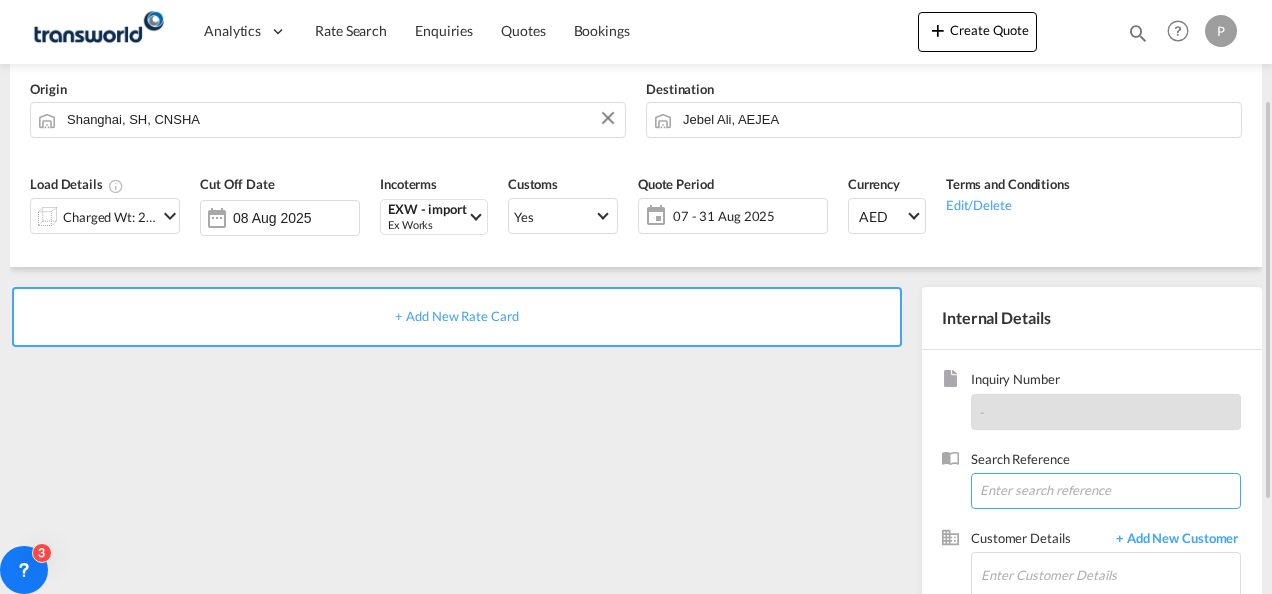 click at bounding box center [1106, 491] 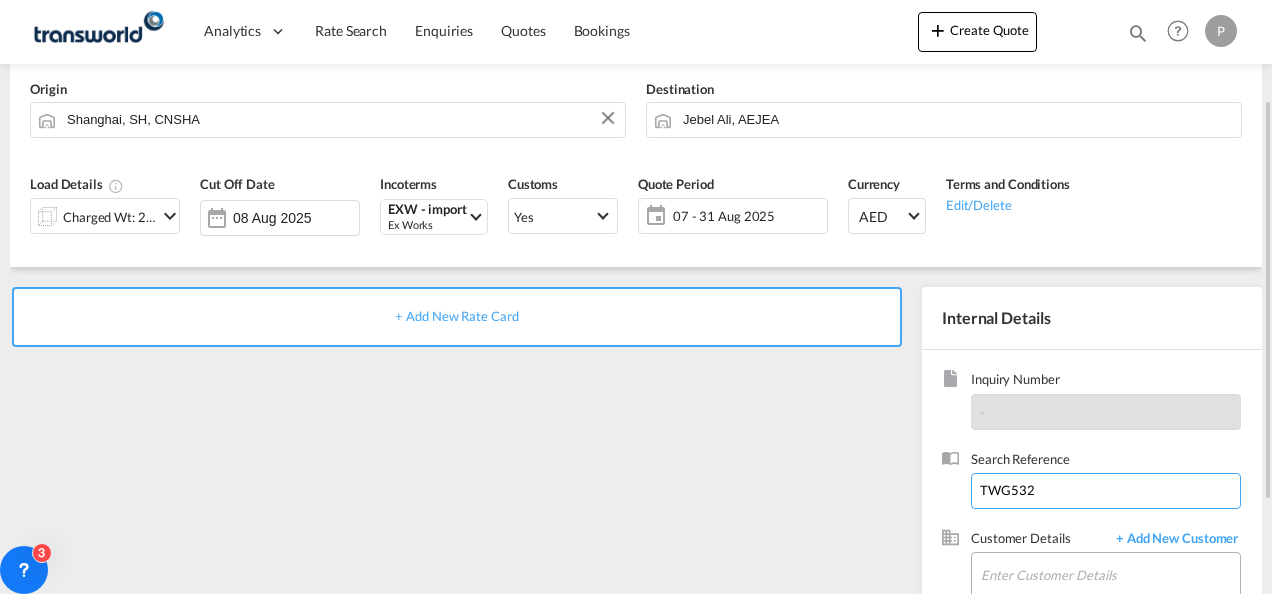 type on "TWG532" 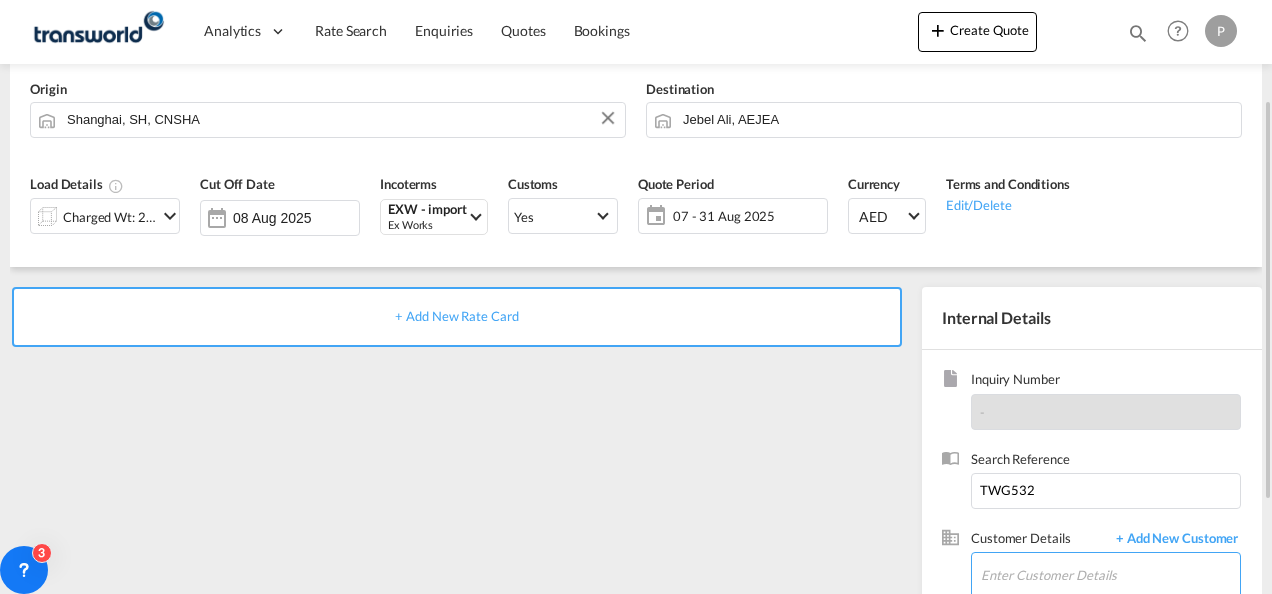 click on "Enter Customer Details" at bounding box center [1110, 575] 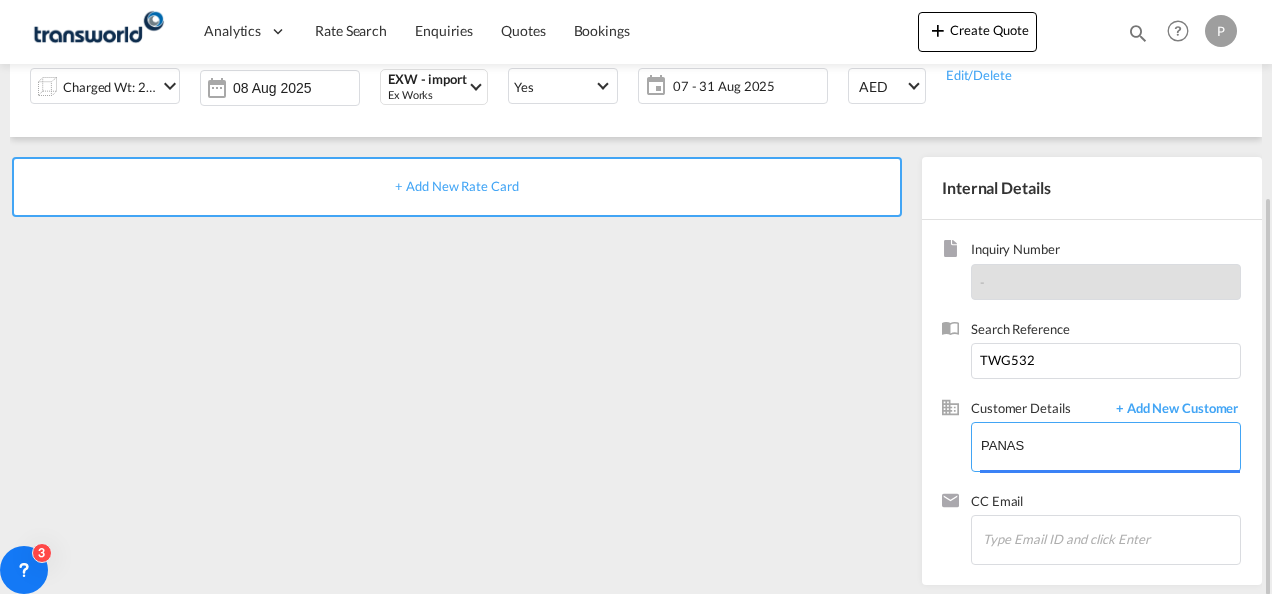 scroll, scrollTop: 282, scrollLeft: 0, axis: vertical 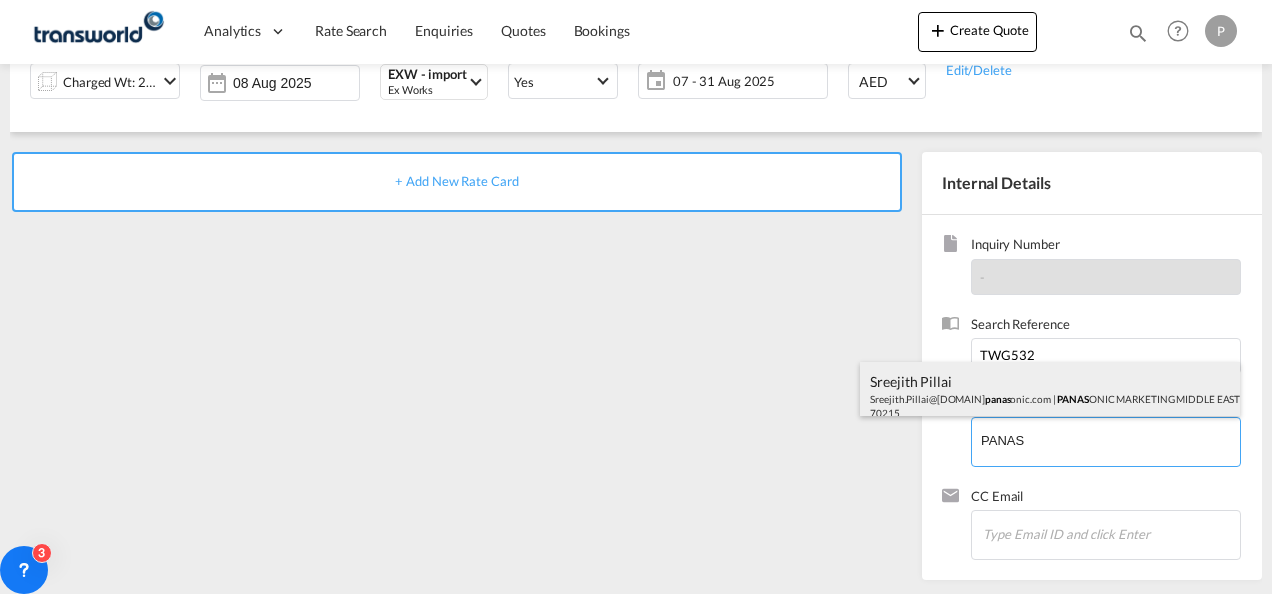click on "Sreejith Pillai Sreejith.Pillai@[DOMAIN] | PANAS ONIC MARKETING MIDDLE EAST AND AFRICA (PMMAF) SPARE PARTS
| 70215" at bounding box center [1050, 396] 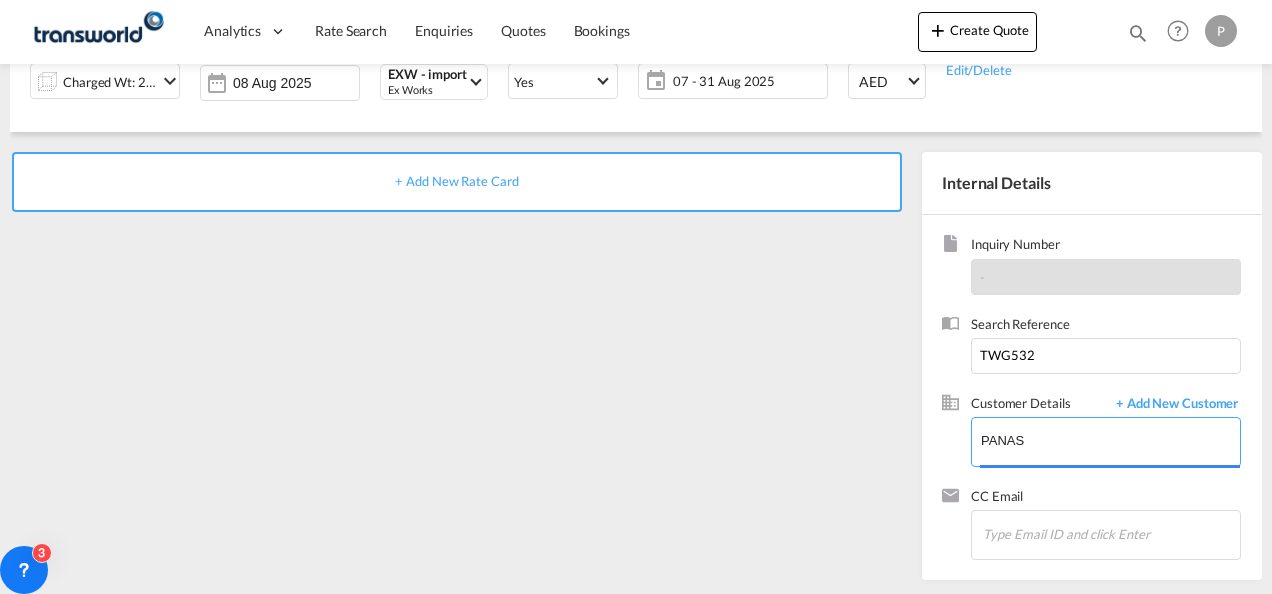 type on "PANASONIC MARKETING MIDDLE EAST AND AFRICA (PMMAF) SPARE PARTS, Sreejith Pillai, Sreejith.Pillai@[DOMAIN]" 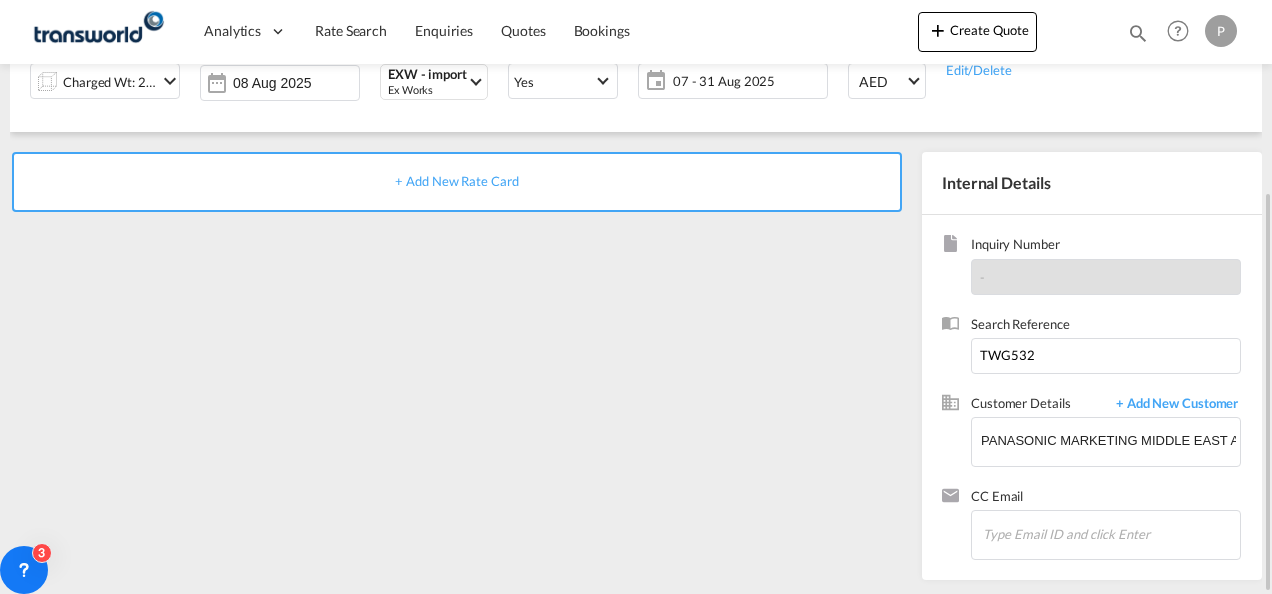 click on "+ Add New Rate Card" at bounding box center [456, 181] 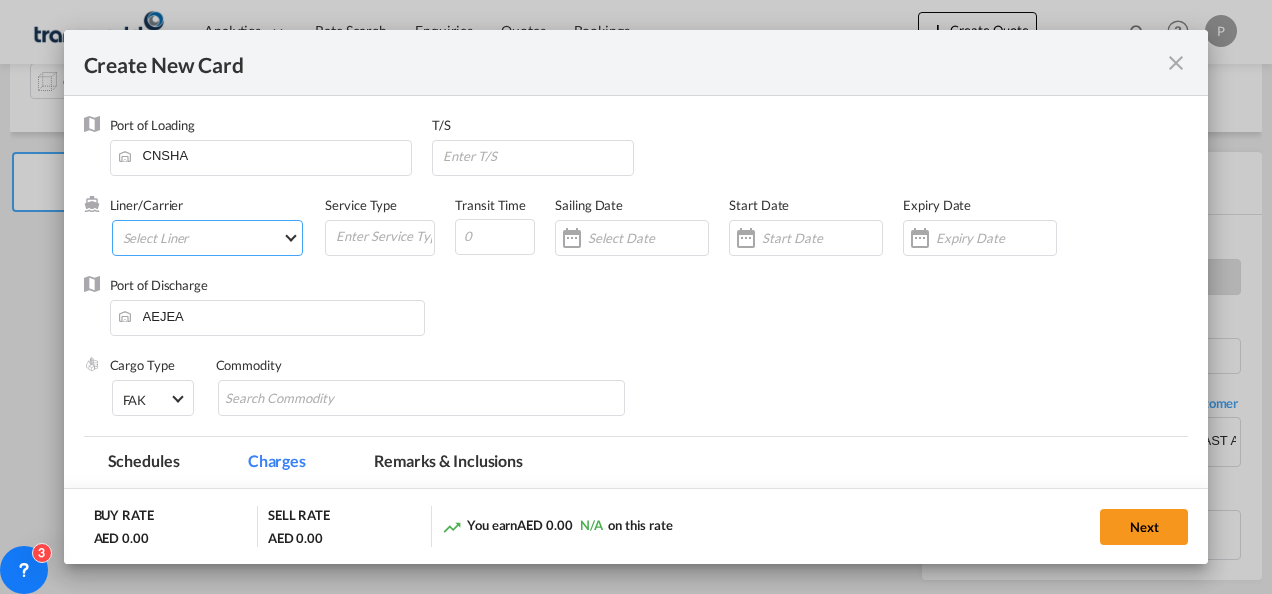click on "Select Liner   2HM LOGISTICS D.O.O 2HM LOGISTICS D.O.O. / TDWC-CAPODISTRI 2HM LOGISTICS D.O.O. / TDWC-KOPER 2HM LOGISTICS KFT / TDWC-ANKARANSKA 3A INTERNATIONAL LOGISTICS JOINT STOCK COMPANY / T 3P LOGISTICS / TDWC - LONDON A & G INTERNATIONAL CARGO (THAILAND)  / TDWC-BANGK A A X L GLOBAL SHIPPING LINES L.L.C / TDWC-DUBAI A AND G INTERNATIONAL CARGO / TDWC-BANGKOK A J WORLDWIDE SERVICES INC / TDWC-SADDLE BRO A K ENTERPRISES / TDWC-MUMBAI A.J WORLDWIDE SERVICES LTD / TDWC-WESTDRAYTO AA AND S SHIPPING LLC / TDWC-DUBAI AA&S SHIPPING LLC / TDWC-DUBAI AAA CHINA LIMITED / TDWC-SHENZHEN AAHIL SHIPPING L.L.C / TDWC-DUBAI AAS FREIGHT EUROPE GMBH / TDWC-GERMANY AASHIANA COMMERCIAL FZE / TDWC-DUBAI AAXL GLOBAL SHIPPING LINES LLC ABBAS YOUSUF / TDWC-DUBAI ABBAS YOUSUF TRADING LLC / TDWC-DUBAI ABC EUROPEAN AIR AND SEA CARGO DISTRI / TDWC-BEOGR ABDA CARGO SERVICES DMCC / TDWC-DUBAI ABDUL MUHSEN SHIPPING LLC ABDUL MUHSEN SHIPPING LLC / TDWC-DUBAI ABRAO SHIPPING / TDWC-DUBAI ABRECO FREIGHT LLC / TDWC-DUBAI" at bounding box center (208, 238) 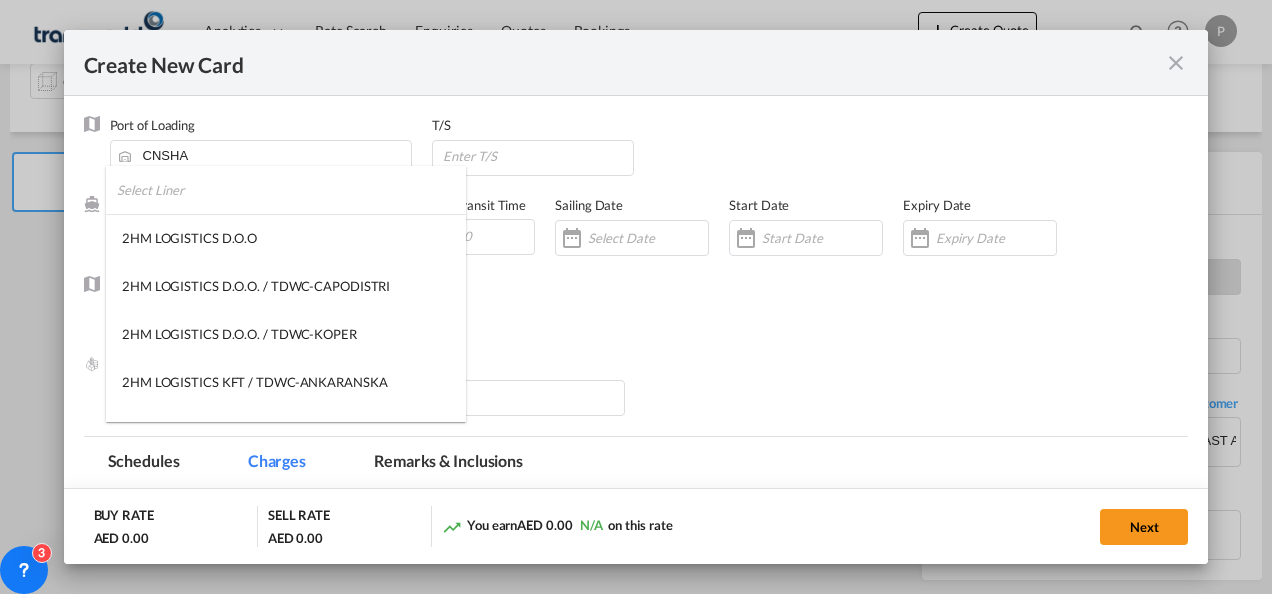 click at bounding box center (291, 190) 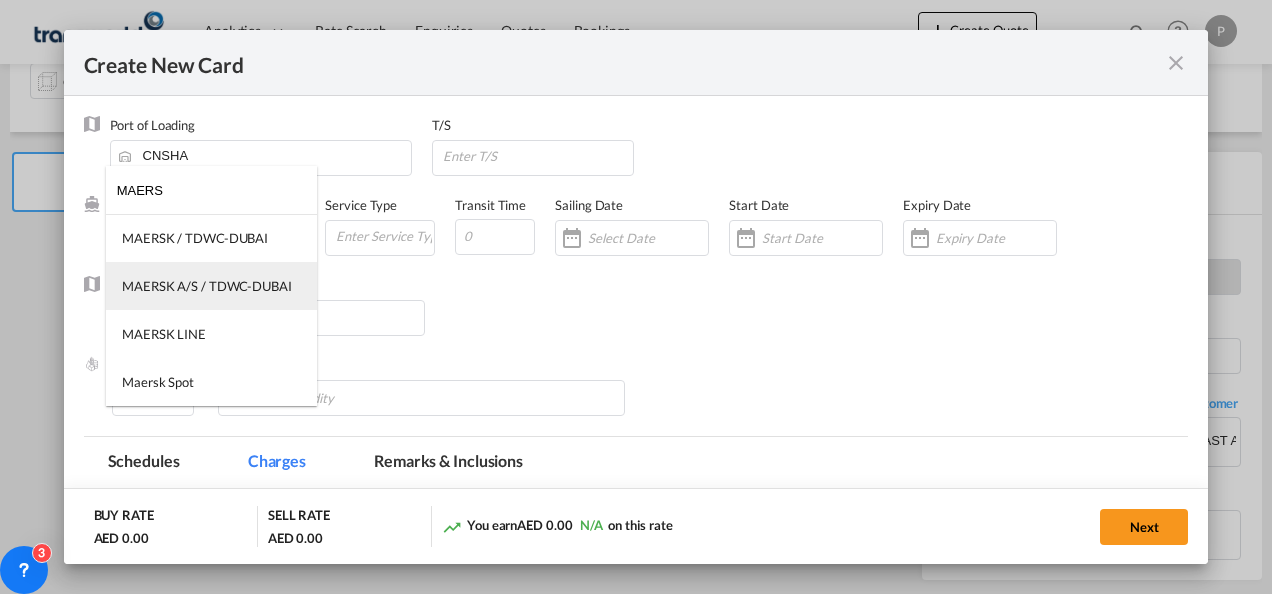 type on "MAERS" 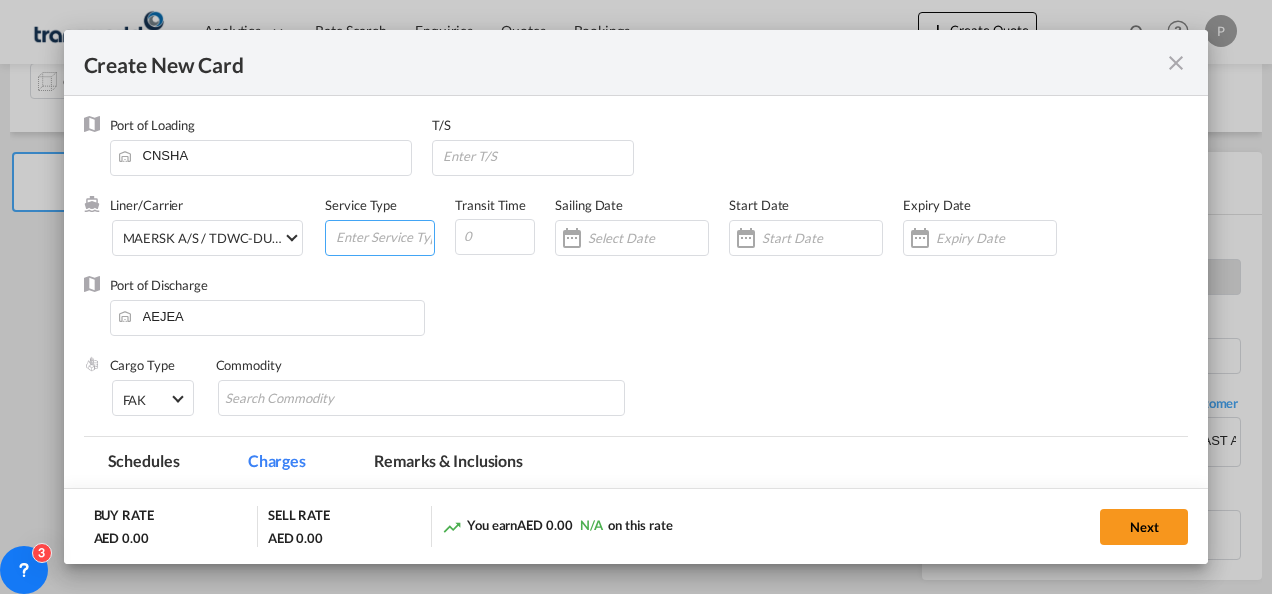 click at bounding box center (384, 236) 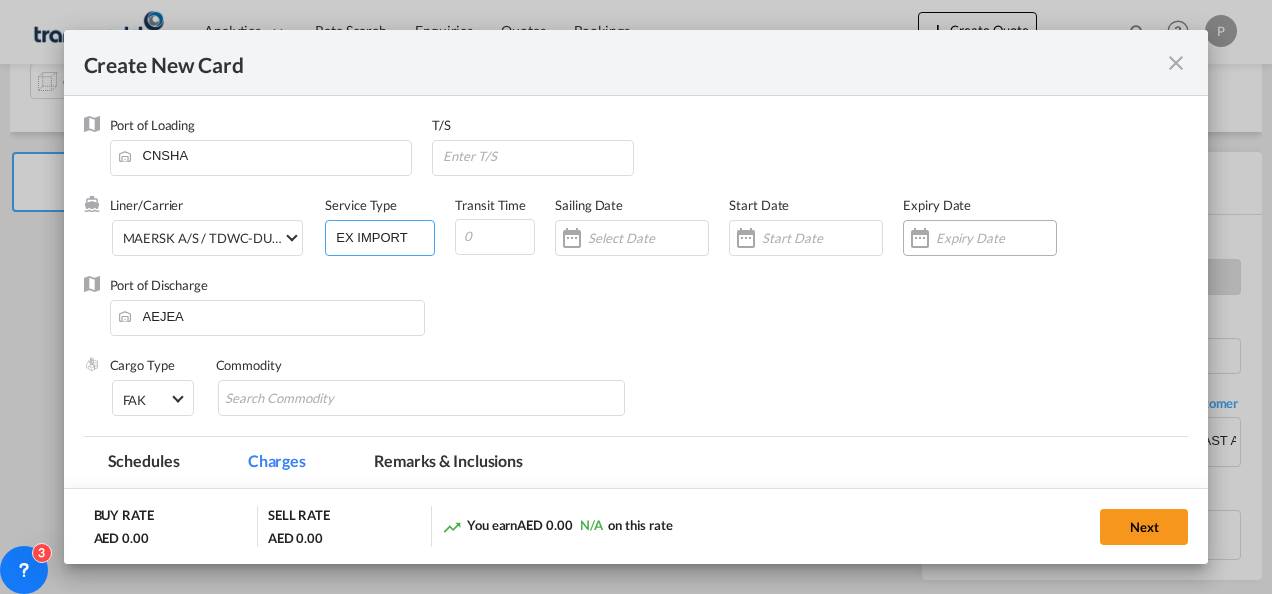 type on "EX IMPORT" 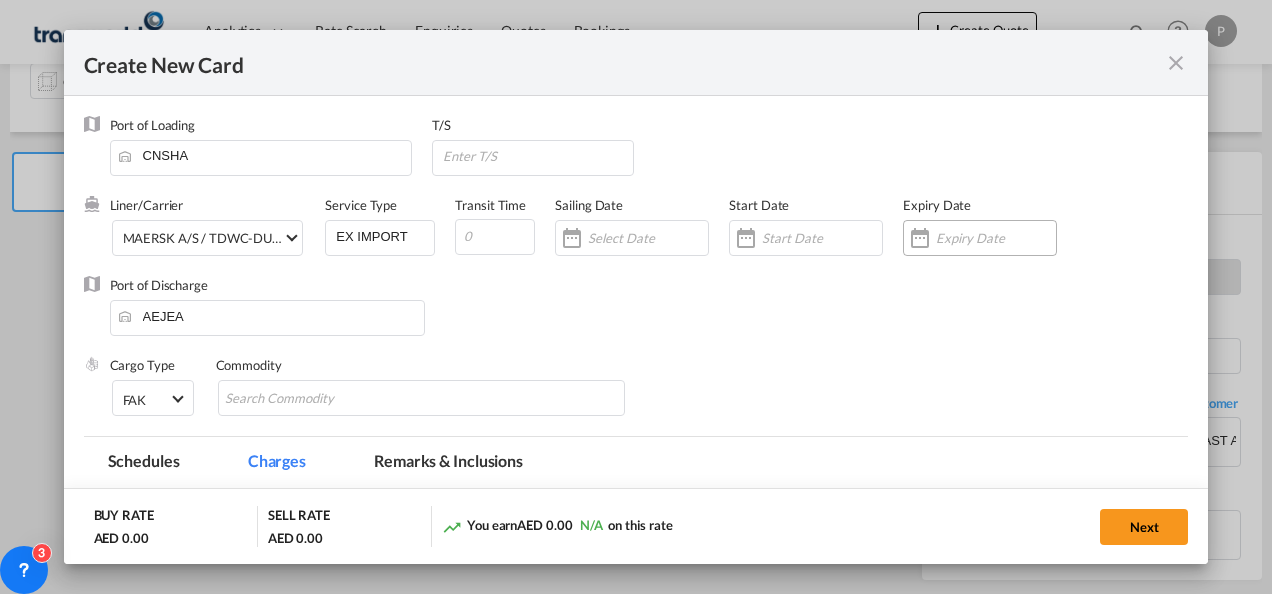click at bounding box center (996, 238) 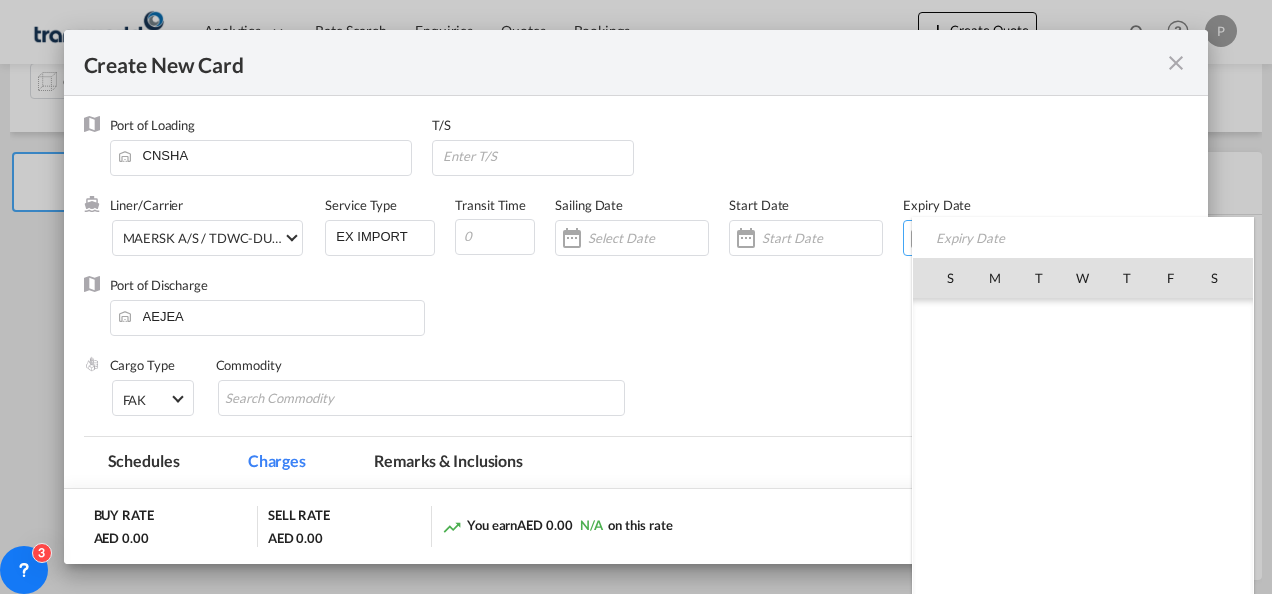 scroll, scrollTop: 462955, scrollLeft: 0, axis: vertical 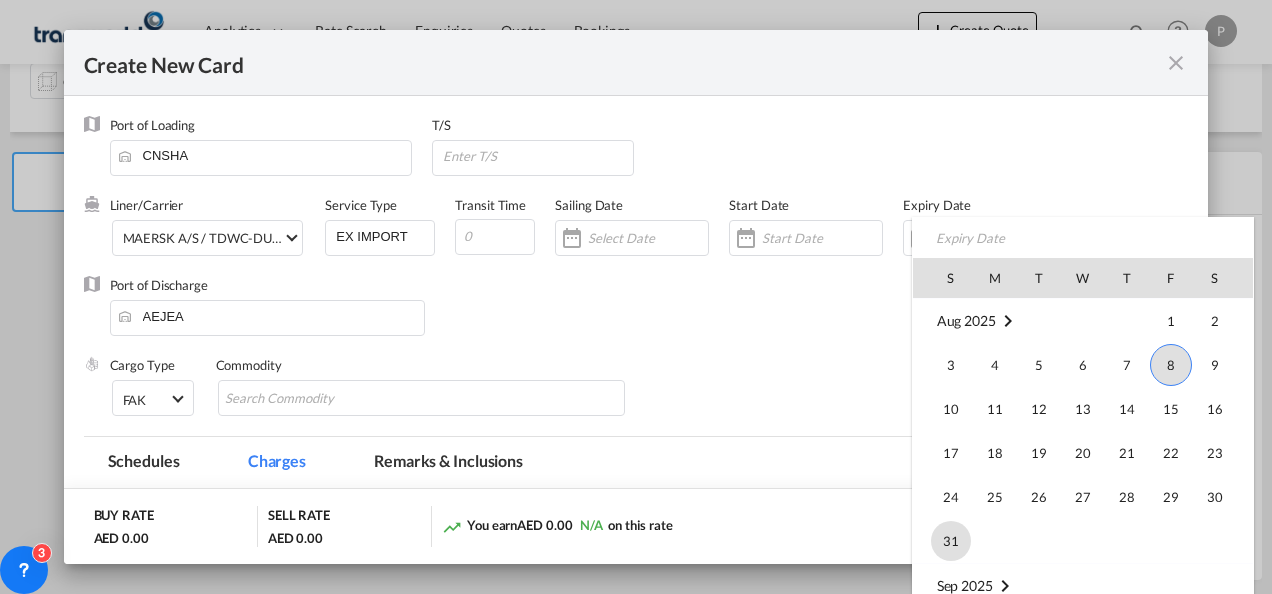 click on "31" at bounding box center (951, 541) 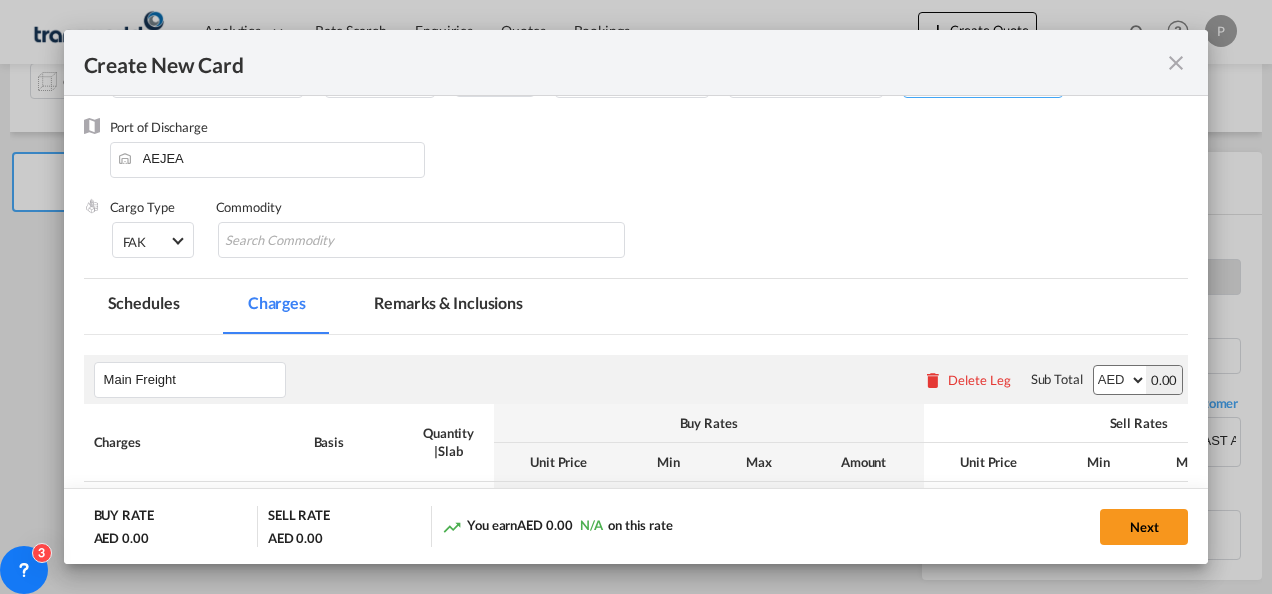 scroll, scrollTop: 159, scrollLeft: 0, axis: vertical 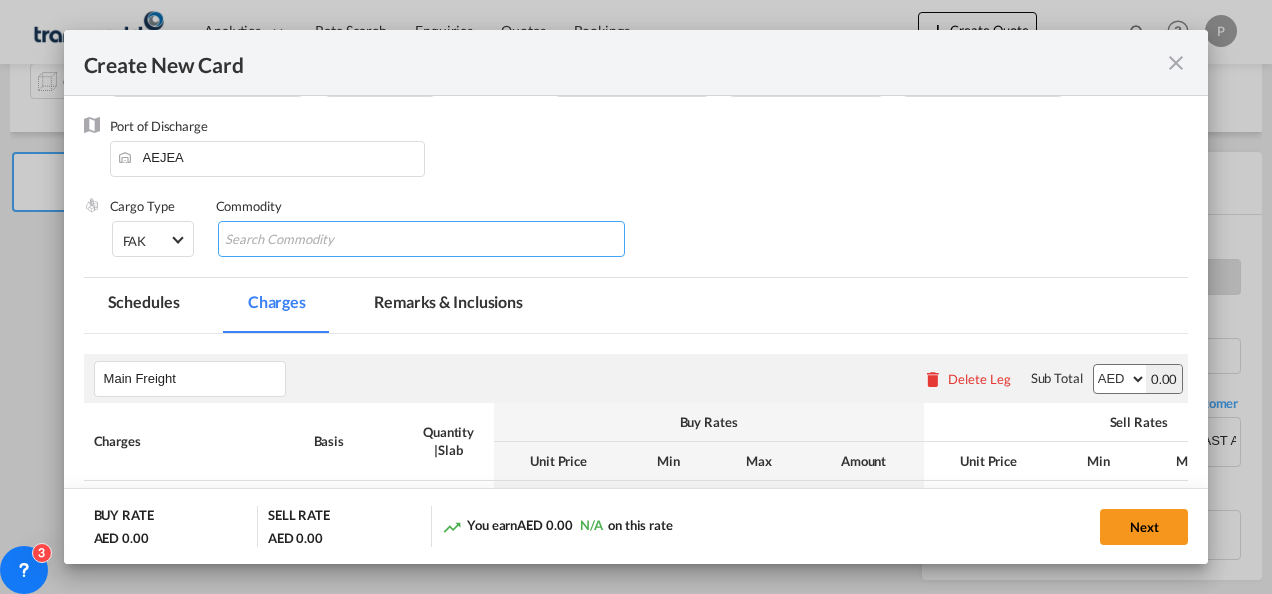 click at bounding box center (422, 239) 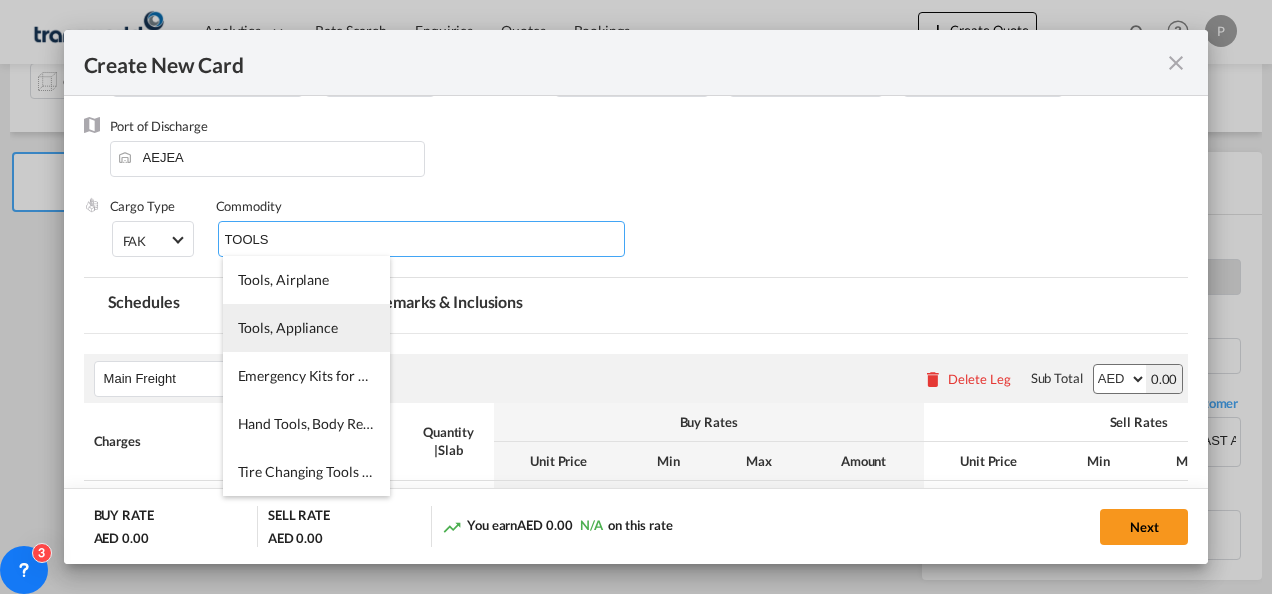 type on "TOOLS" 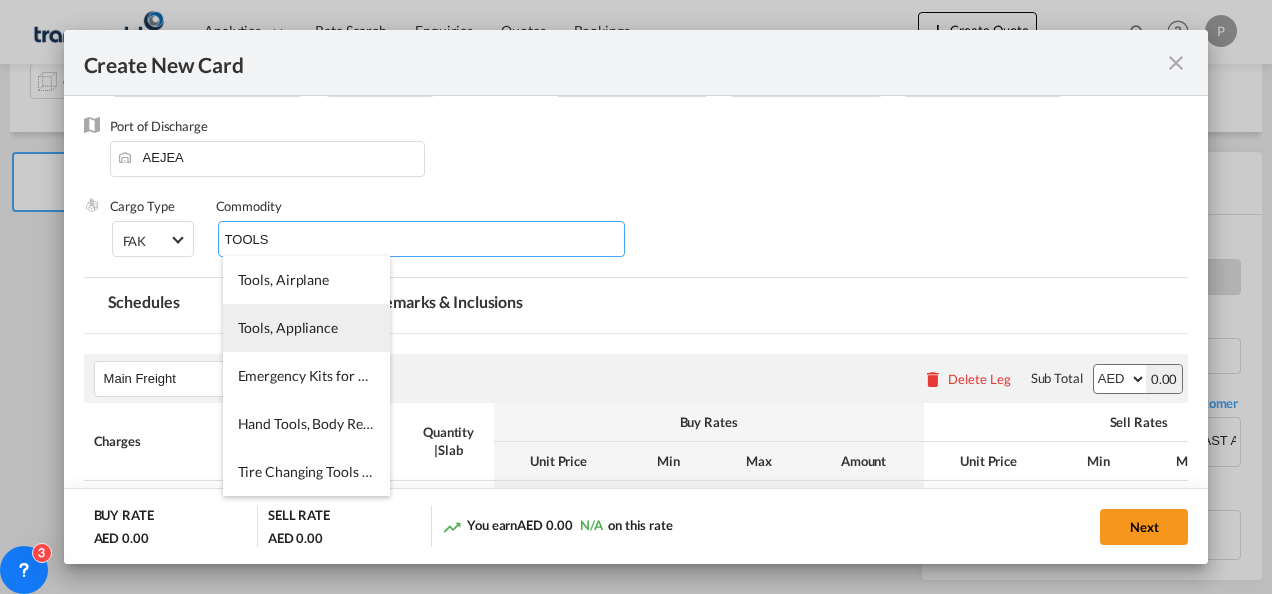 click on "Tools, Appliance" at bounding box center [288, 327] 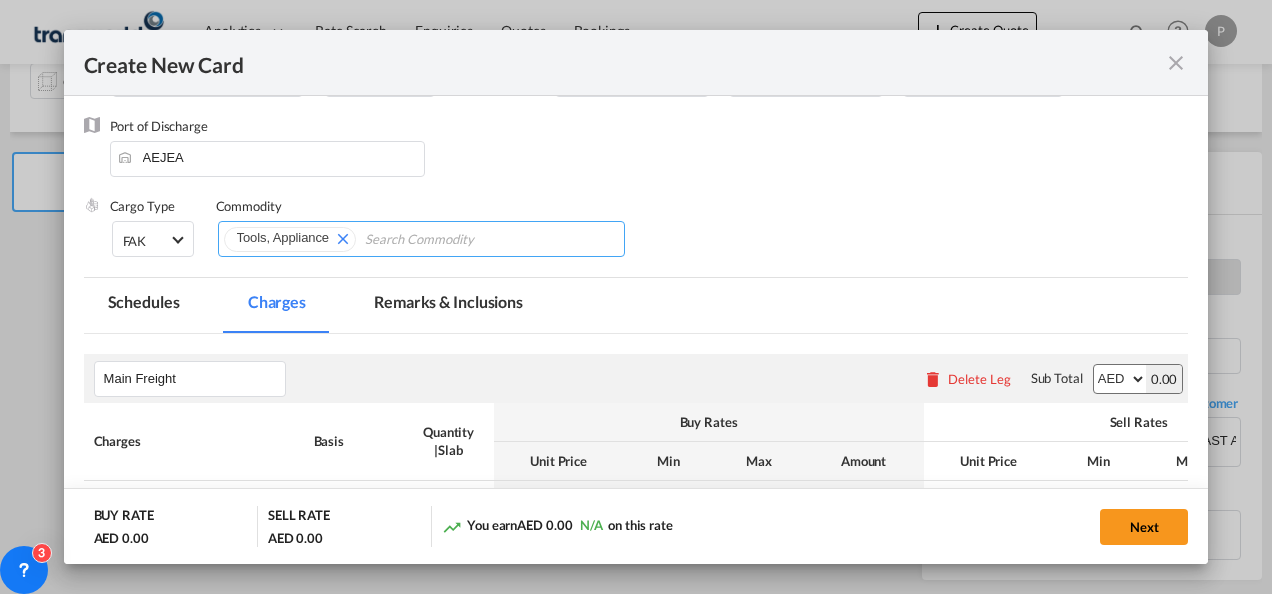 scroll, scrollTop: 390, scrollLeft: 0, axis: vertical 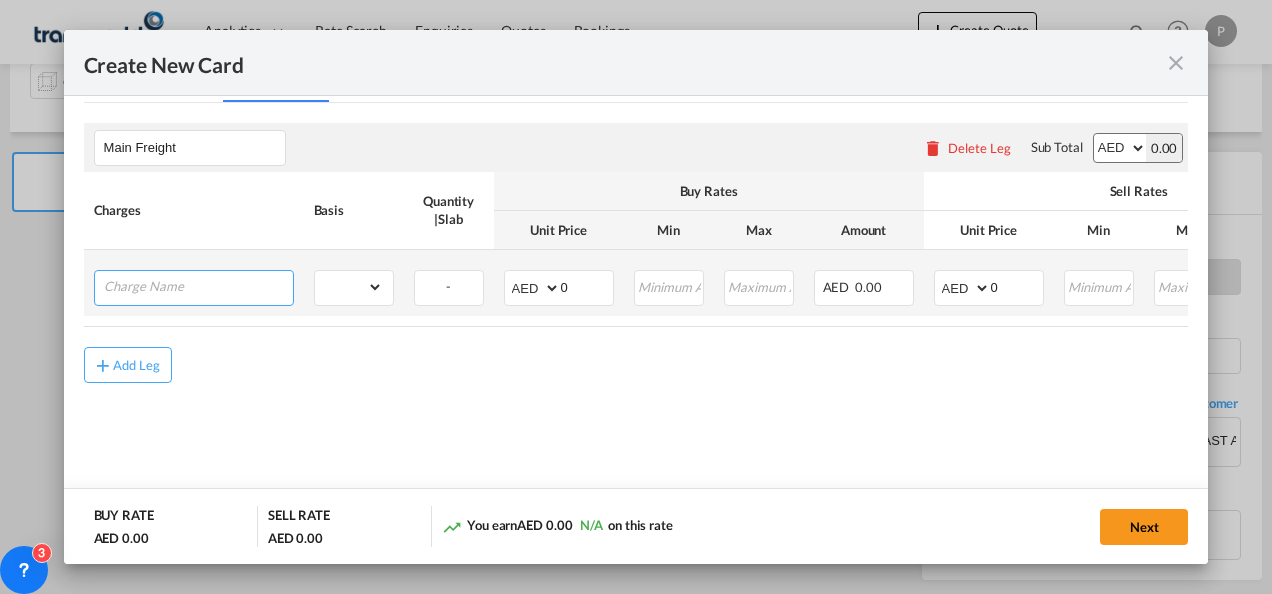click at bounding box center [198, 286] 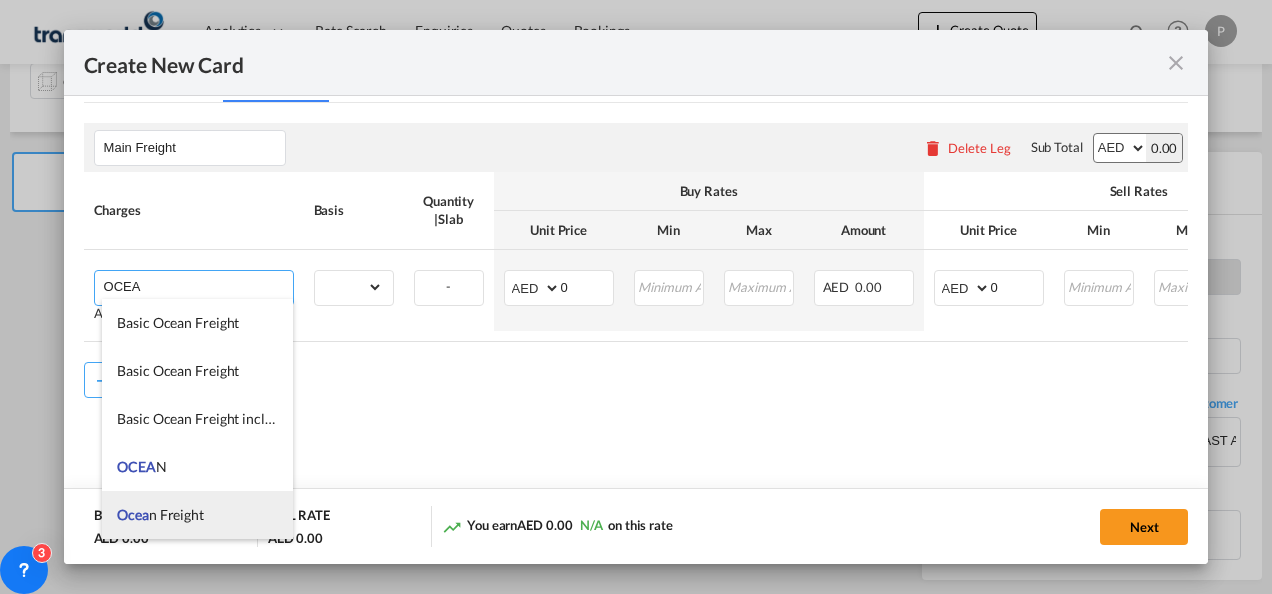 click on "Ocea n Freight" at bounding box center [160, 514] 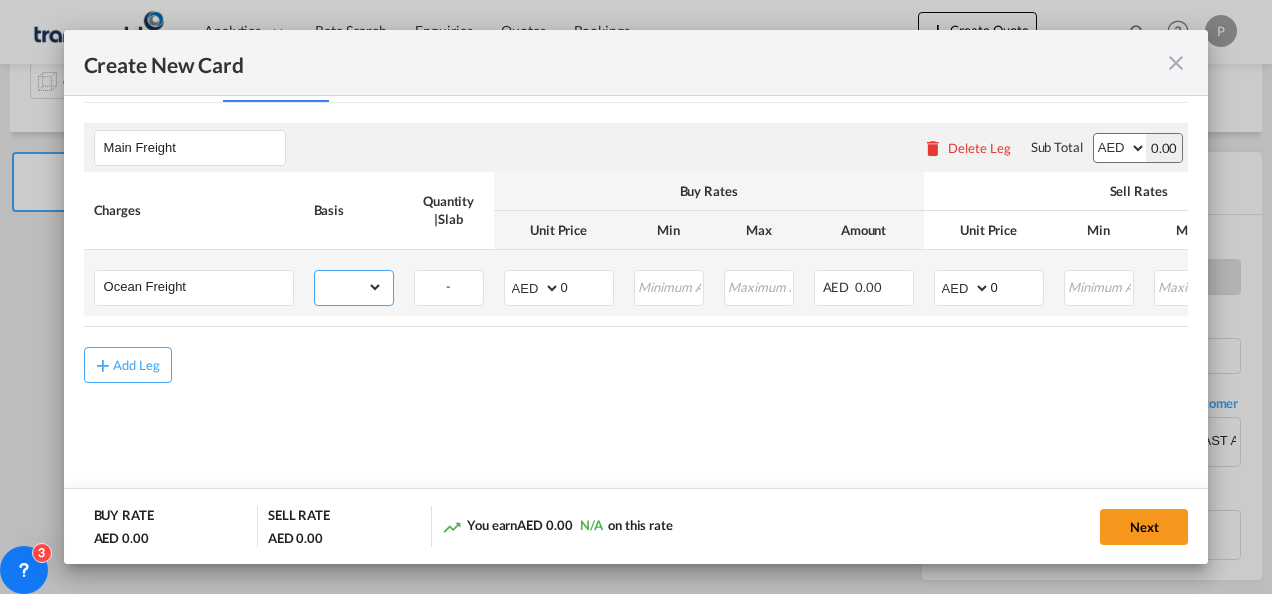 click on "gross_weight
volumetric_weight
per_shipment
per_bl
per_km
per_hawb
per_kg
flat
per_ton
per_cbm
per_hbl
per_w/m
per_awb
per_sbl
per_quintal
per_doc
N/A
per shipping bill
% on freight
per_lbs
per_pallet
per_carton
per_vehicle
per_shift
per_invoice
per_package
per_cft
per_day
per_revalidation
per_declaration
per_document
per clearance
MRN" at bounding box center (349, 287) 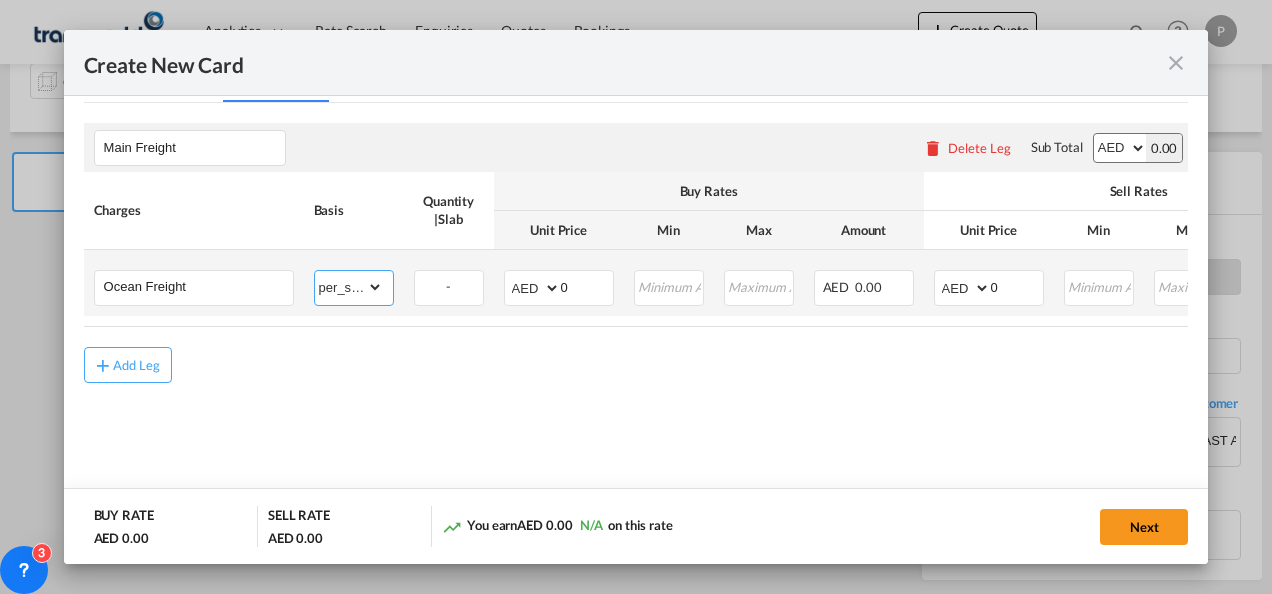 click on "gross_weight
volumetric_weight
per_shipment
per_bl
per_km
per_hawb
per_kg
flat
per_ton
per_cbm
per_hbl
per_w/m
per_awb
per_sbl
per_quintal
per_doc
N/A
per shipping bill
% on freight
per_lbs
per_pallet
per_carton
per_vehicle
per_shift
per_invoice
per_package
per_cft
per_day
per_revalidation
per_declaration
per_document
per clearance
MRN" at bounding box center (349, 287) 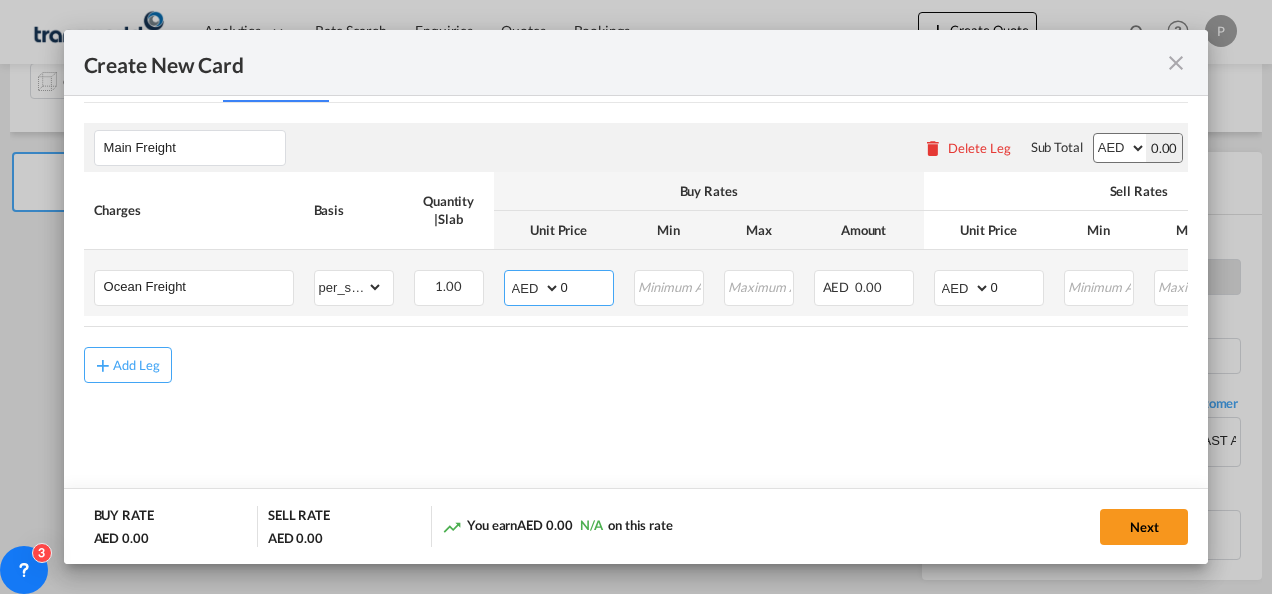 click on "0" at bounding box center [587, 286] 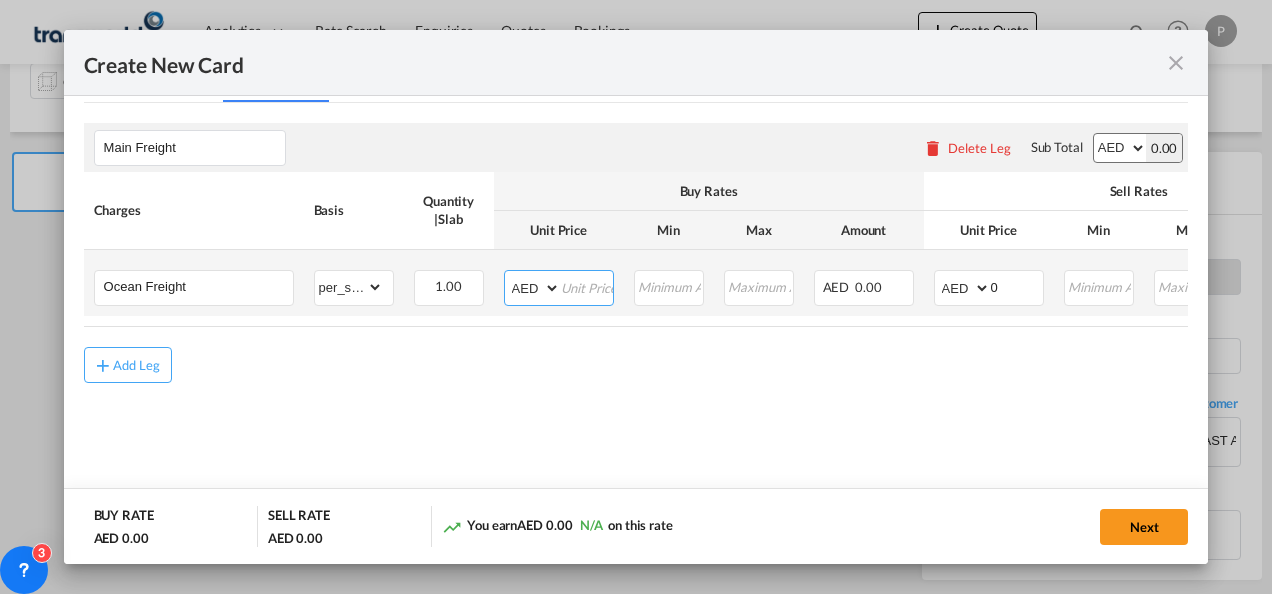 type 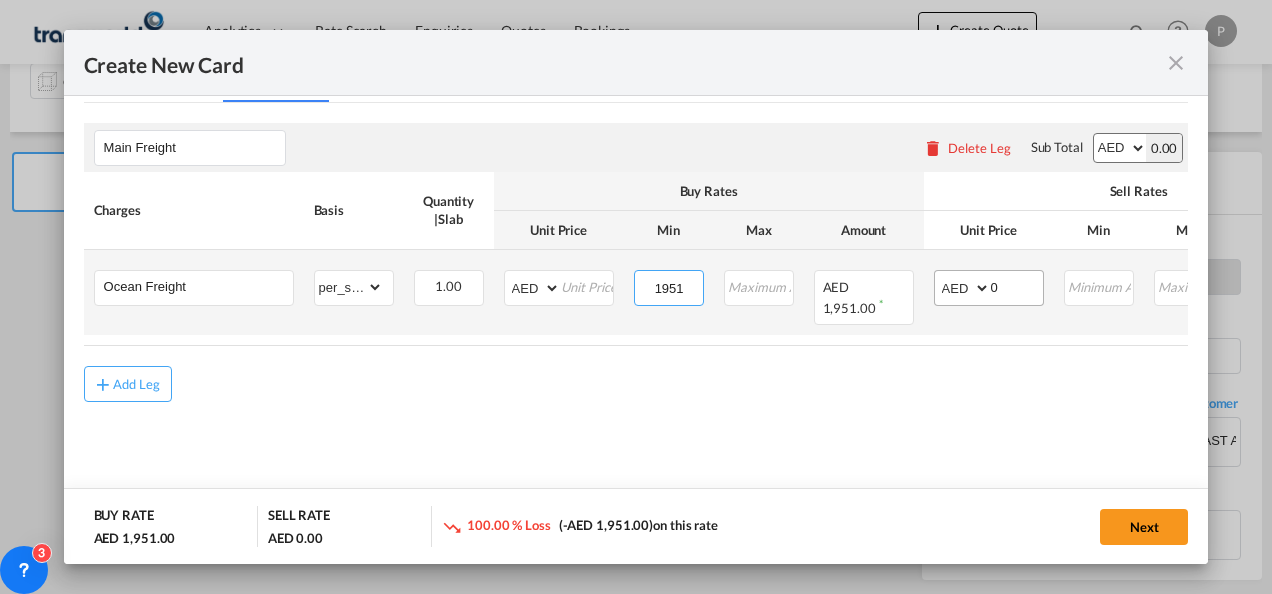 type on "1951" 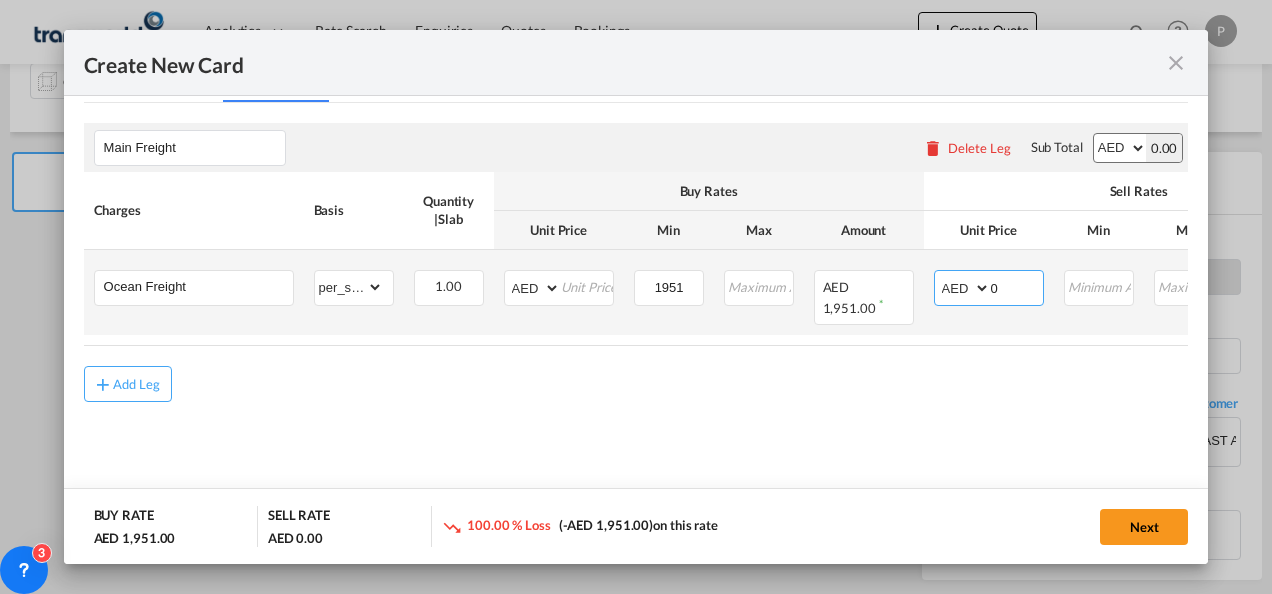 click on "0" at bounding box center (1017, 286) 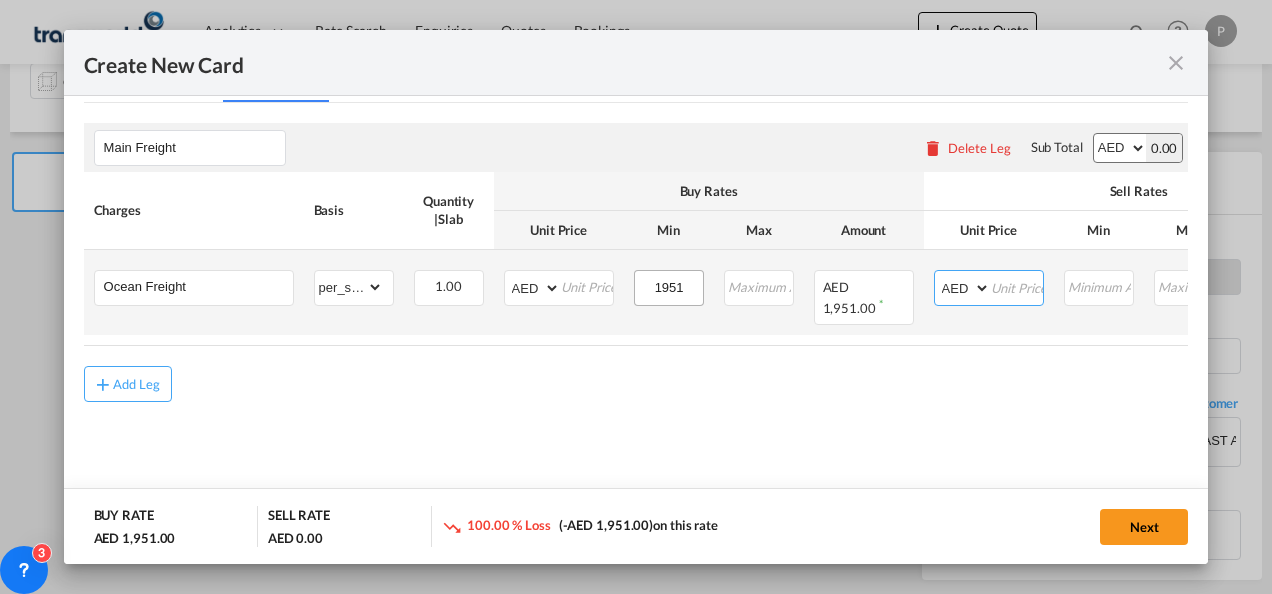 type 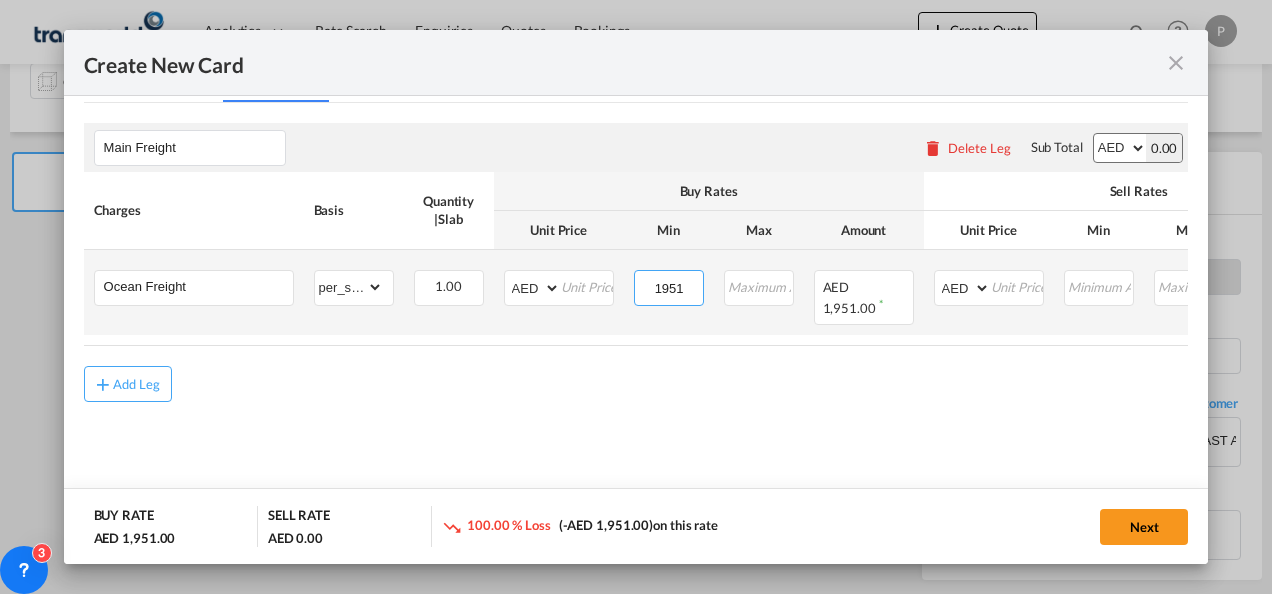 click on "1951" at bounding box center (669, 286) 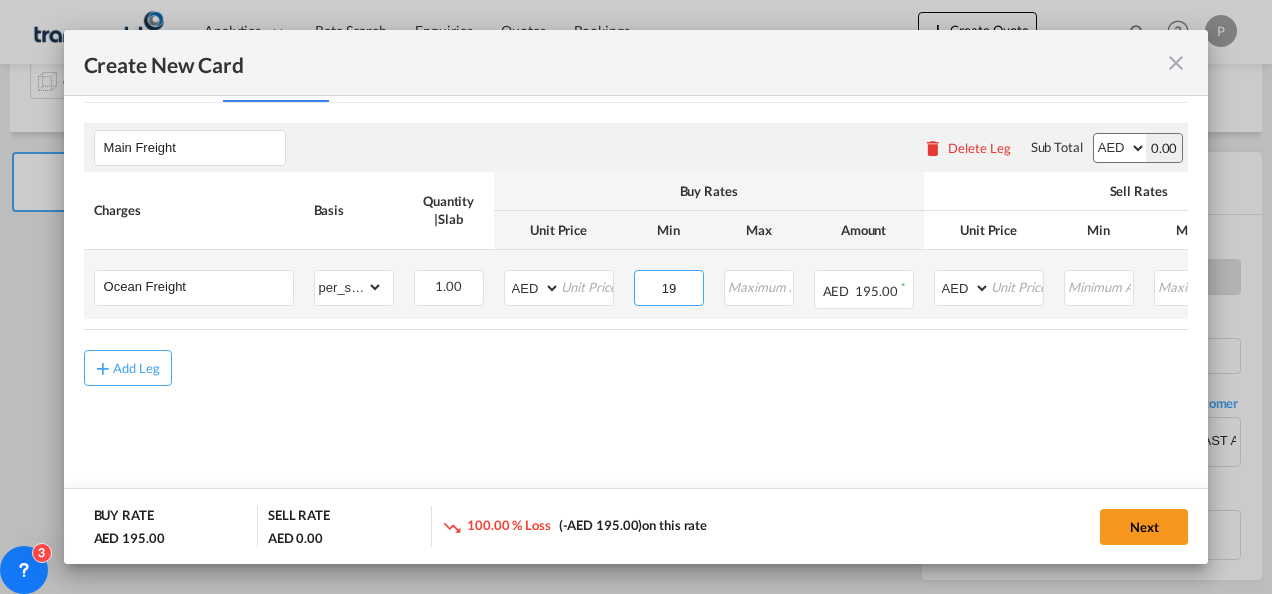 type on "1" 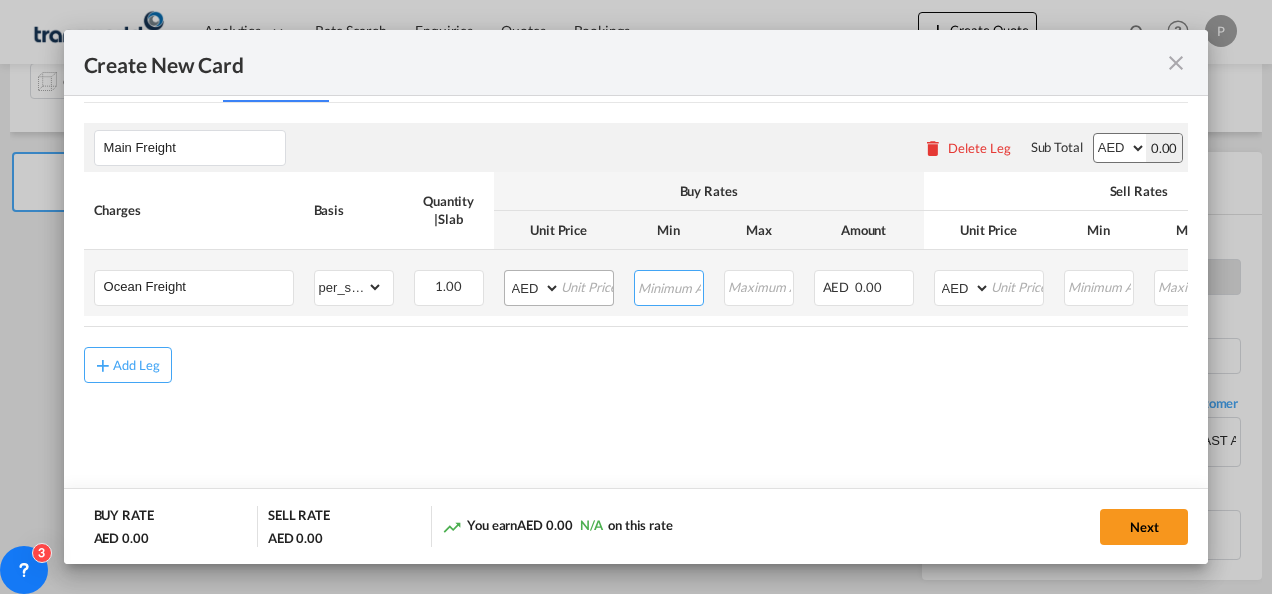 type 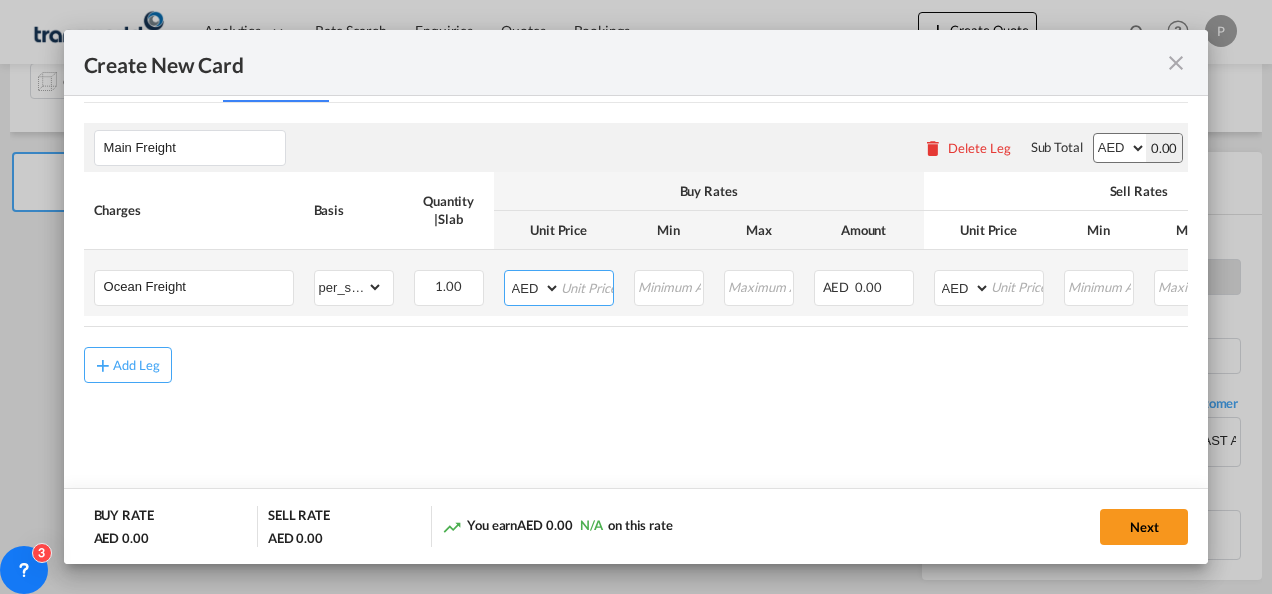 click at bounding box center (587, 286) 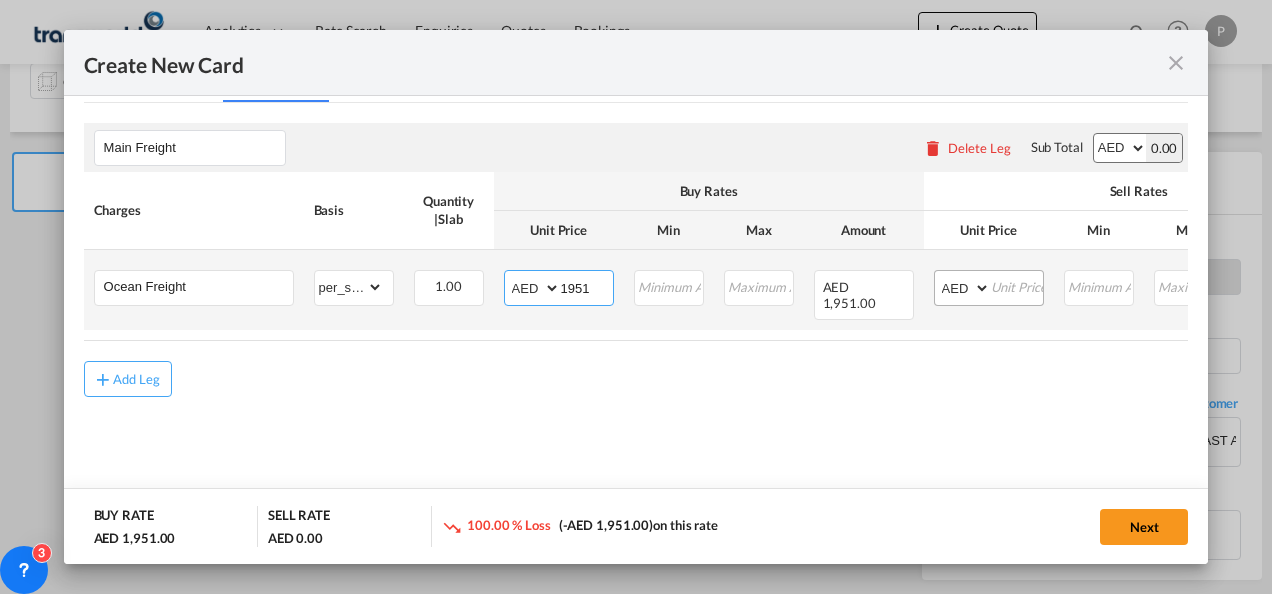 type on "1951" 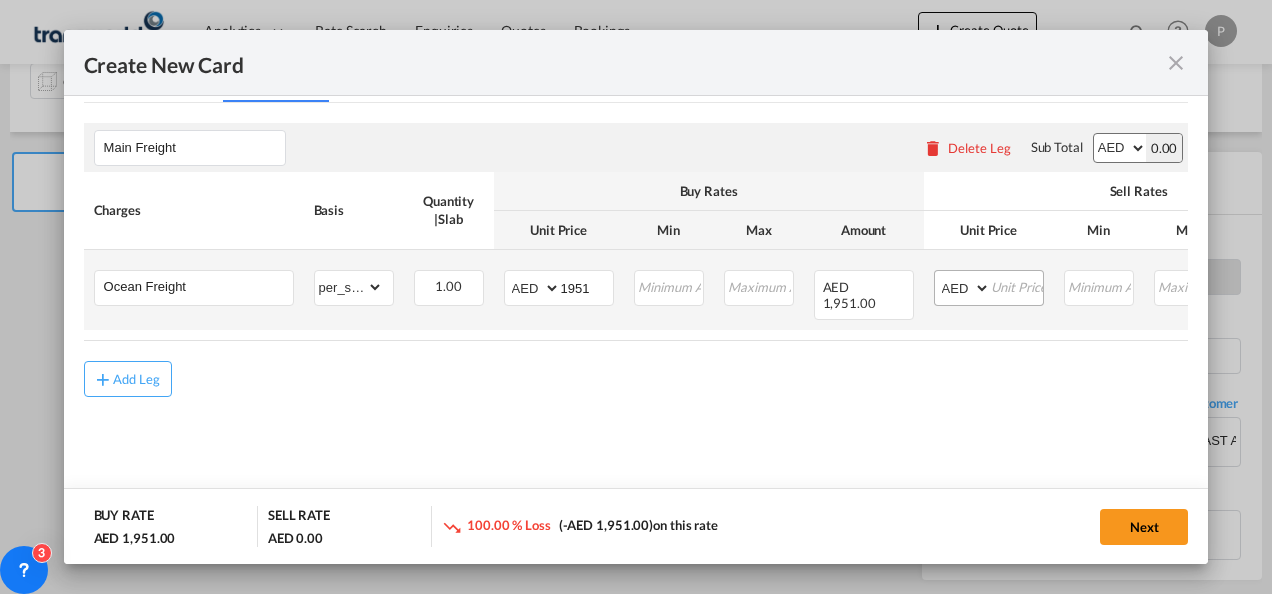 click at bounding box center (1017, 286) 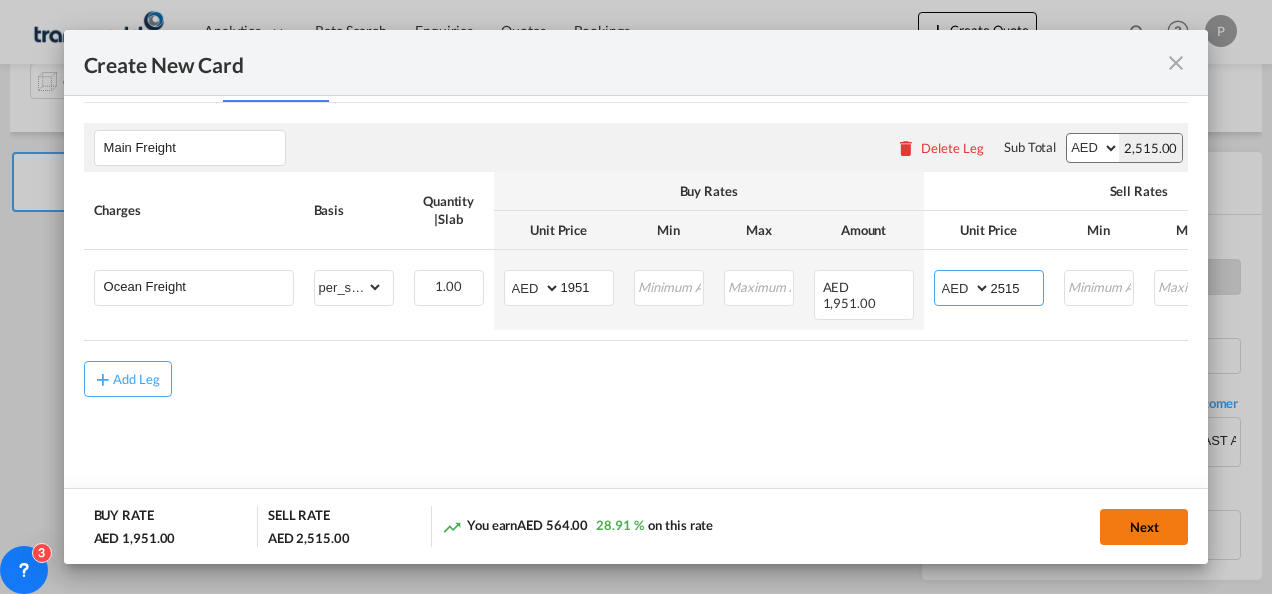 type on "2515" 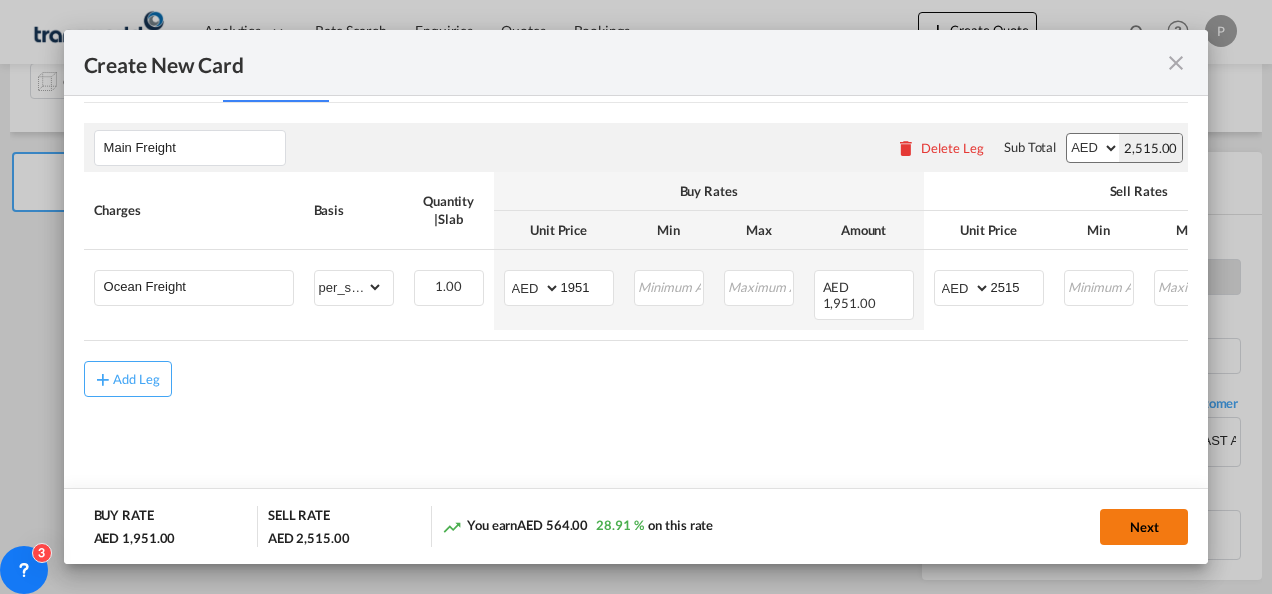 click on "Next" 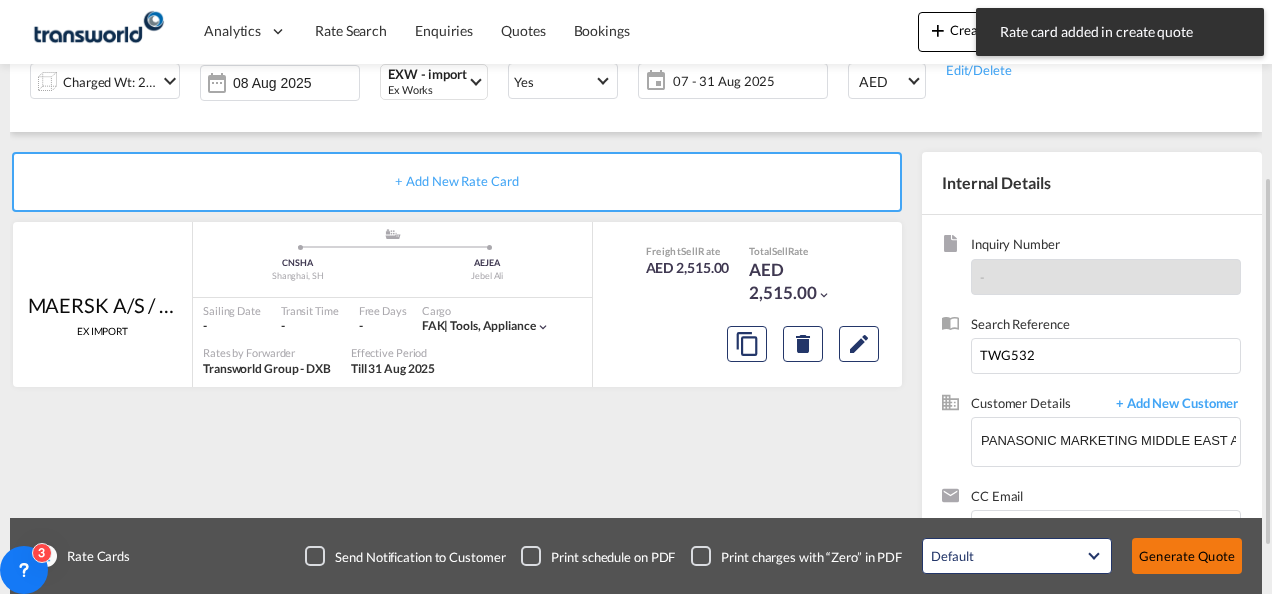 click on "Generate Quote" at bounding box center (1187, 556) 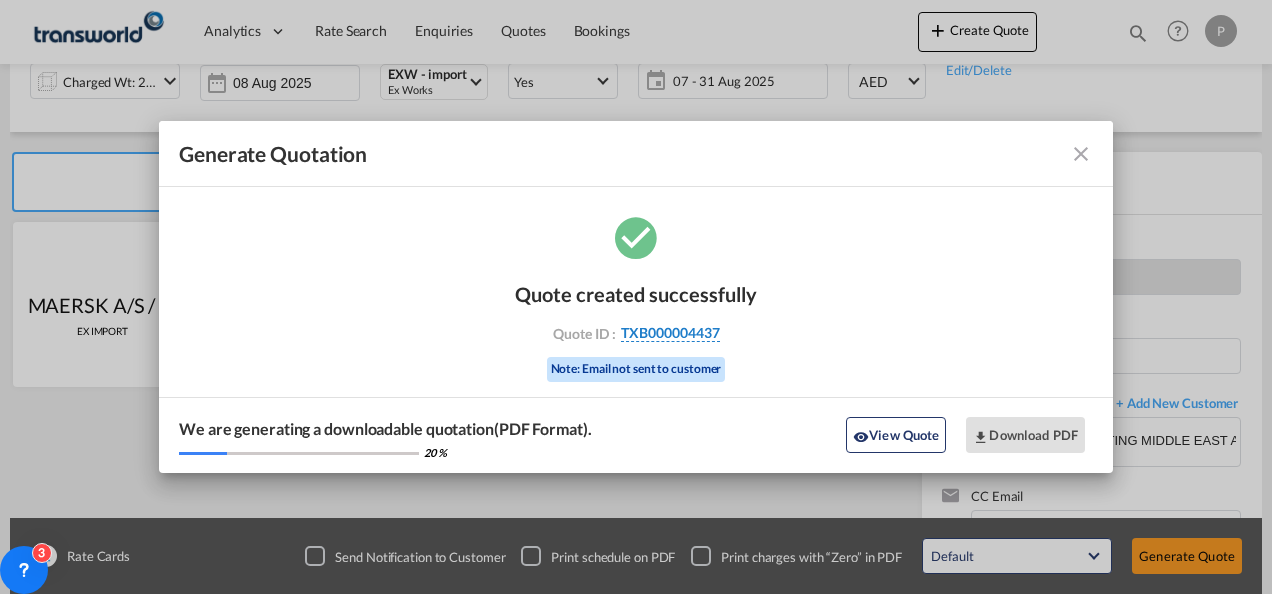 click on "TXB000004437" at bounding box center [670, 333] 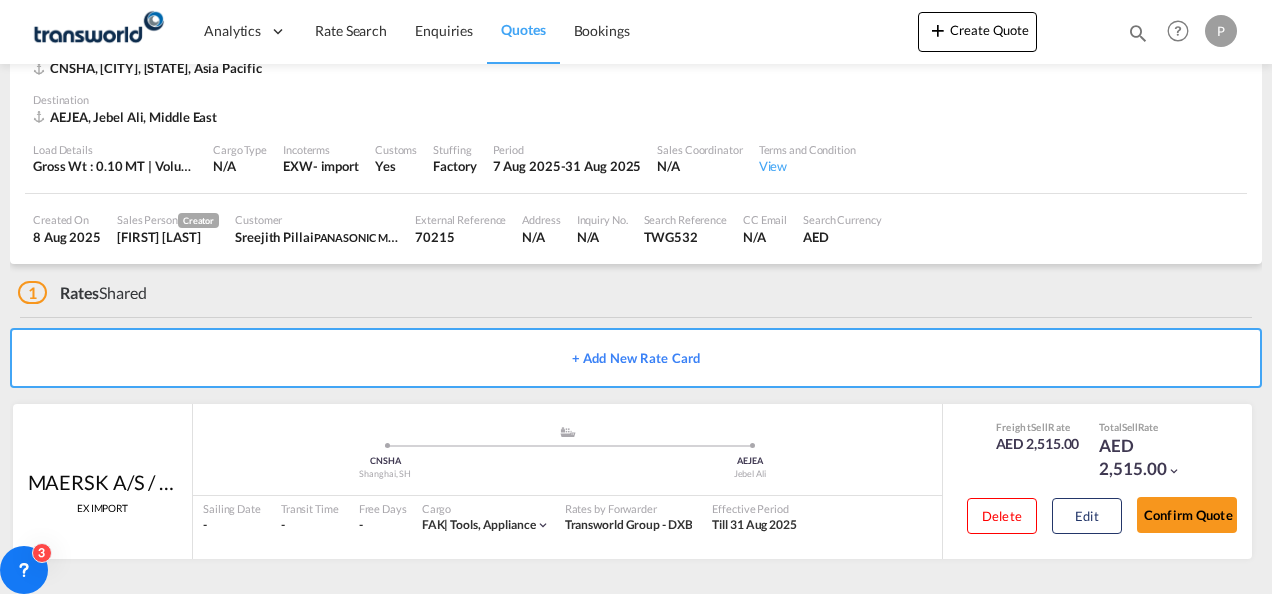 scroll, scrollTop: 122, scrollLeft: 0, axis: vertical 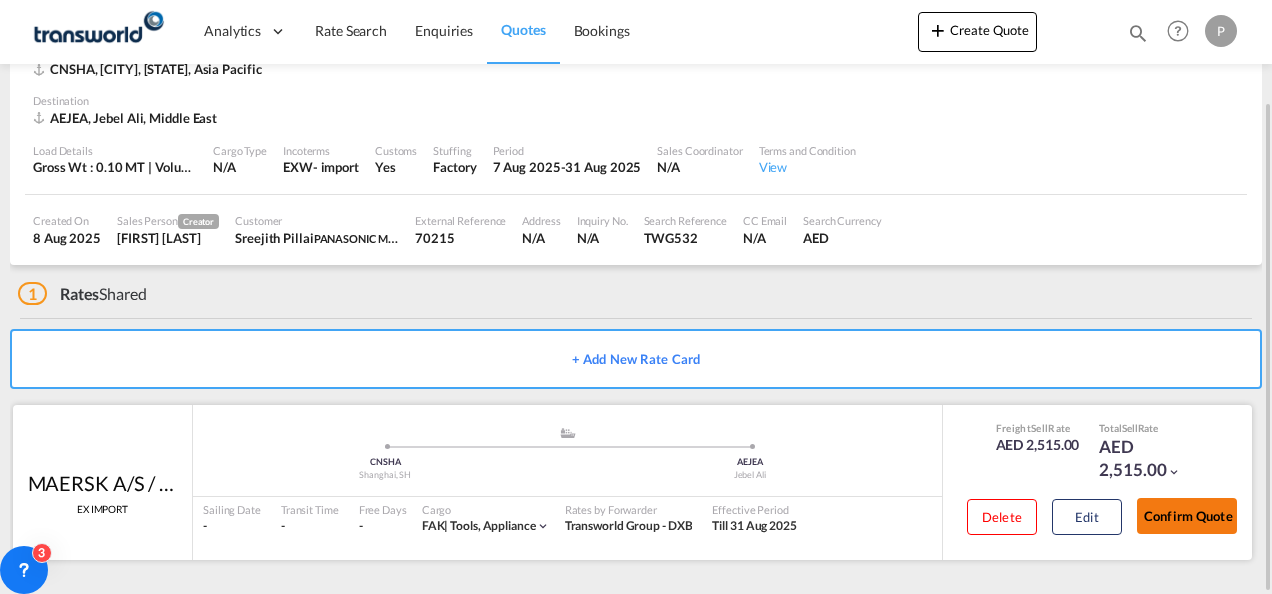 click on "Confirm Quote" at bounding box center (1187, 516) 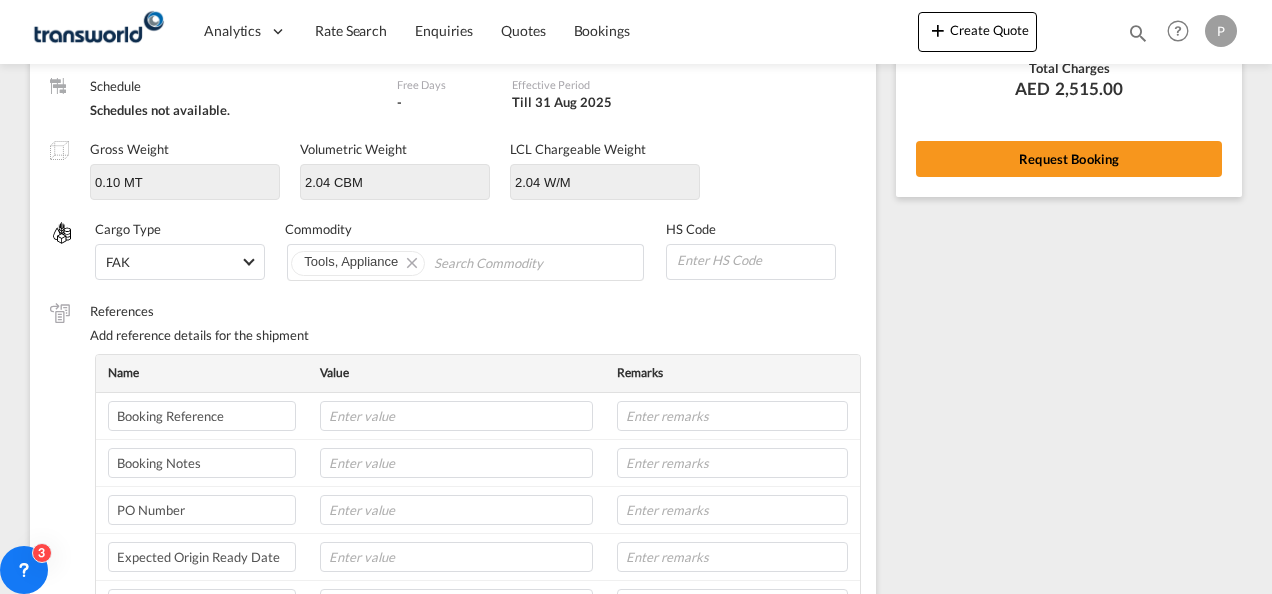 scroll, scrollTop: 0, scrollLeft: 0, axis: both 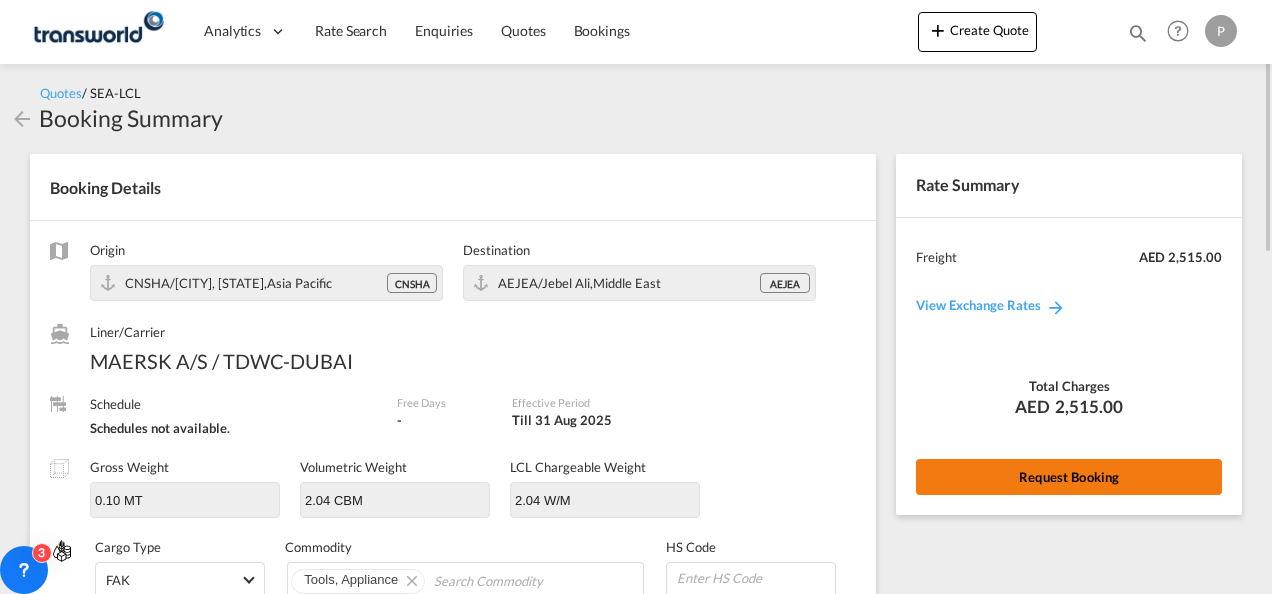 click on "Request Booking" at bounding box center (1069, 477) 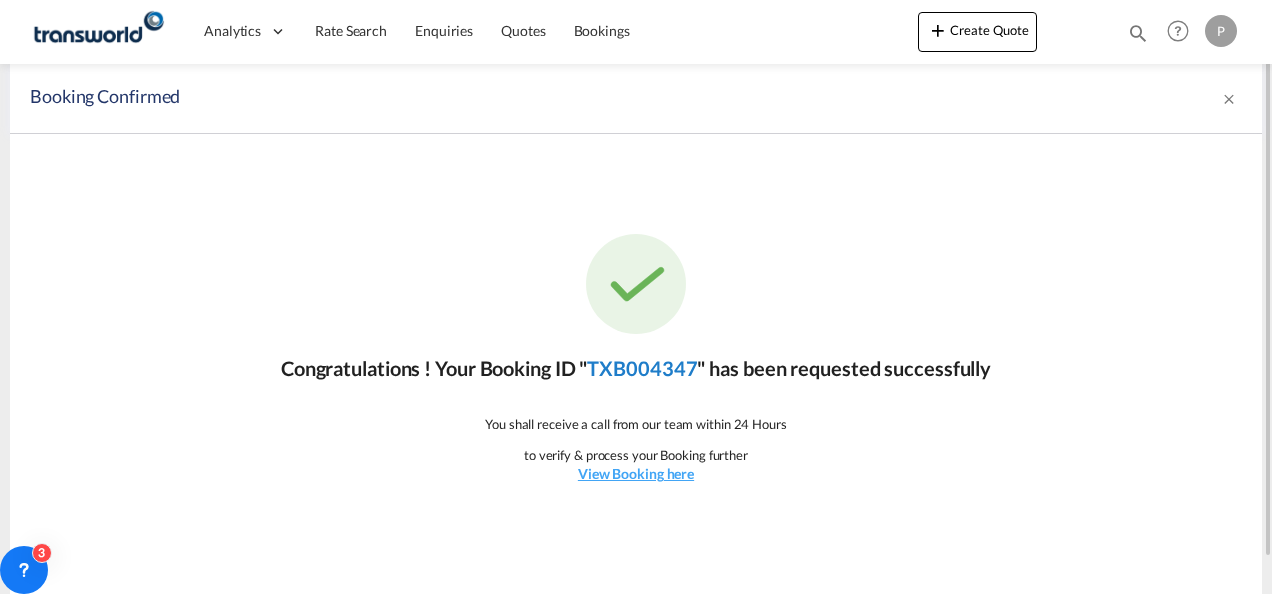 click on "TXB004347" 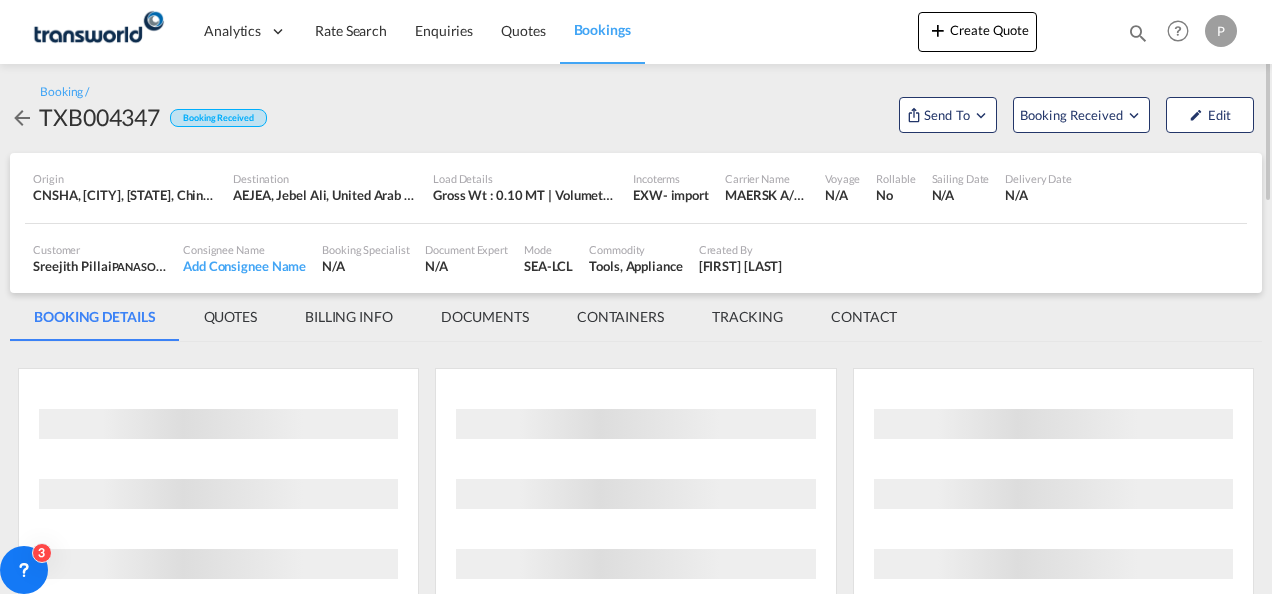 scroll, scrollTop: 0, scrollLeft: 0, axis: both 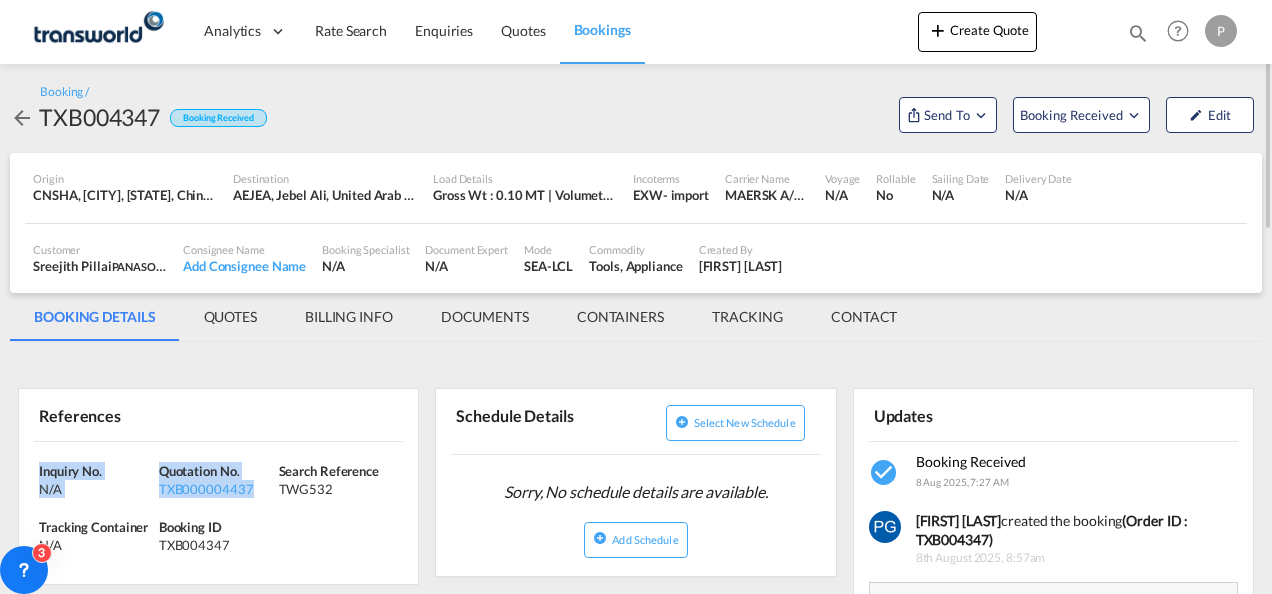 drag, startPoint x: 258, startPoint y: 486, endPoint x: 154, endPoint y: 475, distance: 104.58012 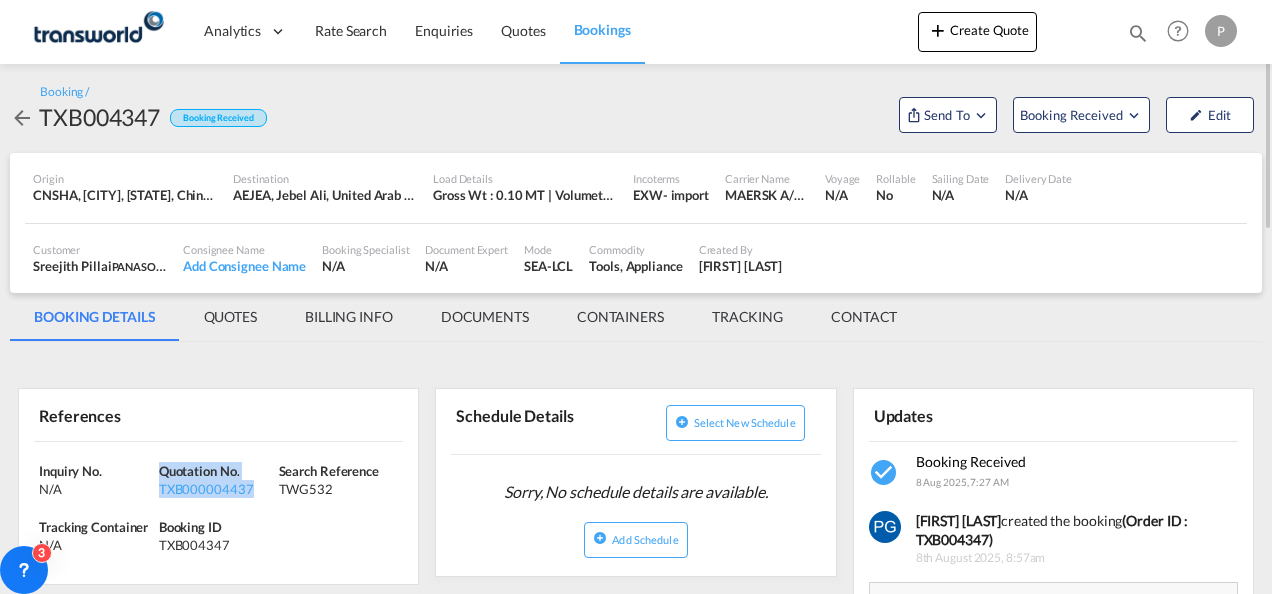 drag, startPoint x: 256, startPoint y: 494, endPoint x: 158, endPoint y: 471, distance: 100.6628 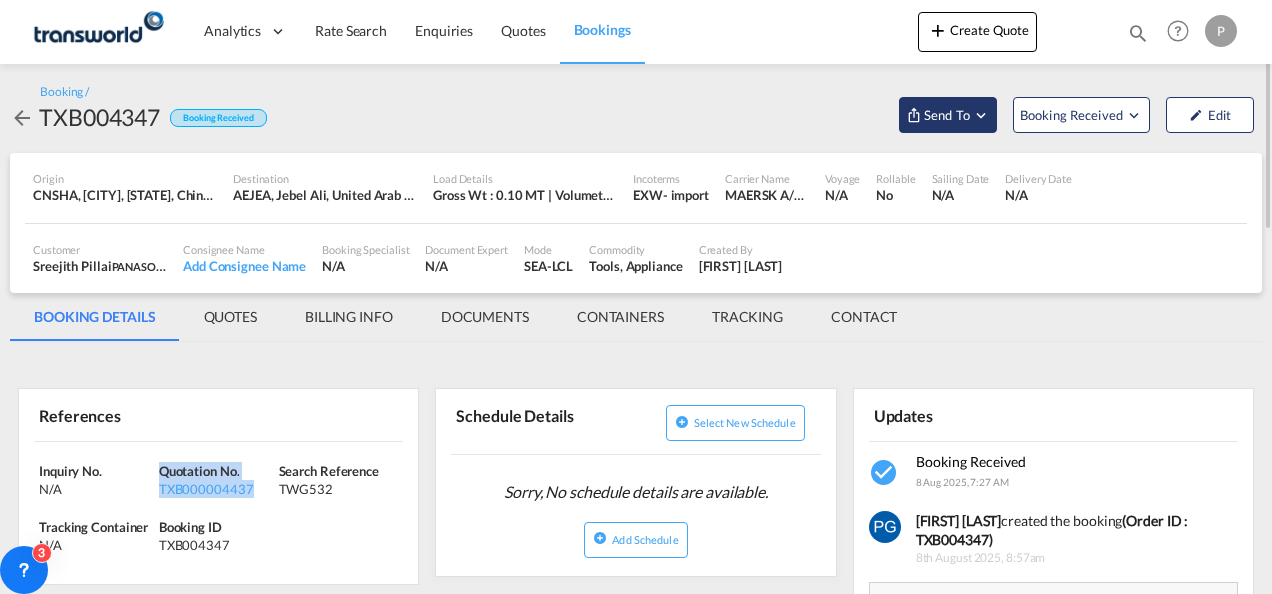click on "Send To" at bounding box center (947, 115) 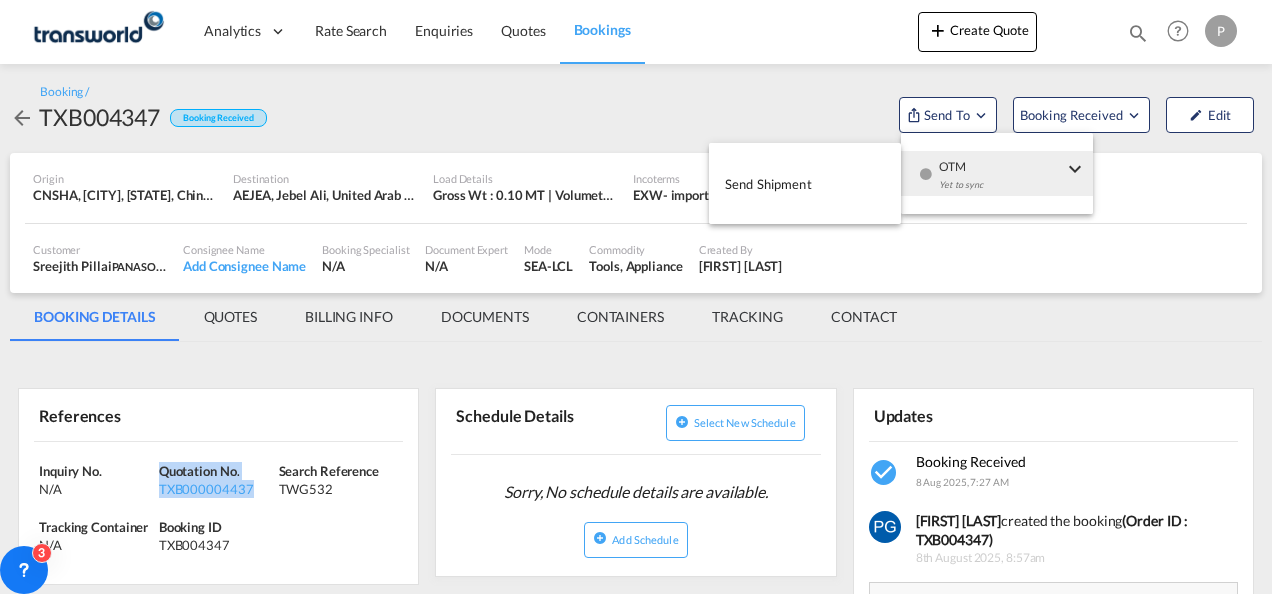 click on "Send Shipment" at bounding box center [805, 183] 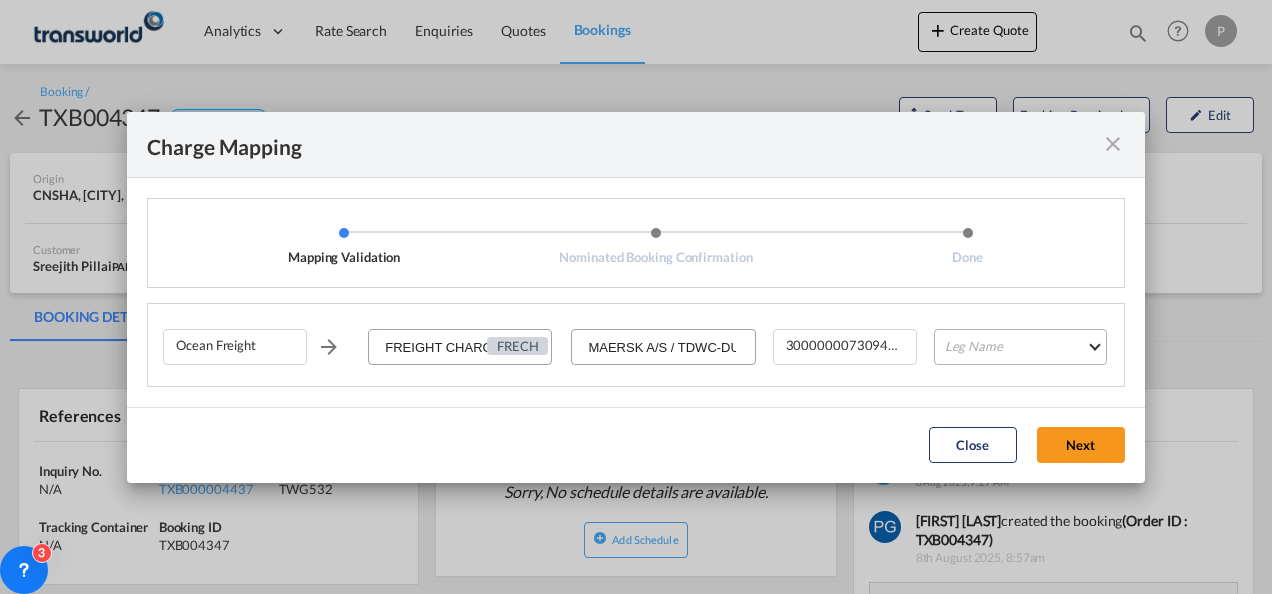 click on "Leg Name HANDLING ORIGIN VESSEL HANDLING DESTINATION OTHERS TL PICK UP CUSTOMS ORIGIN CUSTOMS DESTINATION TL DELIVERY" at bounding box center (1020, 347) 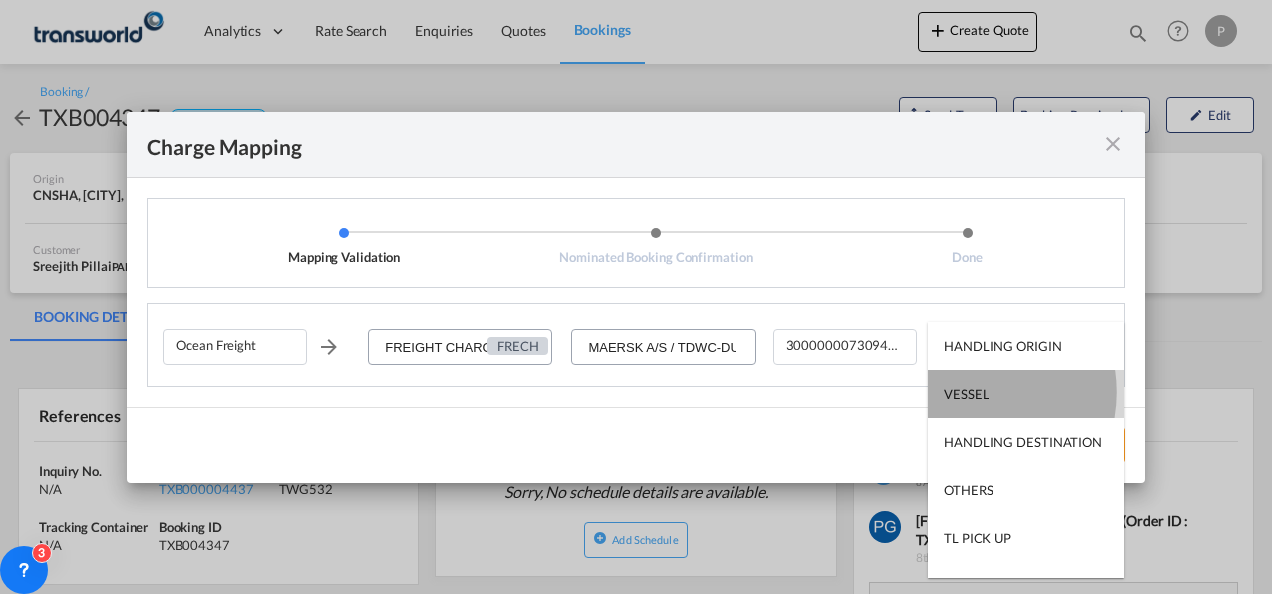 click on "VESSEL" at bounding box center (966, 394) 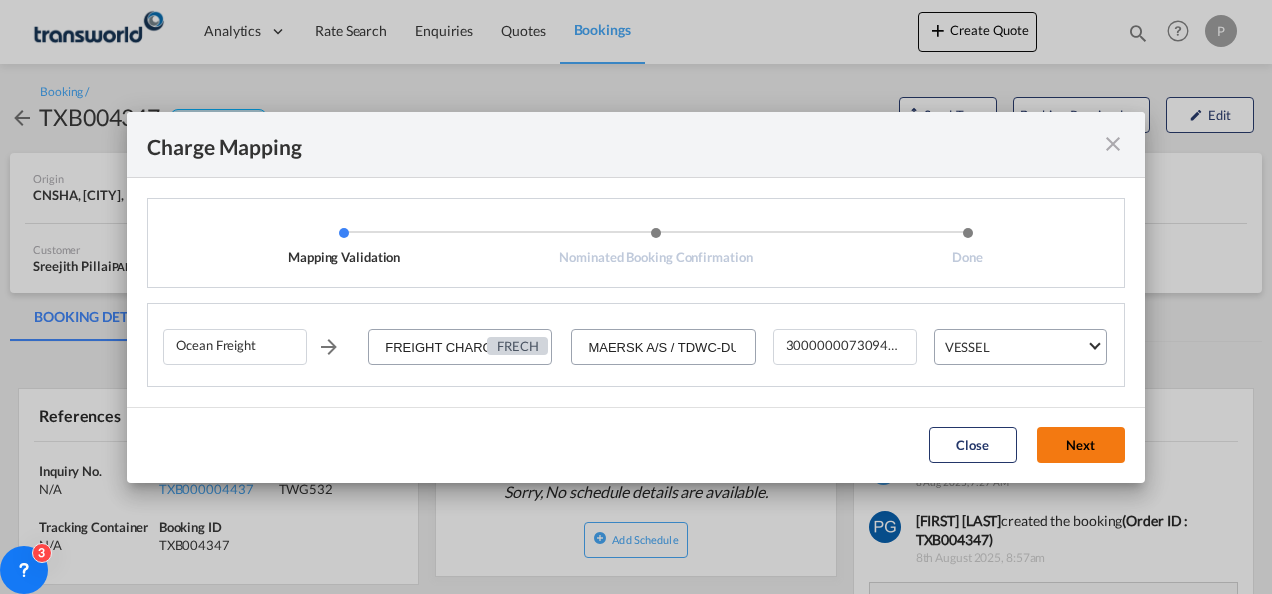 click on "Next" 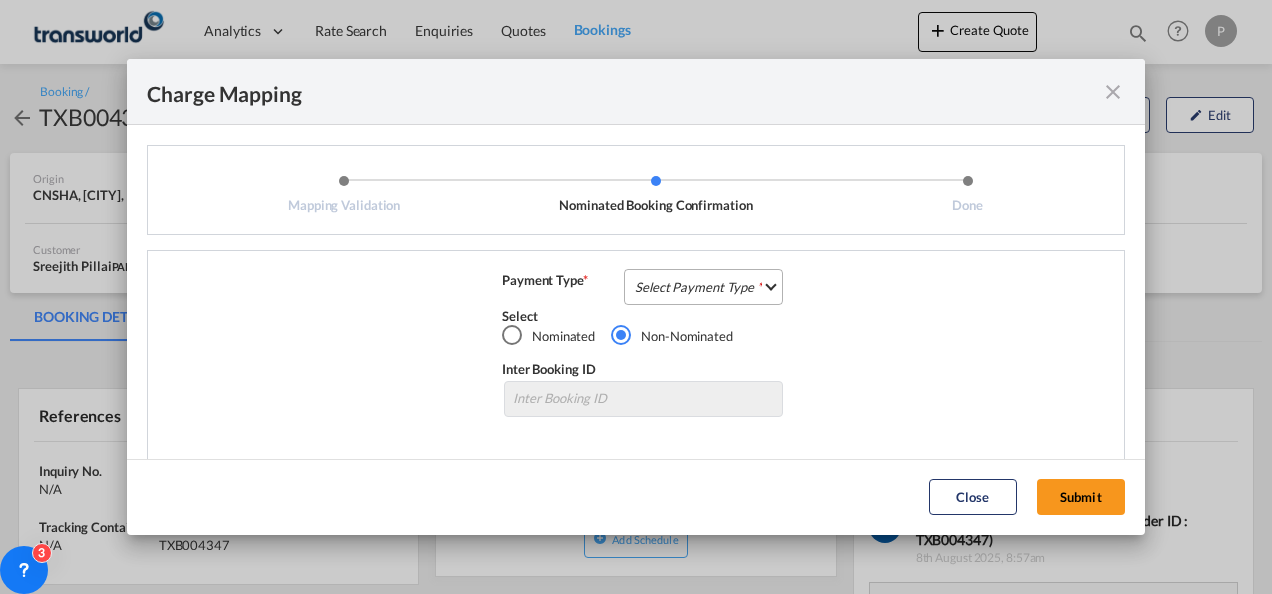 click on "Select Payment Type
COLLECT
PREPAID" at bounding box center [703, 287] 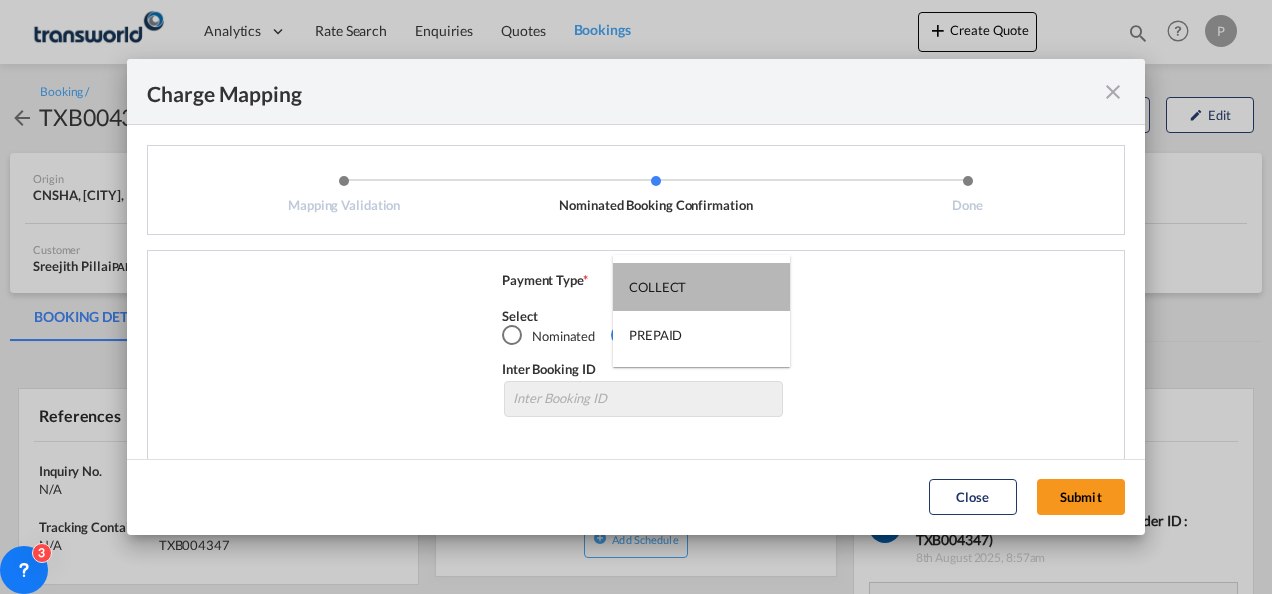 click on "COLLECT" at bounding box center (701, 287) 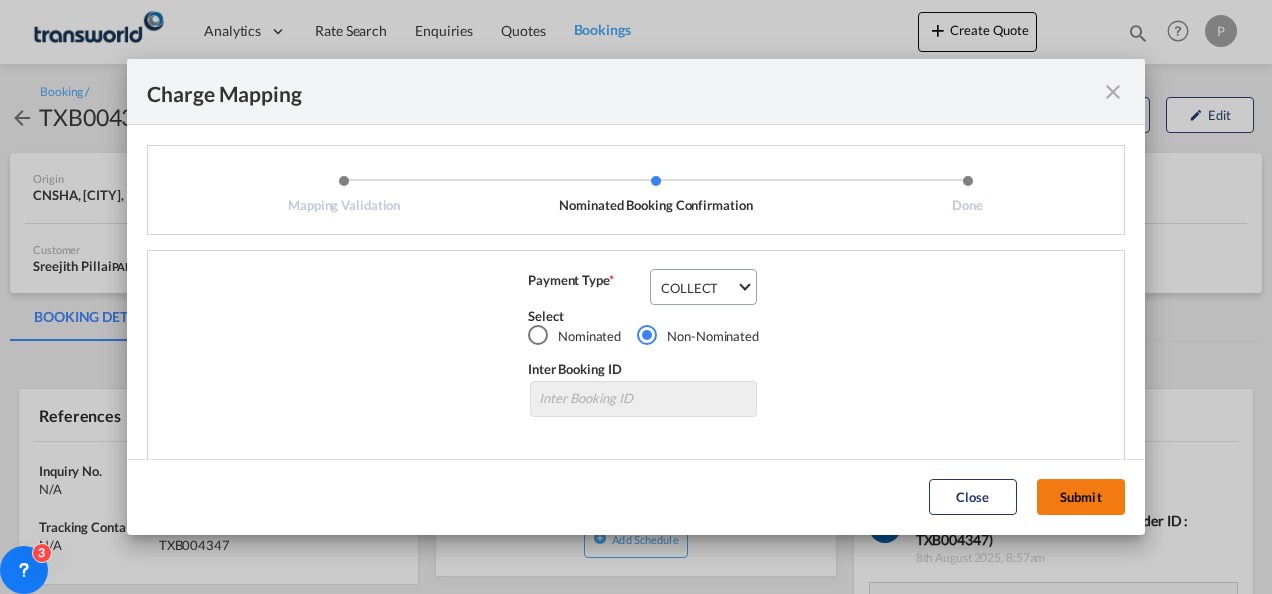 click on "Submit" 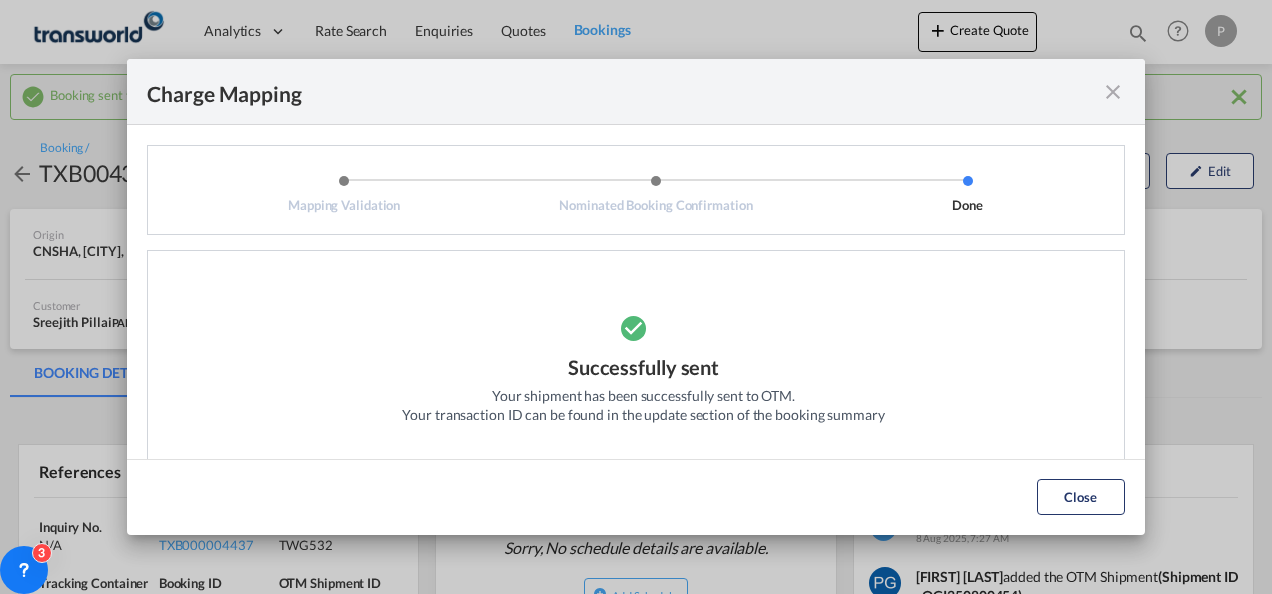 click at bounding box center (1113, 92) 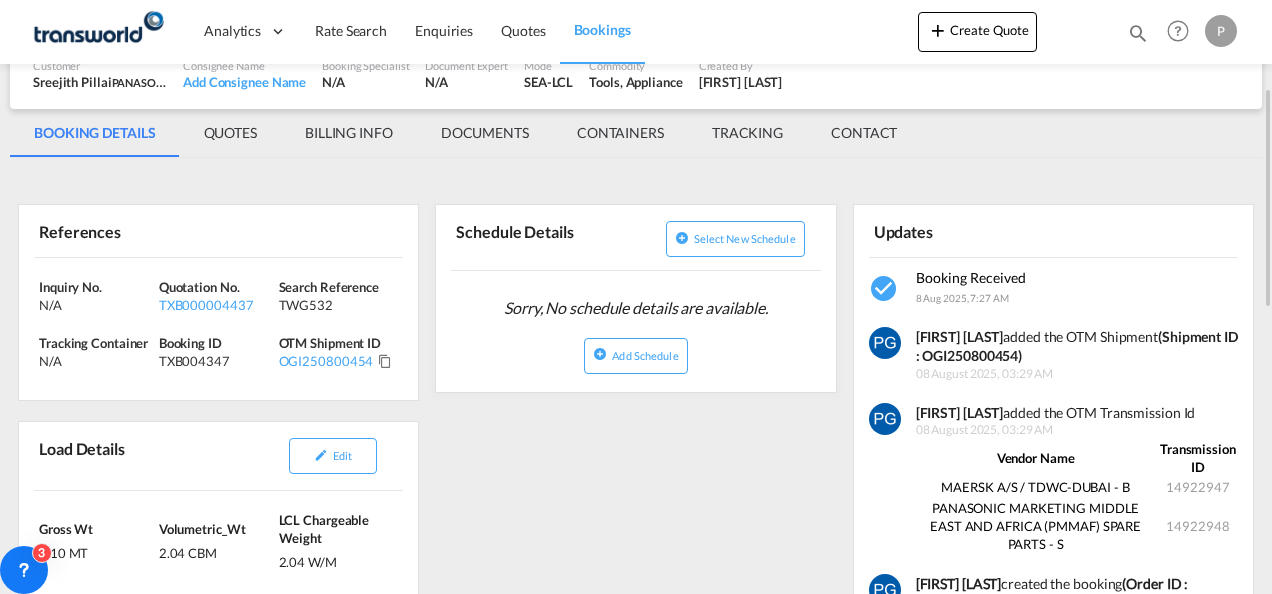 scroll, scrollTop: 239, scrollLeft: 0, axis: vertical 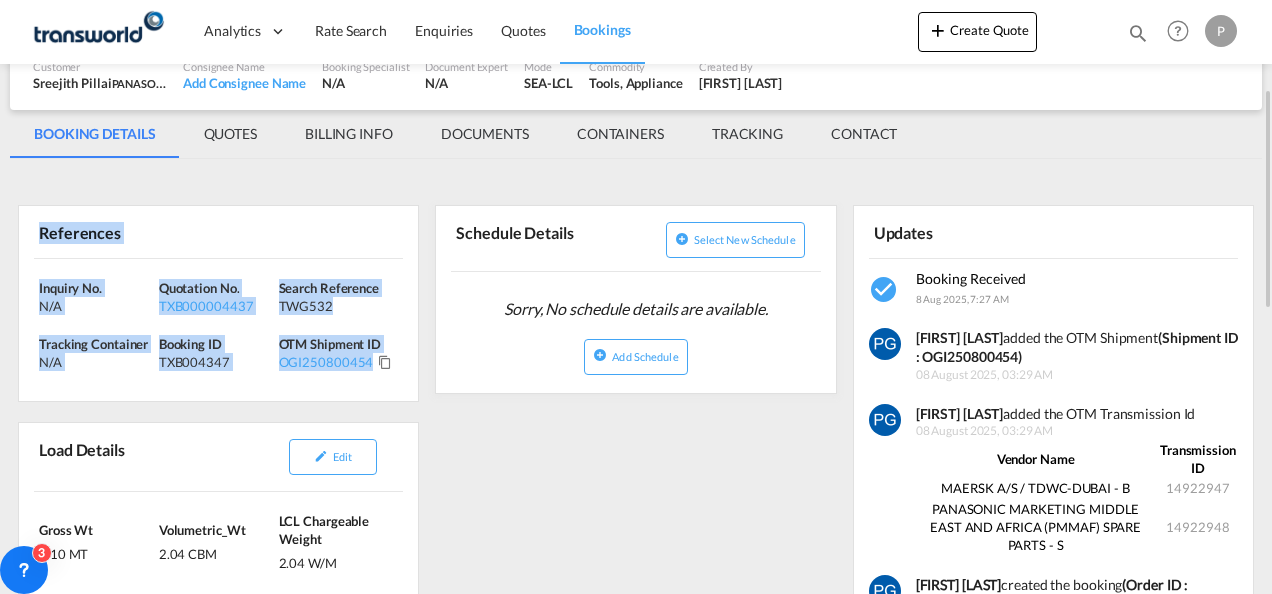 drag, startPoint x: 27, startPoint y: 228, endPoint x: 382, endPoint y: 372, distance: 383.094 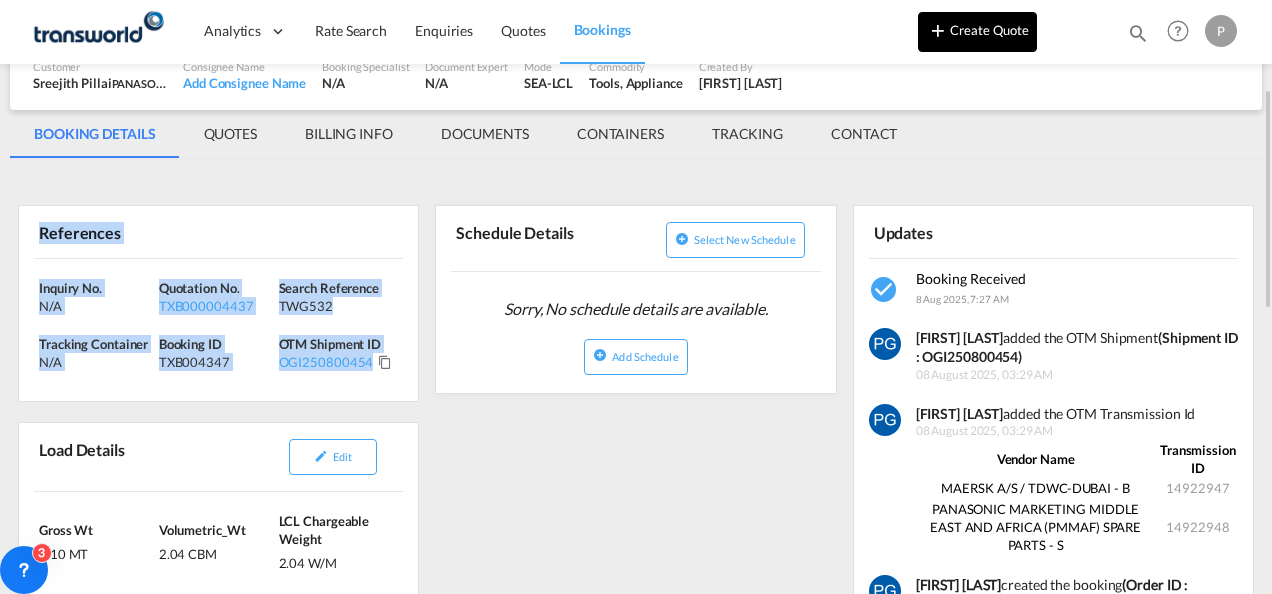 click on "Create Quote" at bounding box center (977, 32) 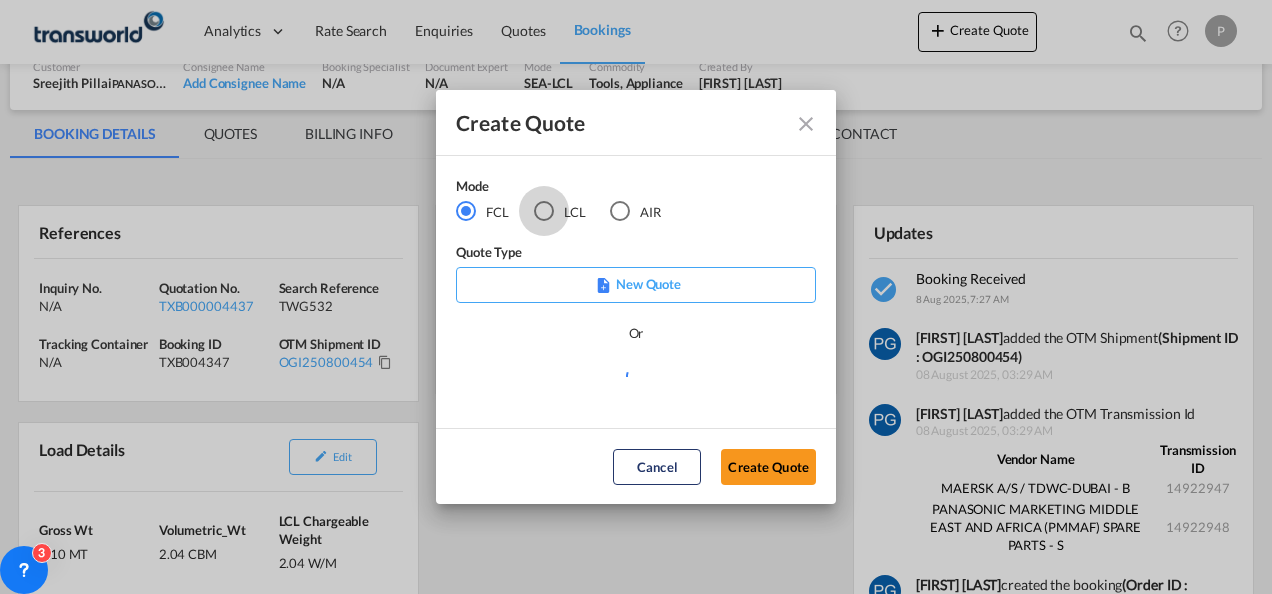 click at bounding box center (544, 211) 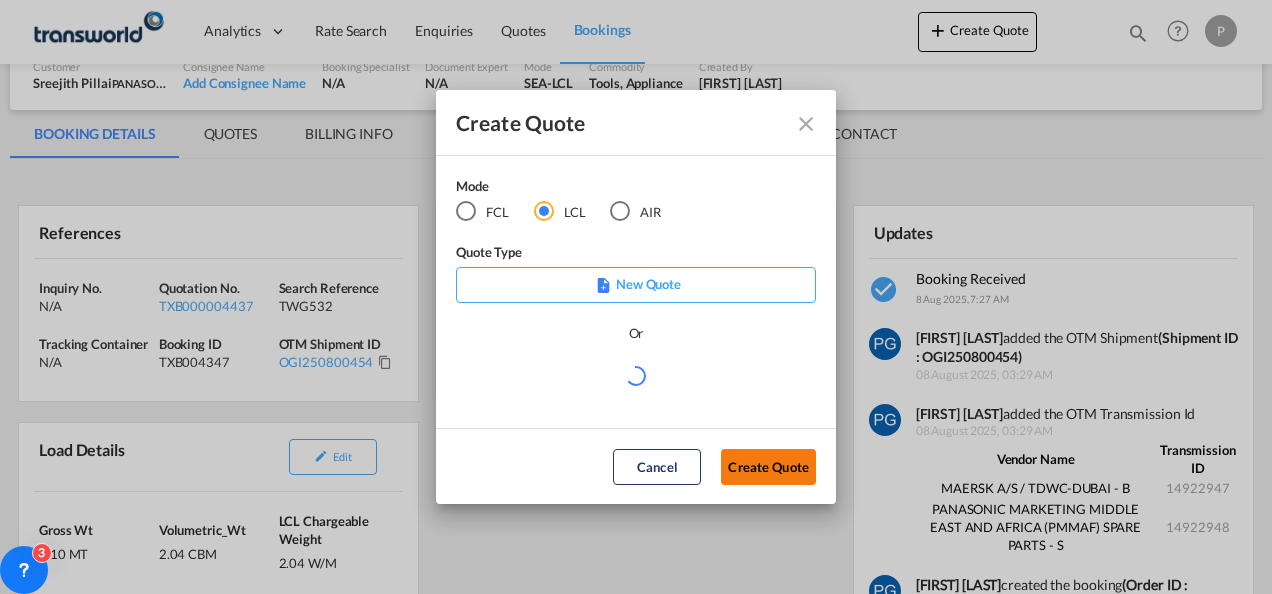 click on "Create Quote" 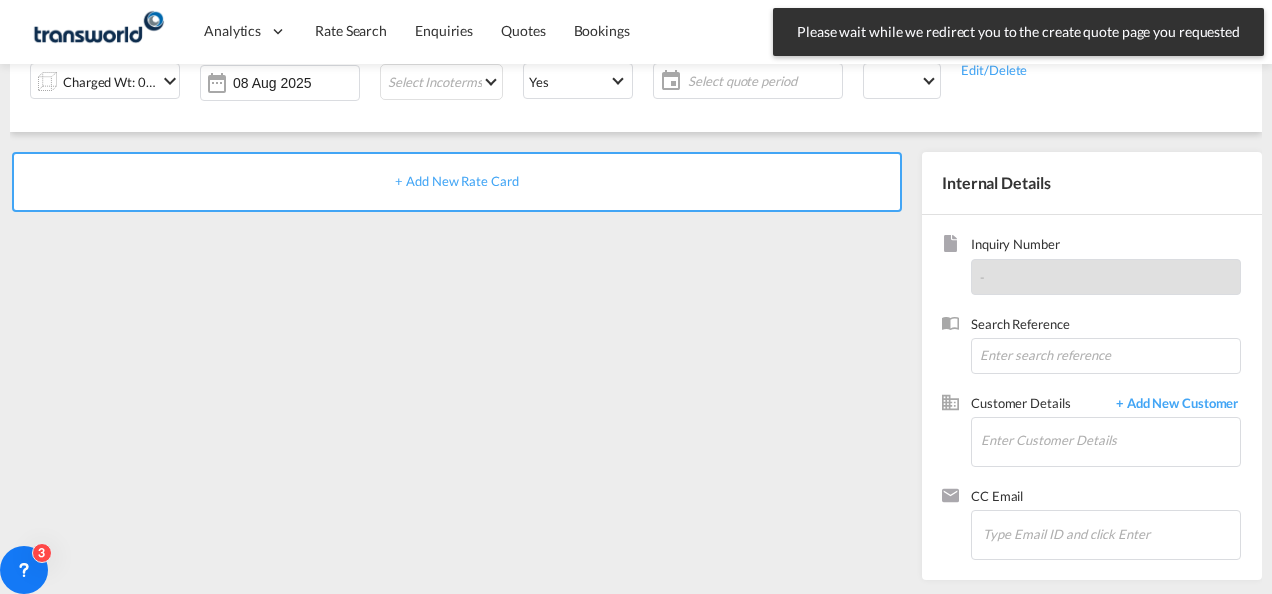 scroll, scrollTop: 0, scrollLeft: 0, axis: both 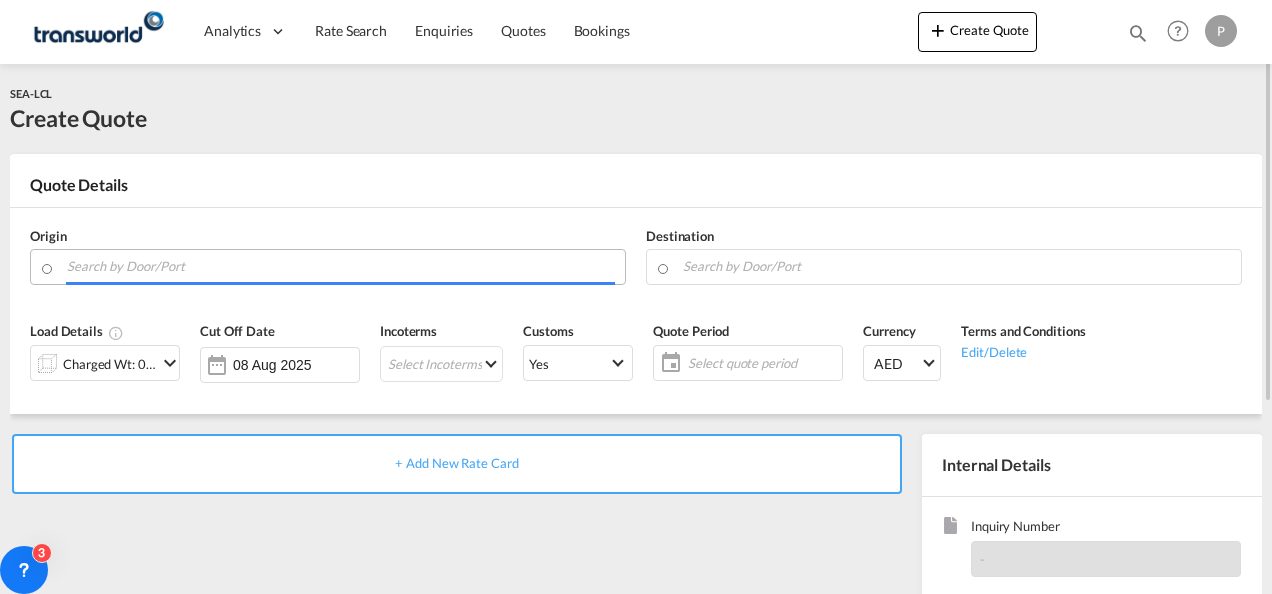 click at bounding box center [341, 266] 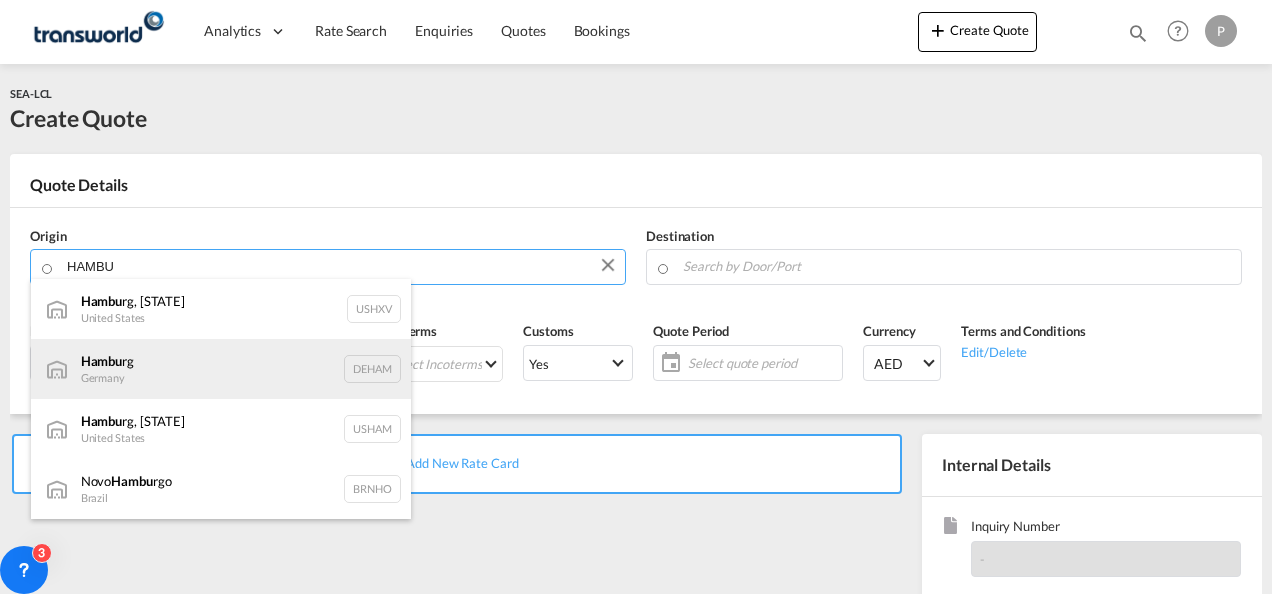 click on "[CITY] rg Germany
DEHAM" at bounding box center (221, 369) 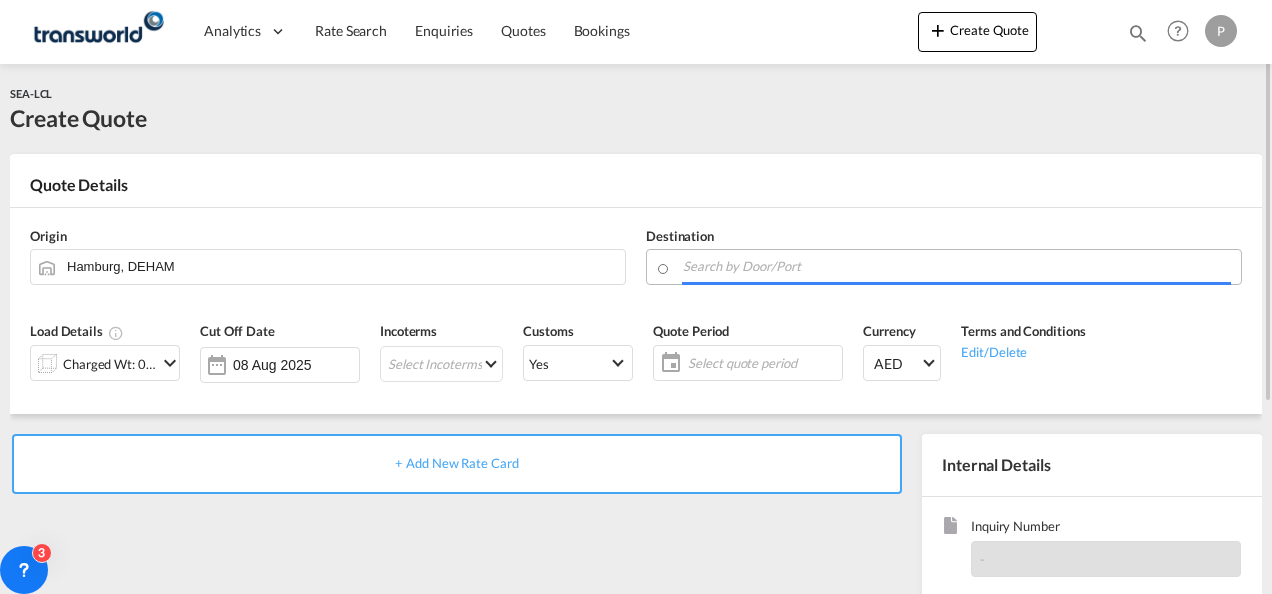 click at bounding box center [957, 266] 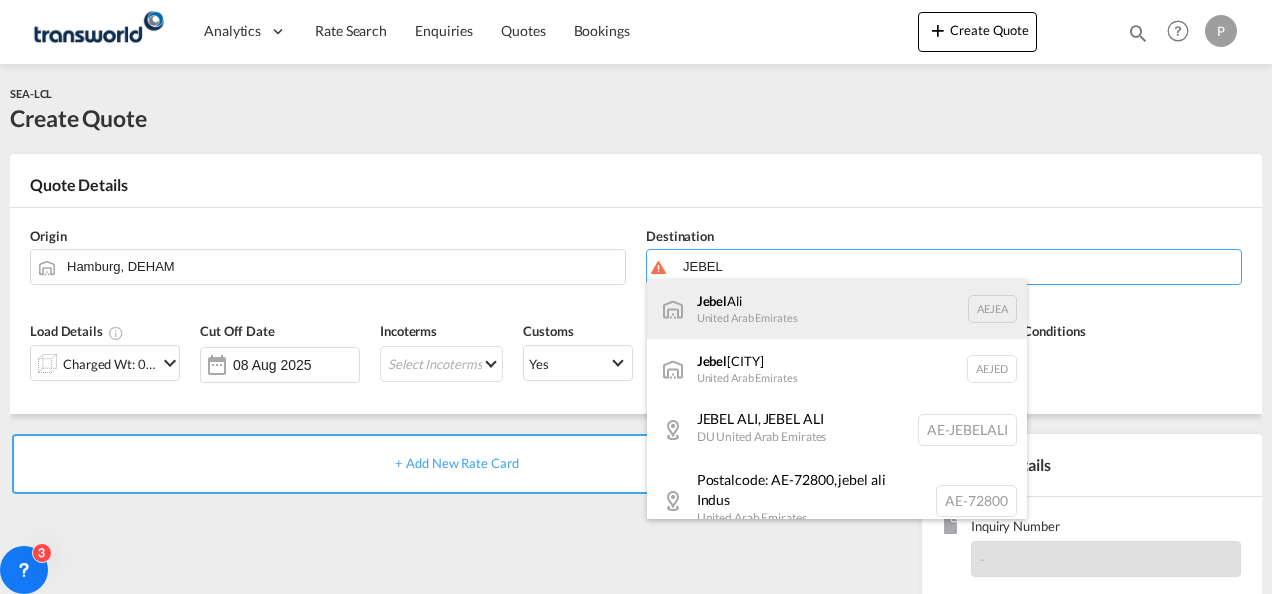 click on "[CITY]
United Arab Emirates
AEJEA" at bounding box center [837, 309] 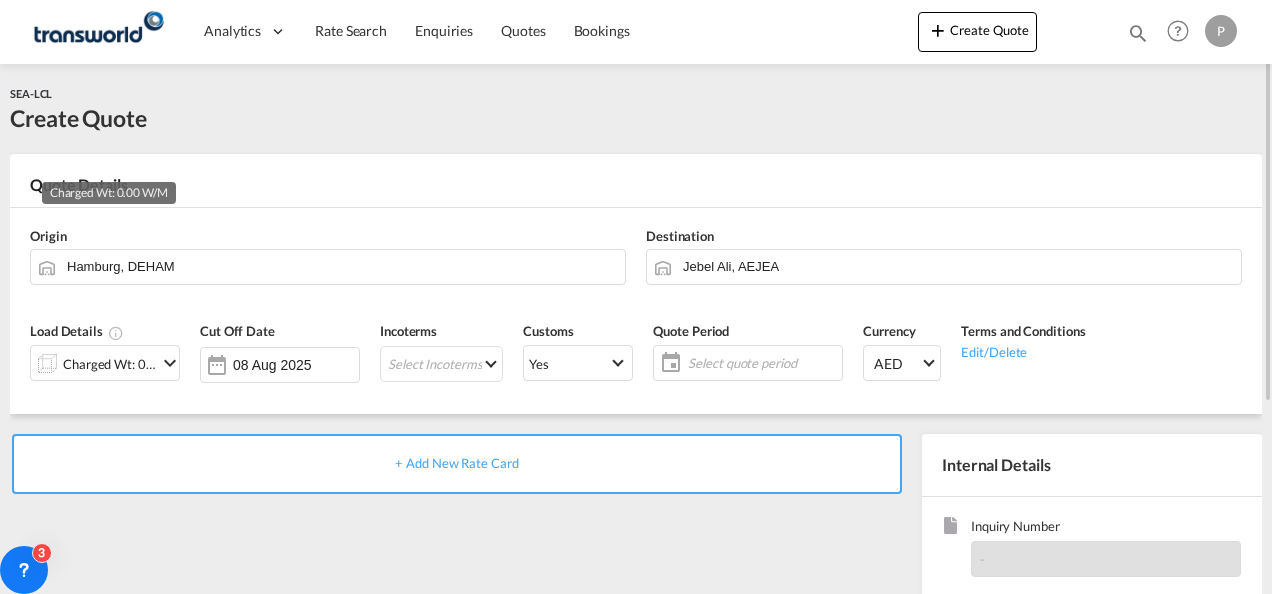 click on "Charged Wt: 0.00 W/M" at bounding box center (110, 364) 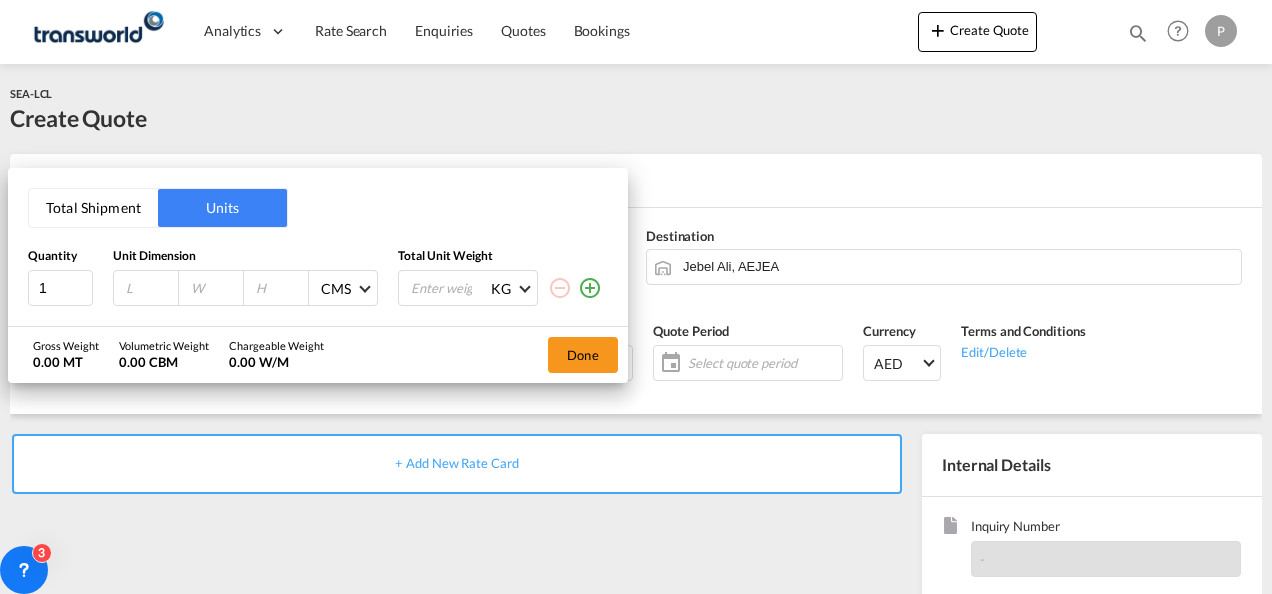 type 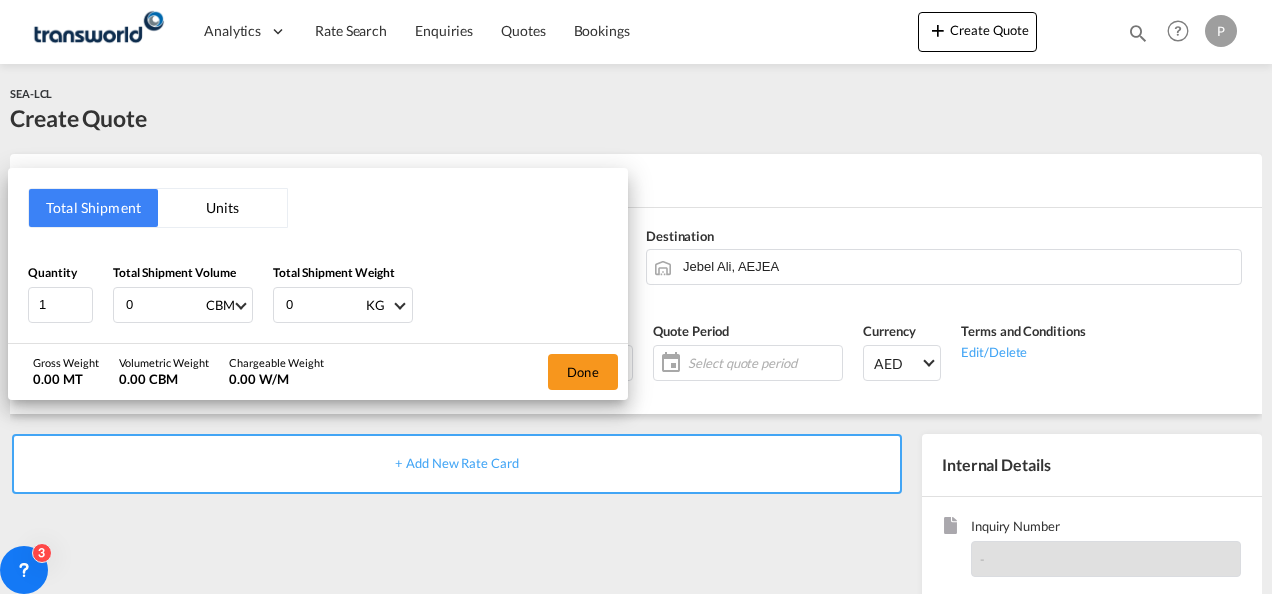 click on "0" at bounding box center (164, 305) 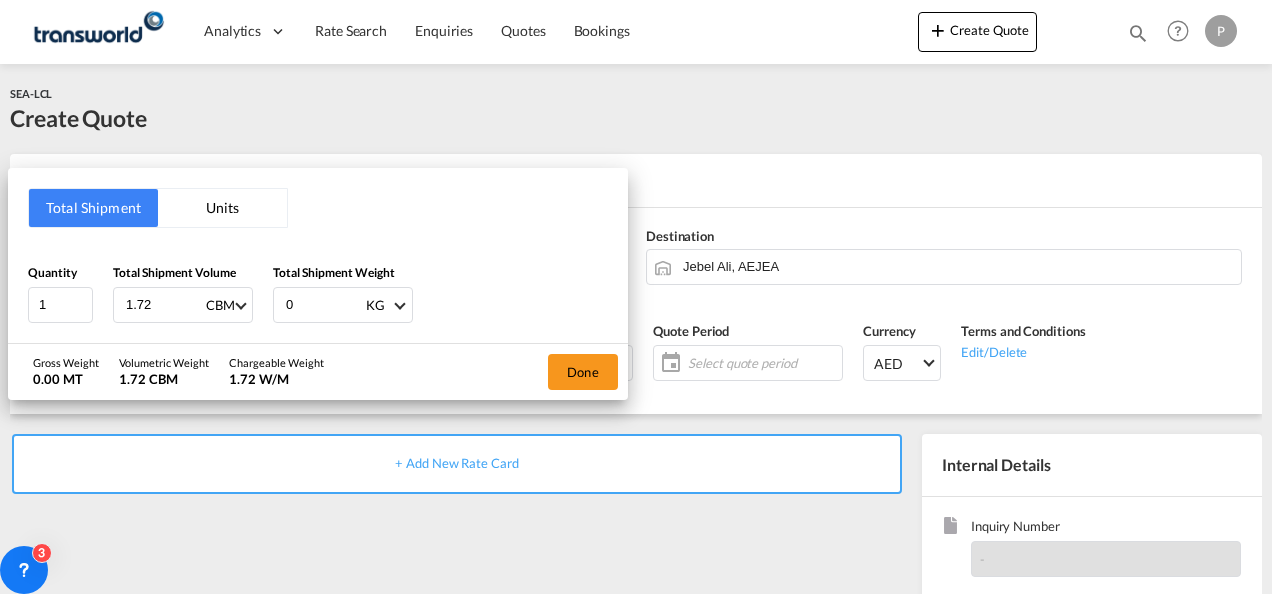 type on "1.72" 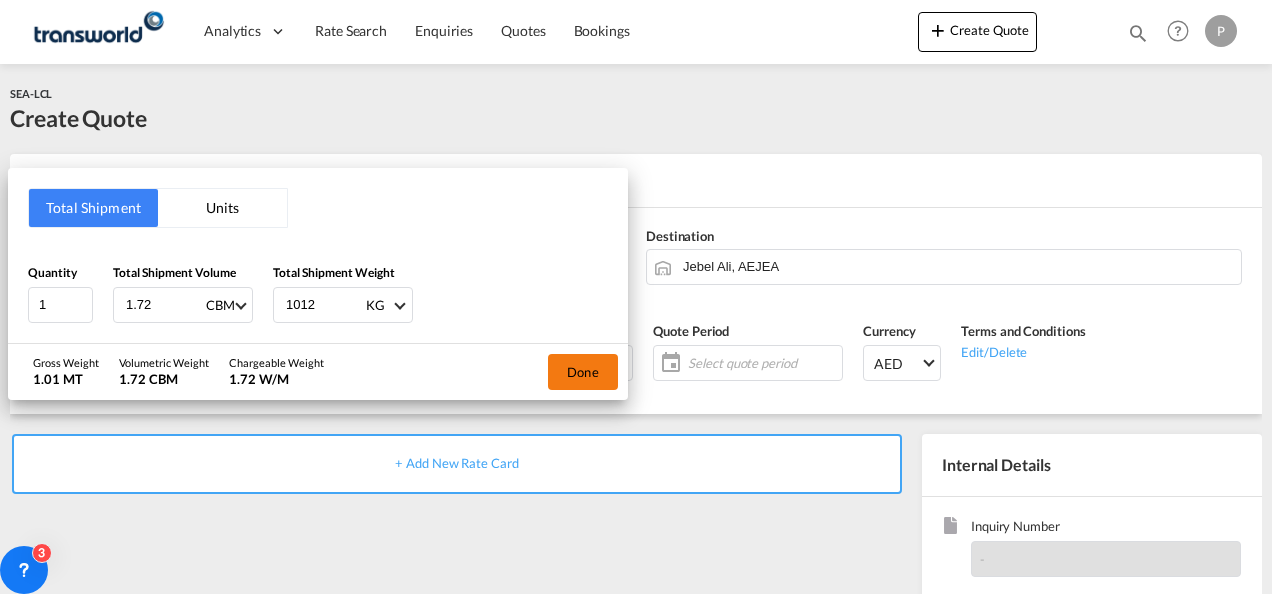 type on "1012" 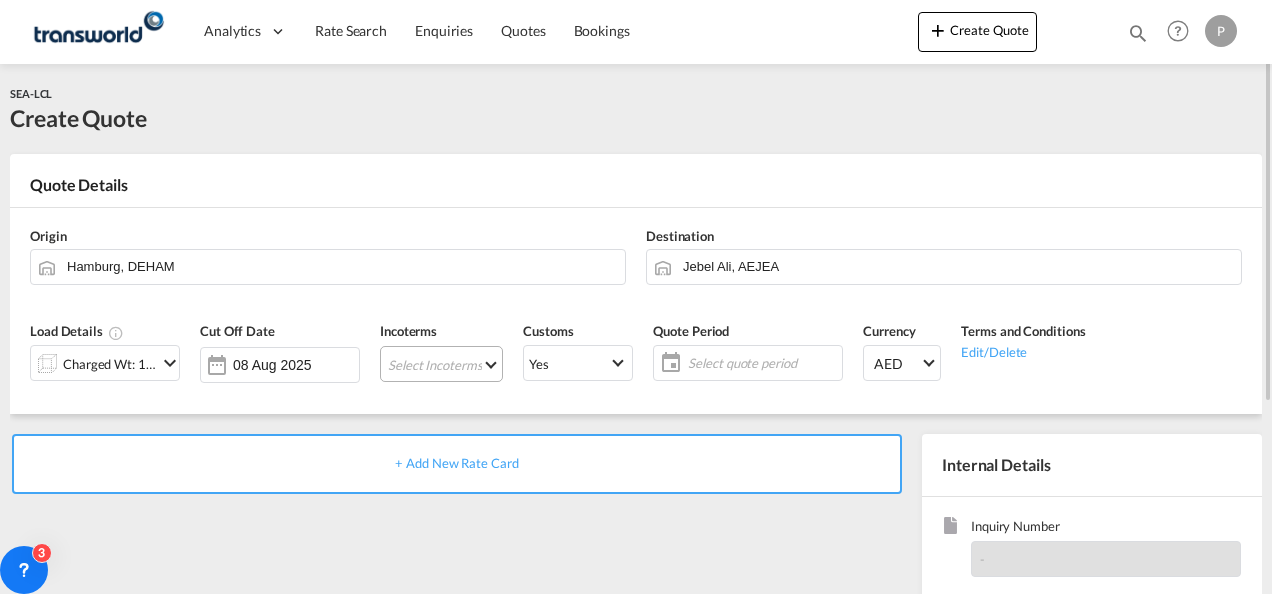 click on "Select Incoterms
CPT - import
Carrier Paid to FAS - import
Free Alongside Ship FOB - export
Free on Board EXW - export
Ex Works CFR - export
Cost and Freight DDP - export
Delivery Duty Paid CIF - import
Cost,Insurance and Freight FOB - import
Free on Board DPU - export
Delivery at Place Unloaded CPT - export
Carrier Paid to DPU - import
Delivery at Place Unloaded DAP - import
Delivered at Place EXW - import
Ex Works CIP - export
Carriage and Insurance Paid to DAP - export
Delivered at Place FCA - export
Free Carrier CFR - import
Cost and Freight CIF - export
Cost,Insurance and Freight FCA - import
Free Carrier FAS - export
Free Alongside Ship CIP - import
Carriage and Insurance Paid to" at bounding box center (441, 364) 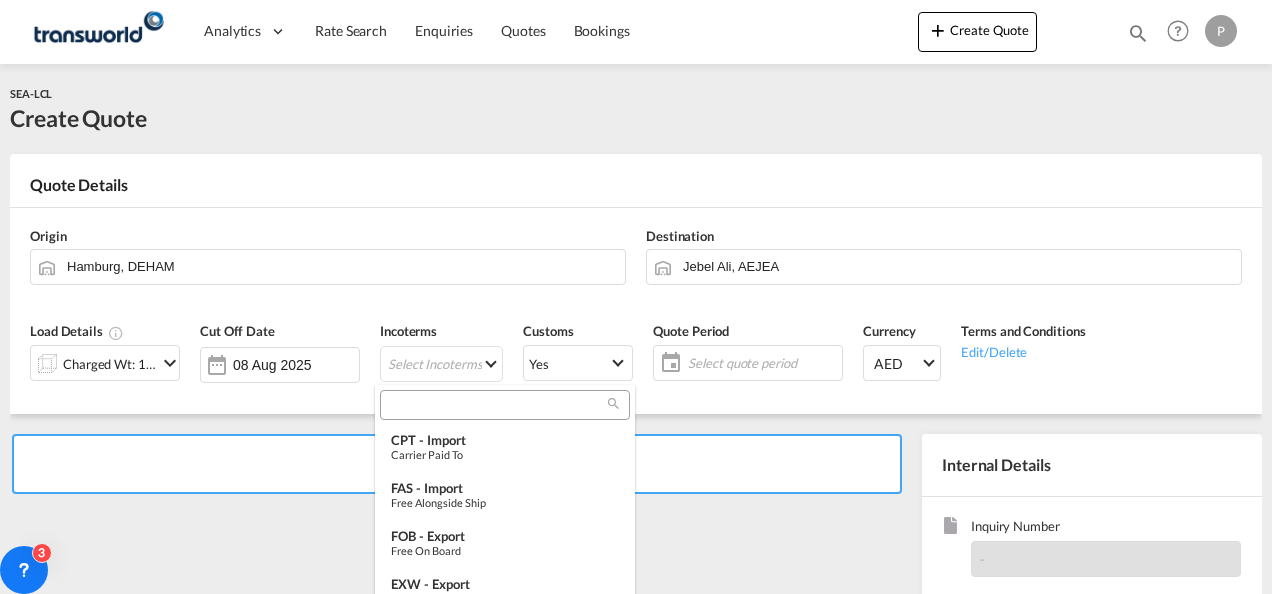 click at bounding box center (497, 405) 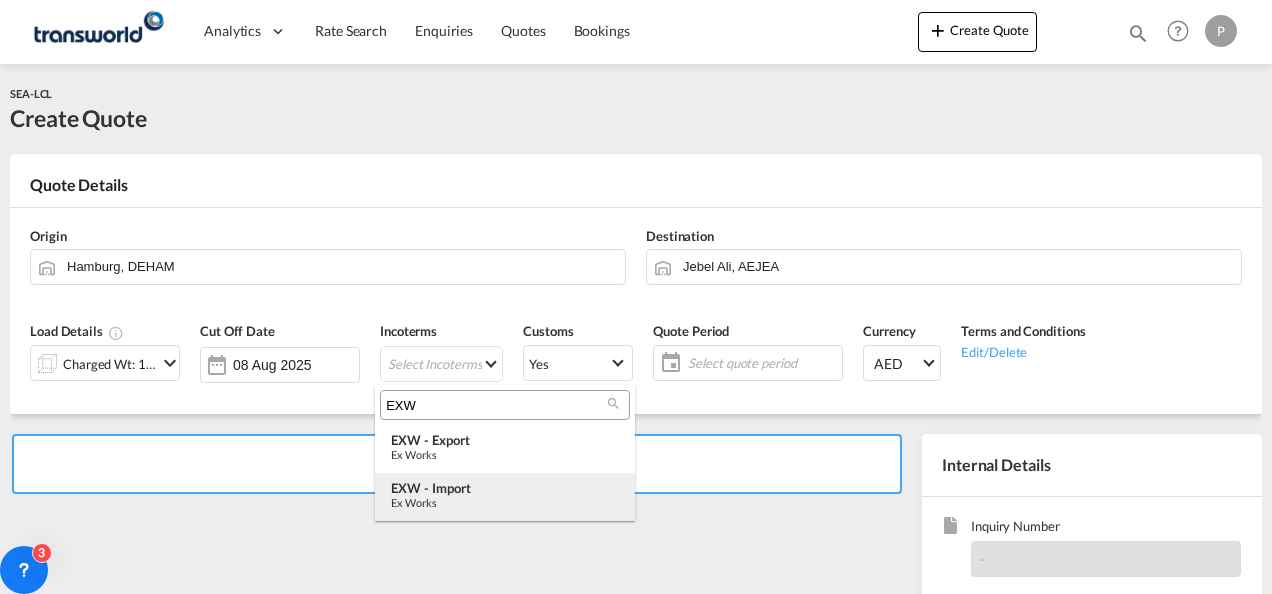 type on "EXW" 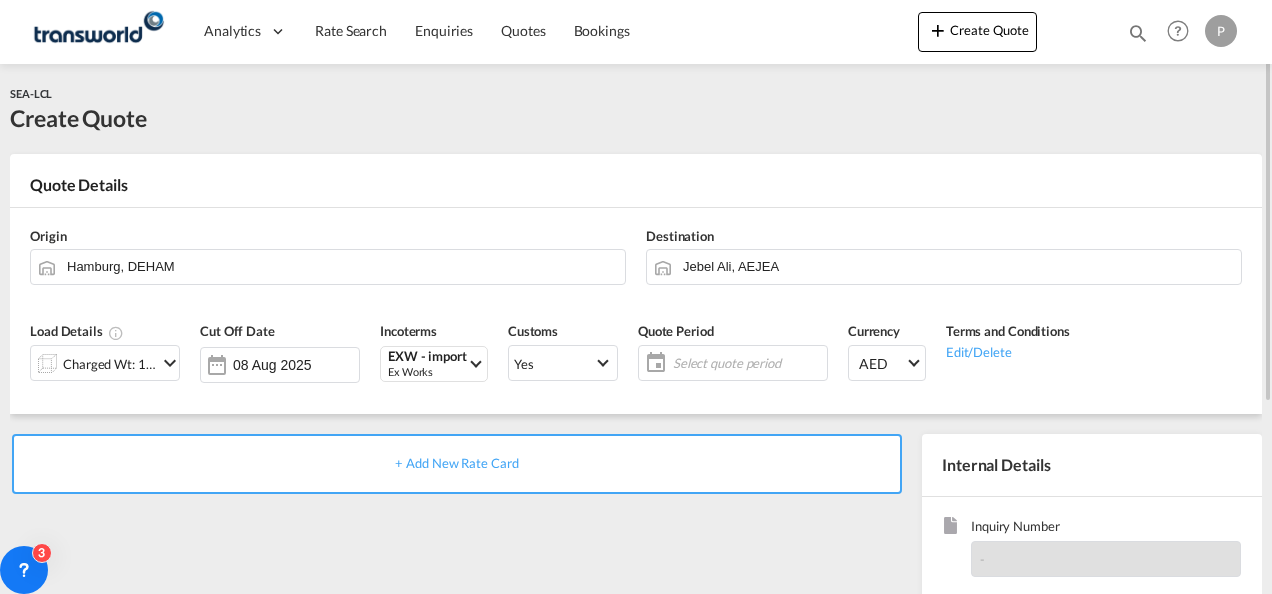 click on "Select quote period" 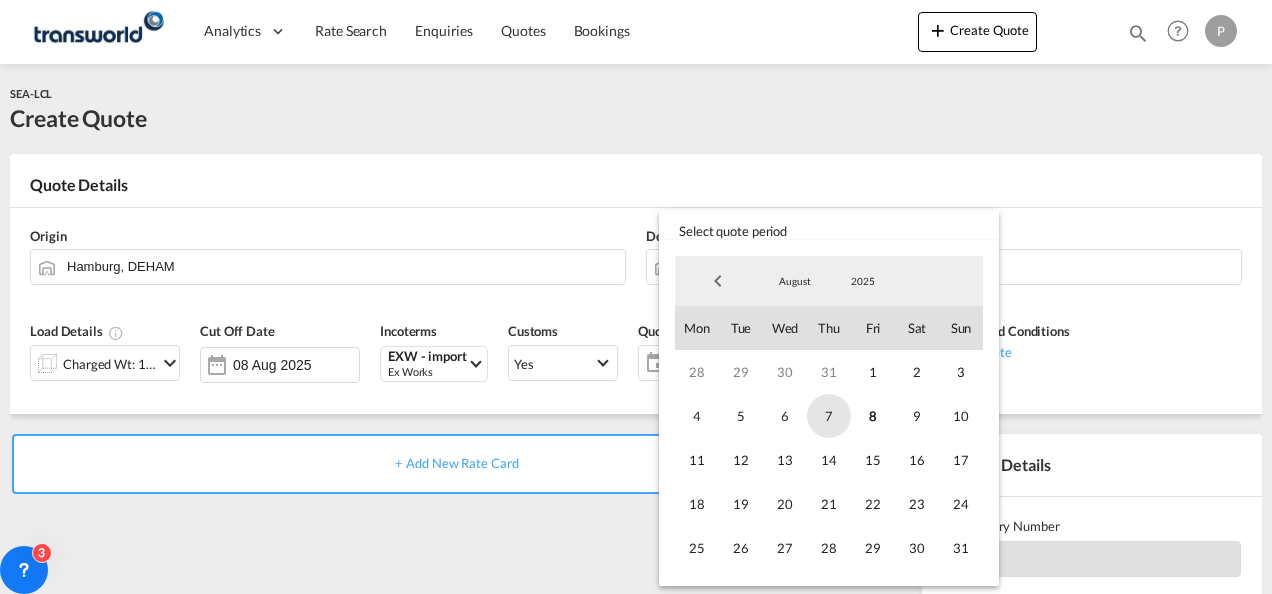 click on "7" at bounding box center (829, 416) 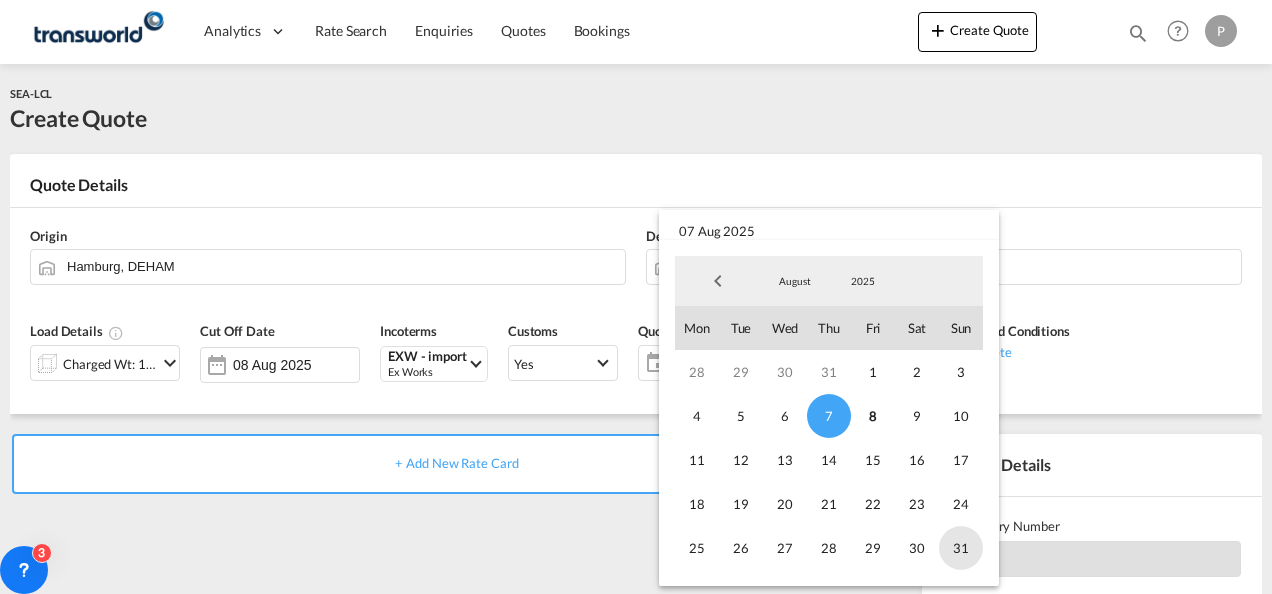 click on "31" at bounding box center (961, 548) 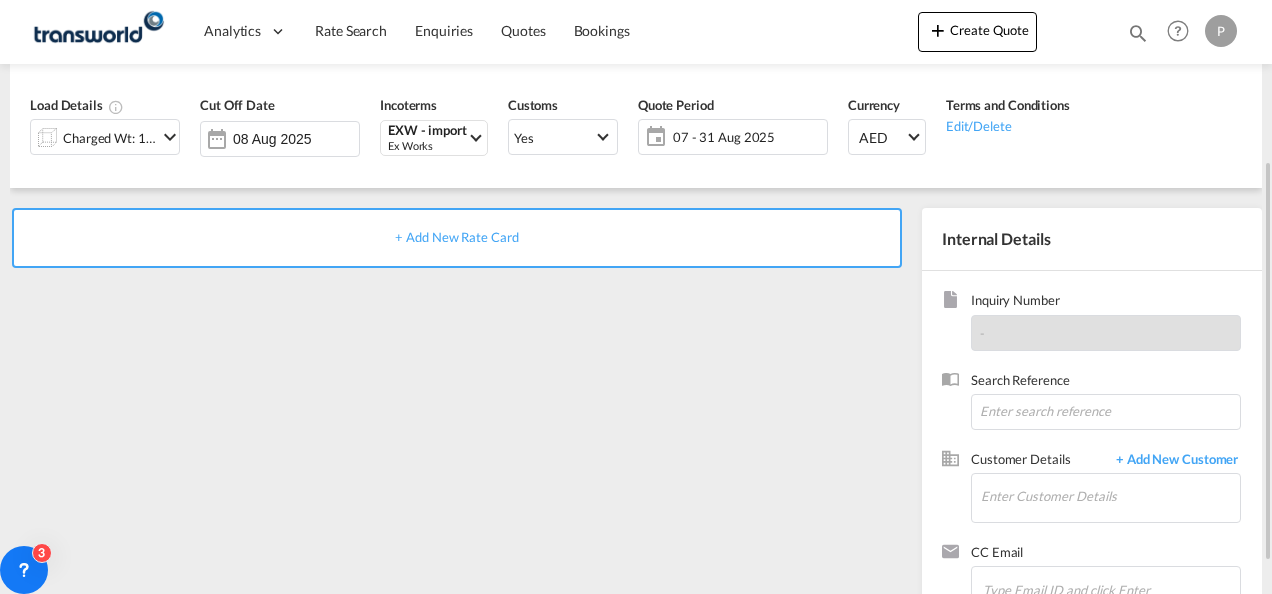scroll, scrollTop: 232, scrollLeft: 0, axis: vertical 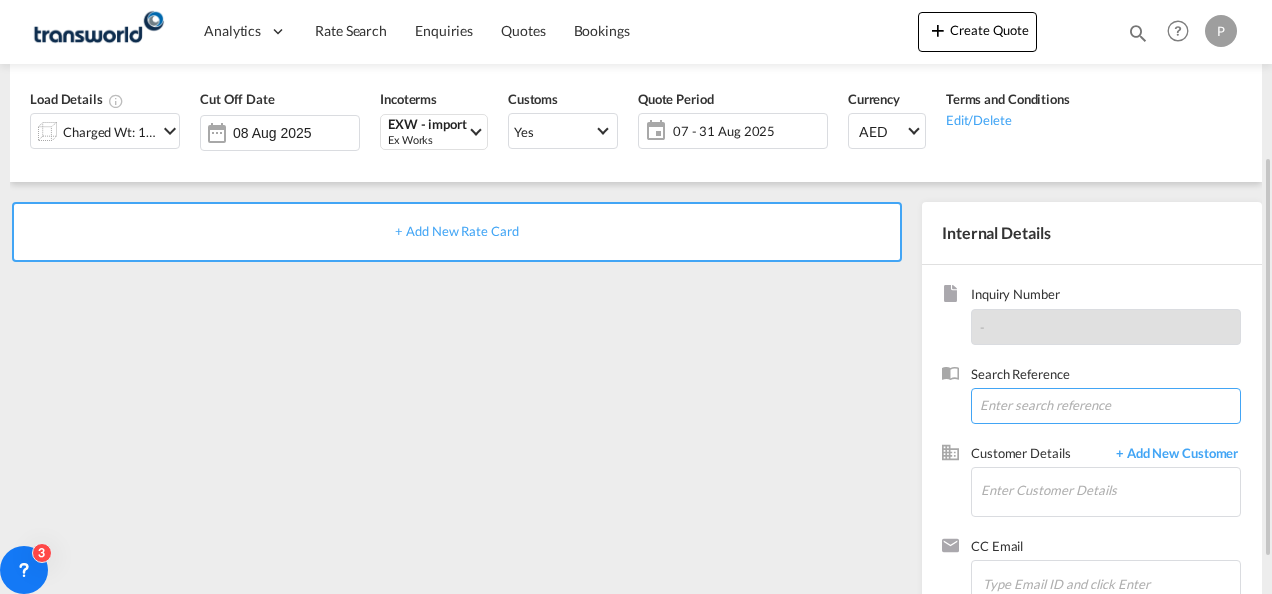 click at bounding box center [1106, 406] 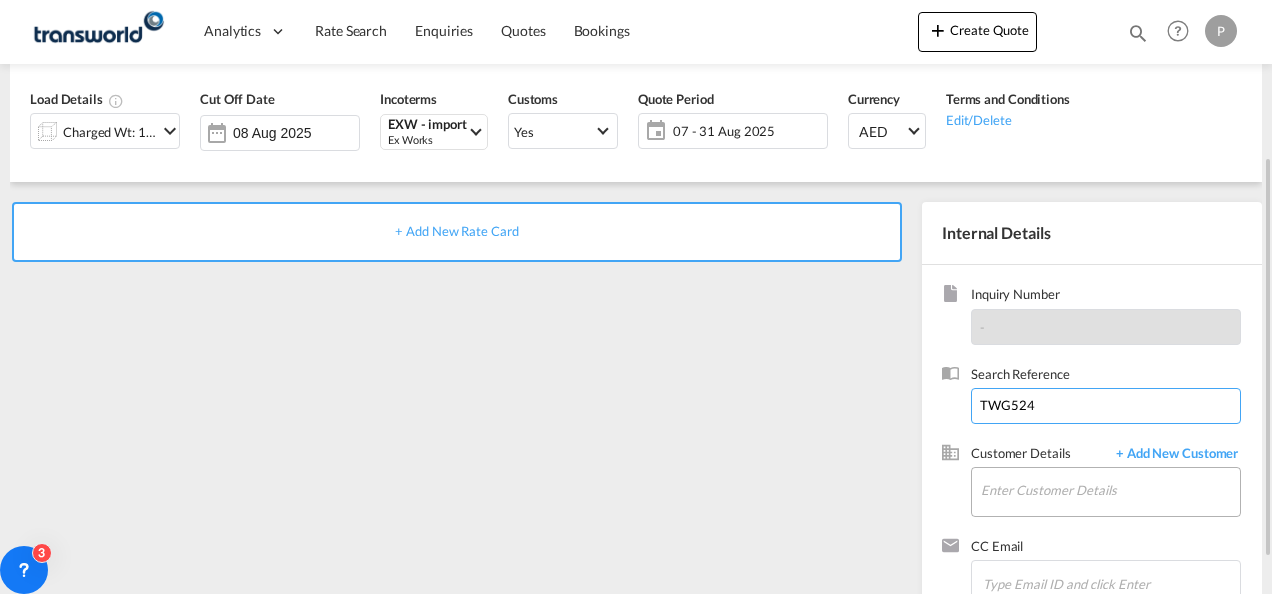 type on "TWG524" 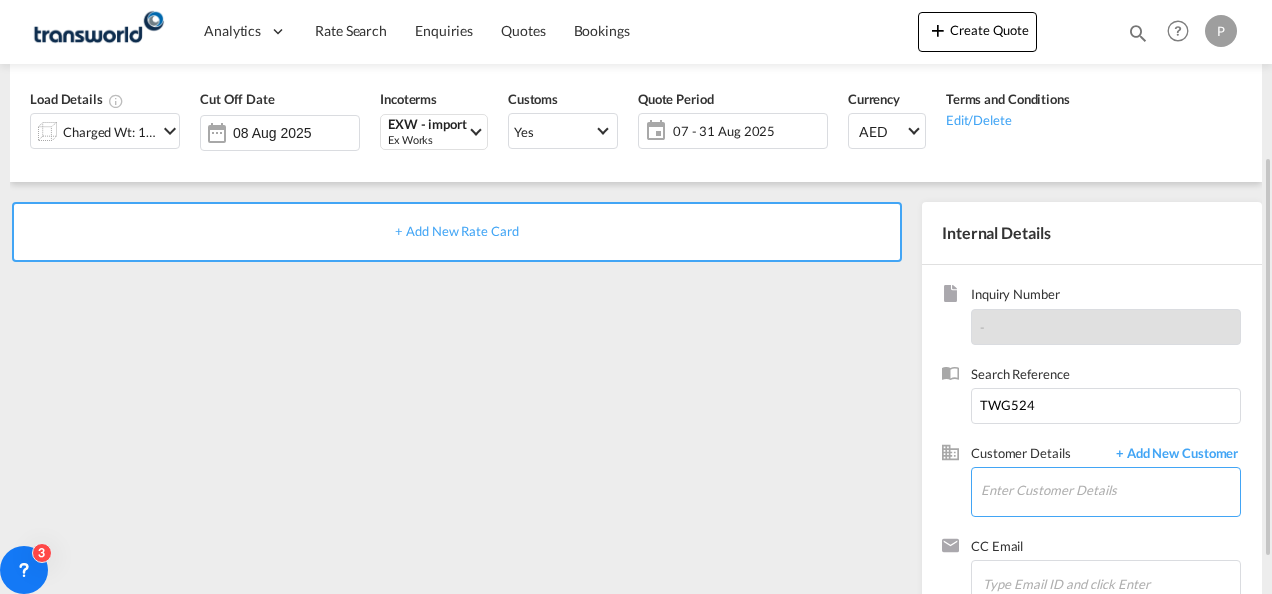 click at bounding box center [1110, 493] 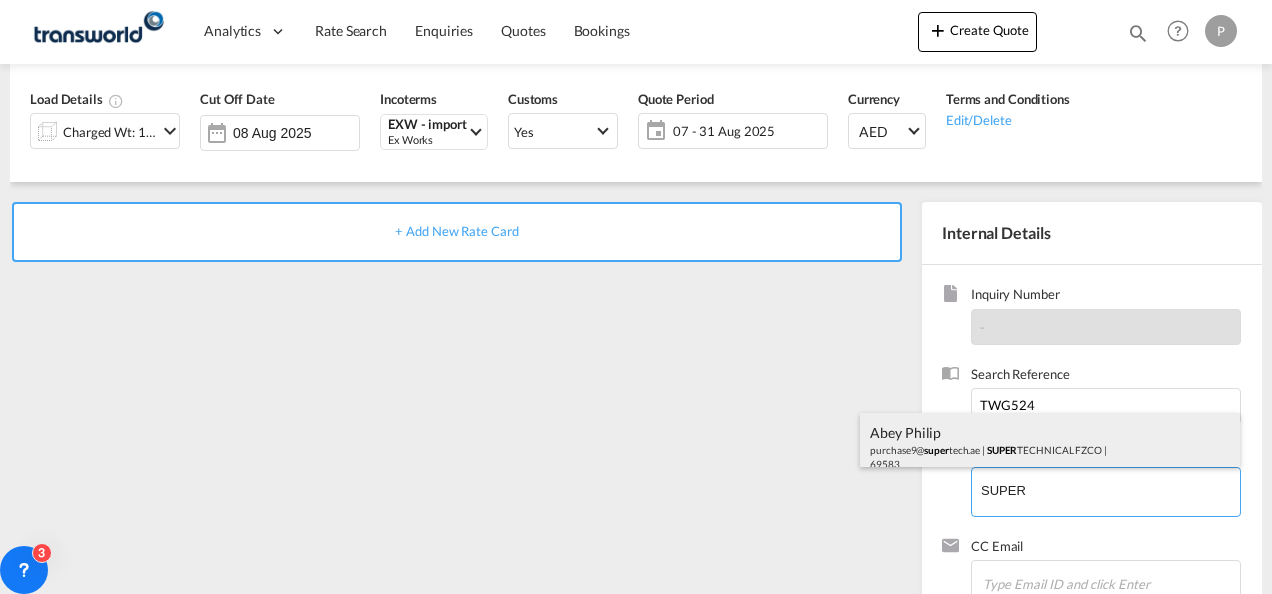 click on "Abey Philip purchase9@ [DOMAIN] | SUPER TECHNICAL FZCO
| 69583" at bounding box center (1050, 447) 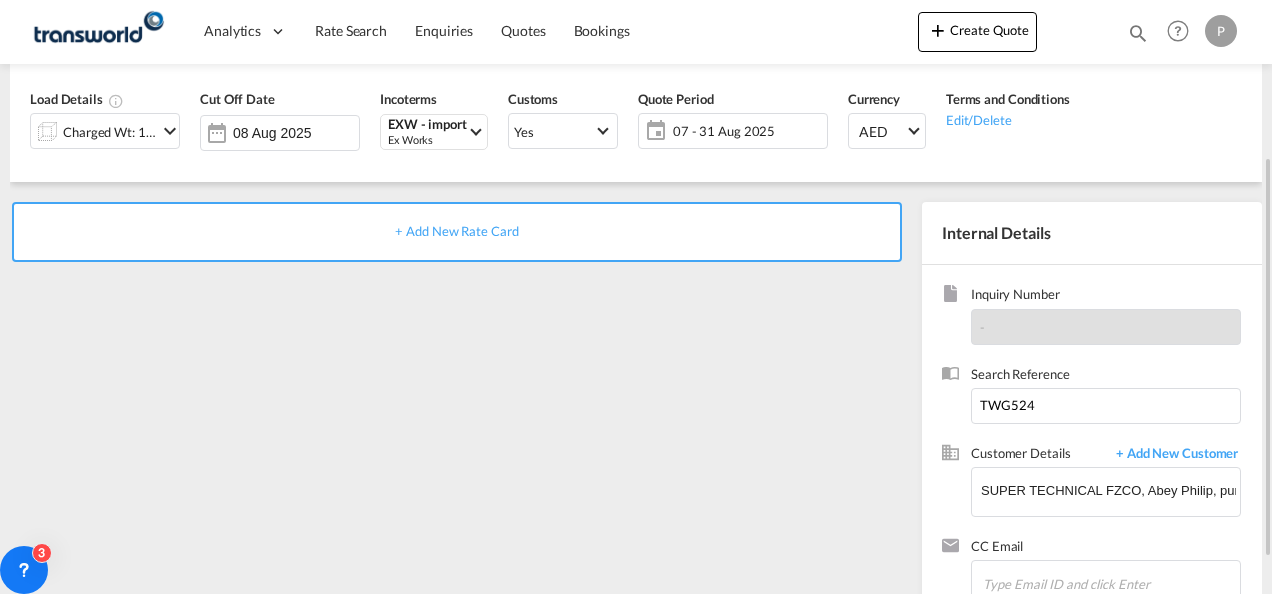 click on "+ Add New Rate Card" at bounding box center [457, 232] 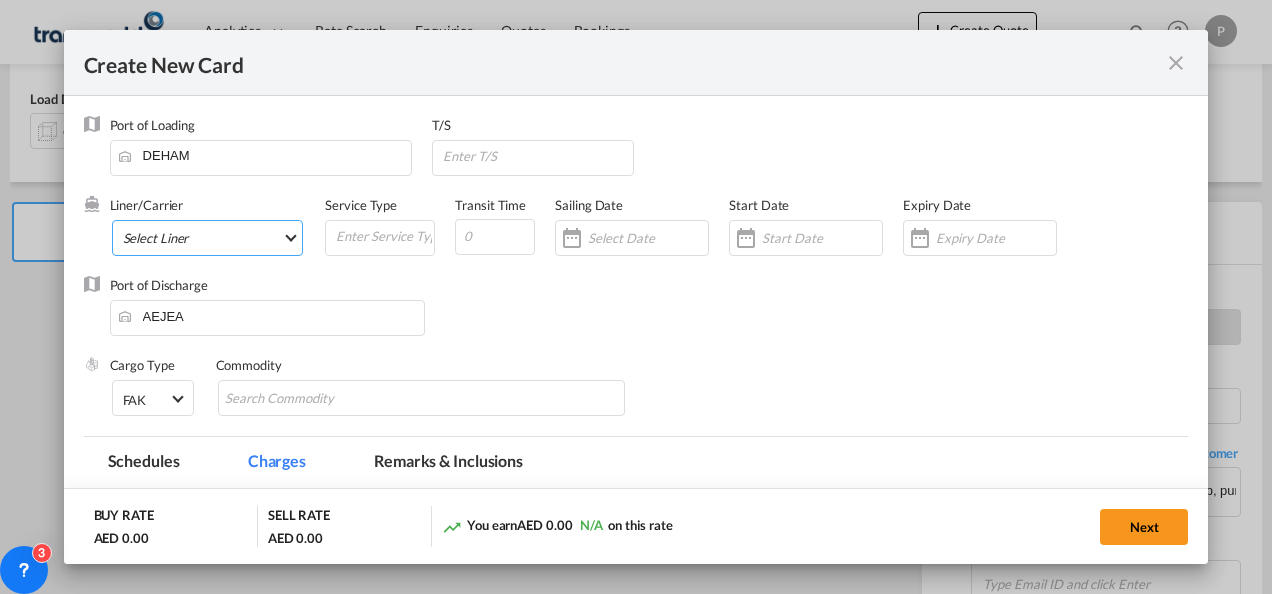 click on "Select Liner   2HM LOGISTICS D.O.O 2HM LOGISTICS D.O.O. / TDWC-CAPODISTRI 2HM LOGISTICS D.O.O. / TDWC-KOPER 2HM LOGISTICS KFT / TDWC-ANKARANSKA 3A INTERNATIONAL LOGISTICS JOINT STOCK COMPANY / T 3P LOGISTICS / TDWC - LONDON A & G INTERNATIONAL CARGO (THAILAND)  / TDWC-BANGK A A X L GLOBAL SHIPPING LINES L.L.C / TDWC-DUBAI A AND G INTERNATIONAL CARGO / TDWC-BANGKOK A J WORLDWIDE SERVICES INC / TDWC-SADDLE BRO A K ENTERPRISES / TDWC-MUMBAI A.J WORLDWIDE SERVICES LTD / TDWC-WESTDRAYTO AA AND S SHIPPING LLC / TDWC-DUBAI AA&S SHIPPING LLC / TDWC-DUBAI AAA CHINA LIMITED / TDWC-SHENZHEN AAHIL SHIPPING L.L.C / TDWC-DUBAI AAS FREIGHT EUROPE GMBH / TDWC-GERMANY AASHIANA COMMERCIAL FZE / TDWC-DUBAI AAXL GLOBAL SHIPPING LINES LLC ABBAS YOUSUF / TDWC-DUBAI ABBAS YOUSUF TRADING LLC / TDWC-DUBAI ABC EUROPEAN AIR AND SEA CARGO DISTRI / TDWC-BEOGR ABDA CARGO SERVICES DMCC / TDWC-DUBAI ABDUL MUHSEN SHIPPING LLC ABDUL MUHSEN SHIPPING LLC / TDWC-DUBAI ABRAO SHIPPING / TDWC-DUBAI ABRECO FREIGHT LLC / TDWC-DUBAI" at bounding box center (208, 238) 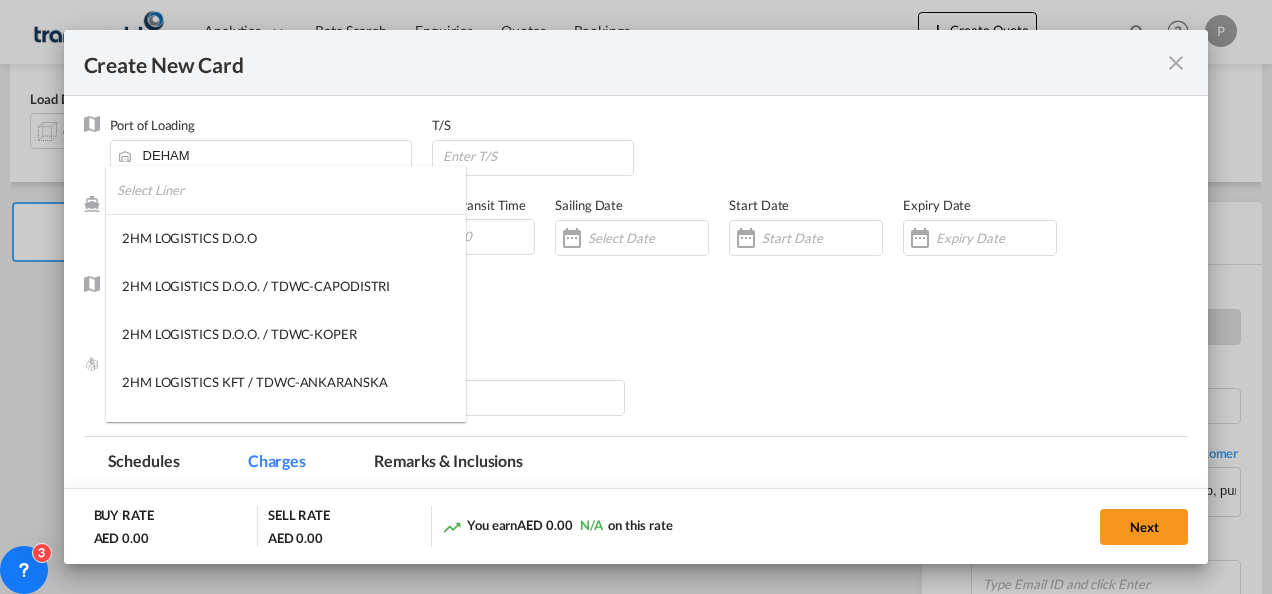 click at bounding box center [291, 190] 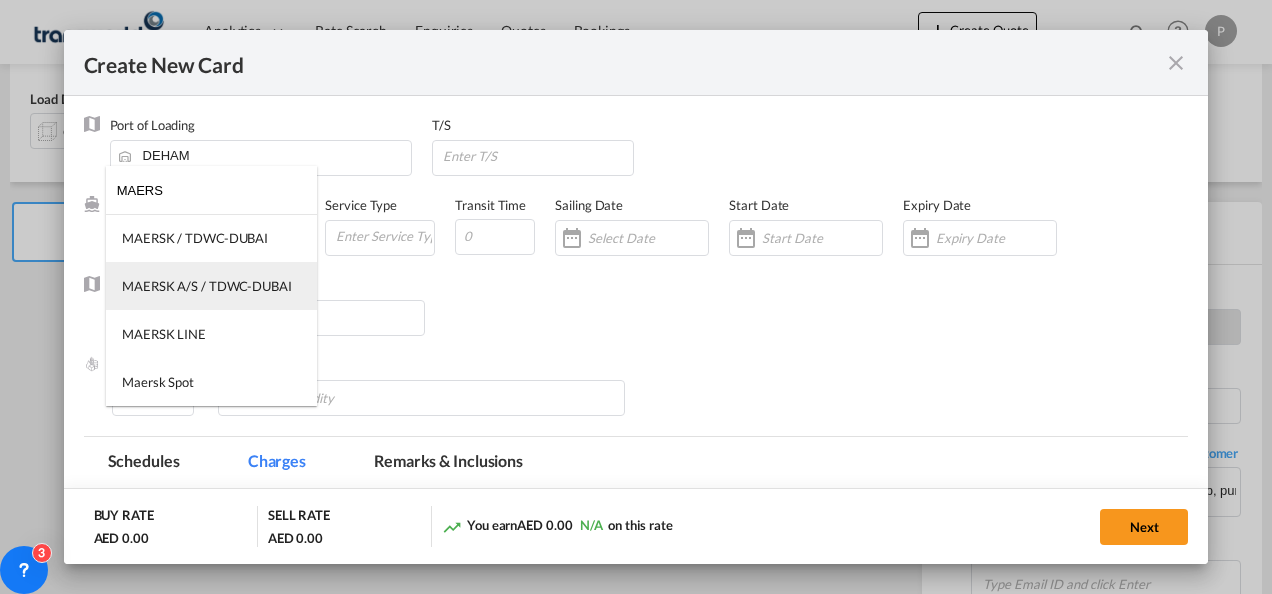 type on "MAERS" 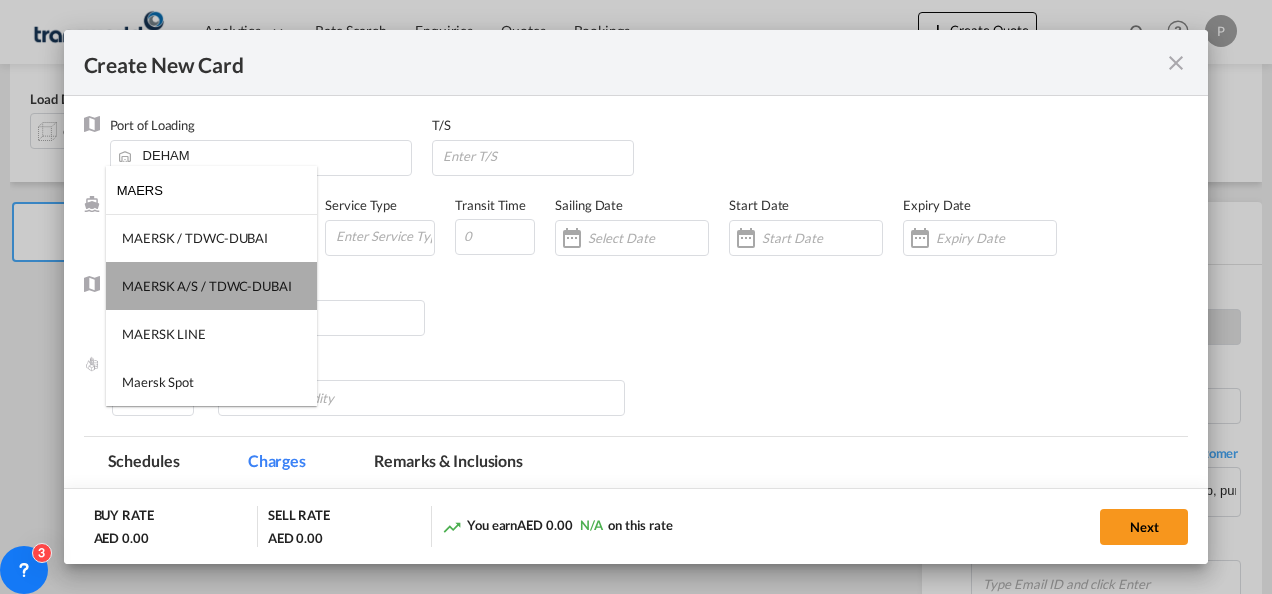 click on "MAERSK A/S / TDWC-DUBAI" at bounding box center (207, 286) 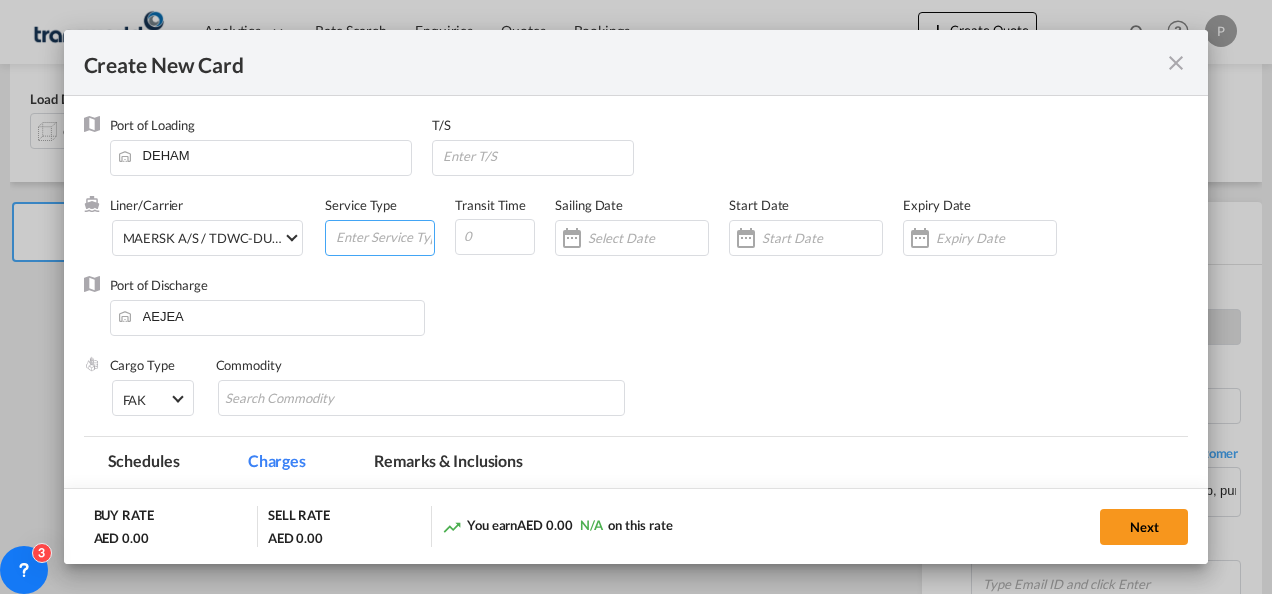 click at bounding box center [384, 236] 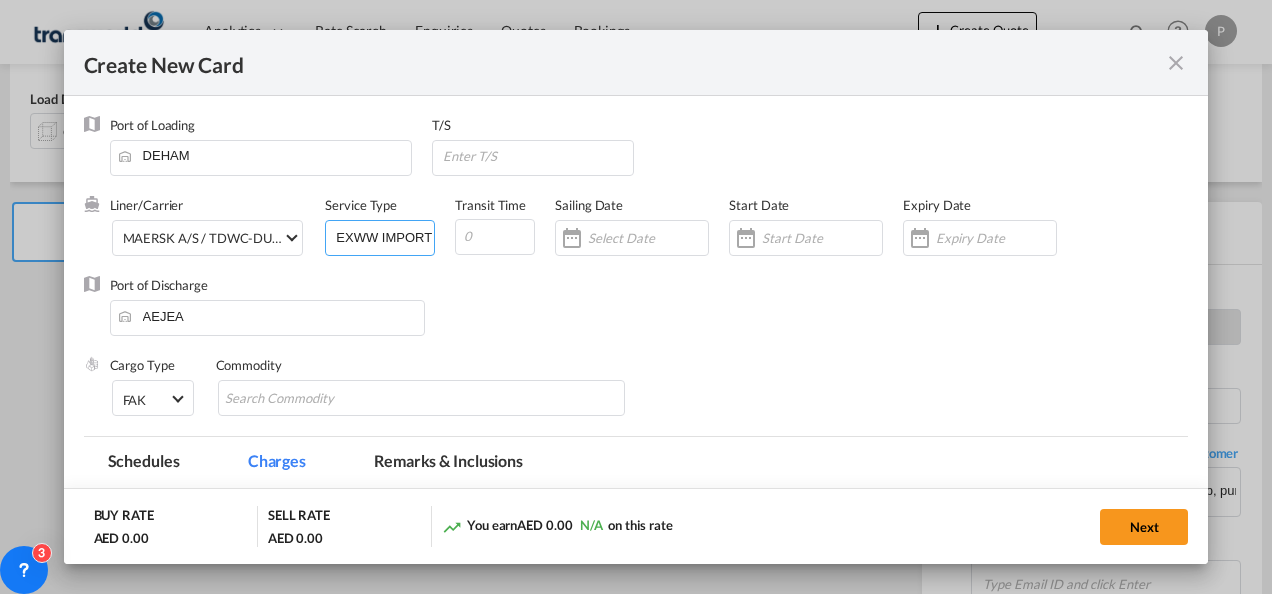 click on "EXWW IMPORT" at bounding box center (384, 236) 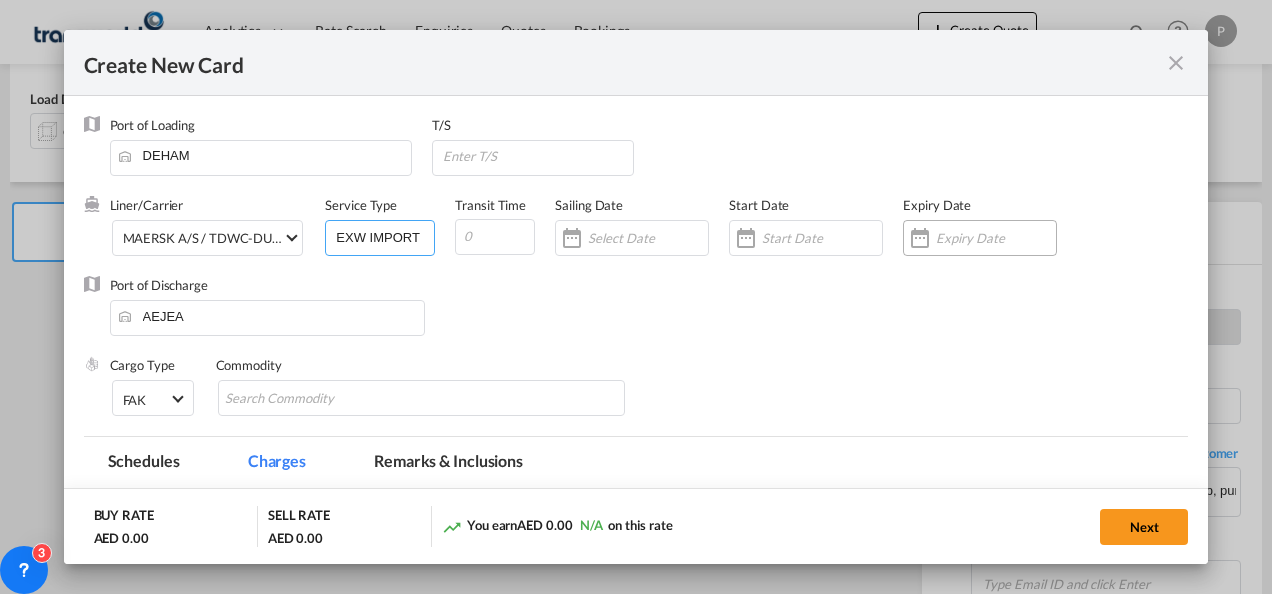 type on "EXW IMPORT" 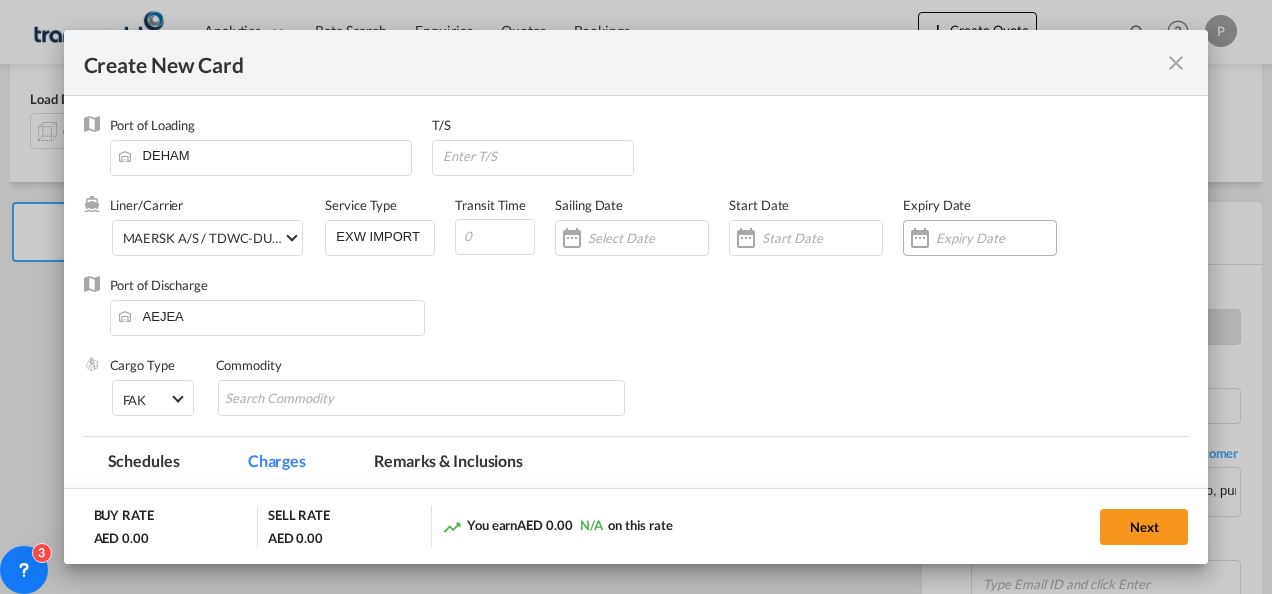 click at bounding box center (996, 238) 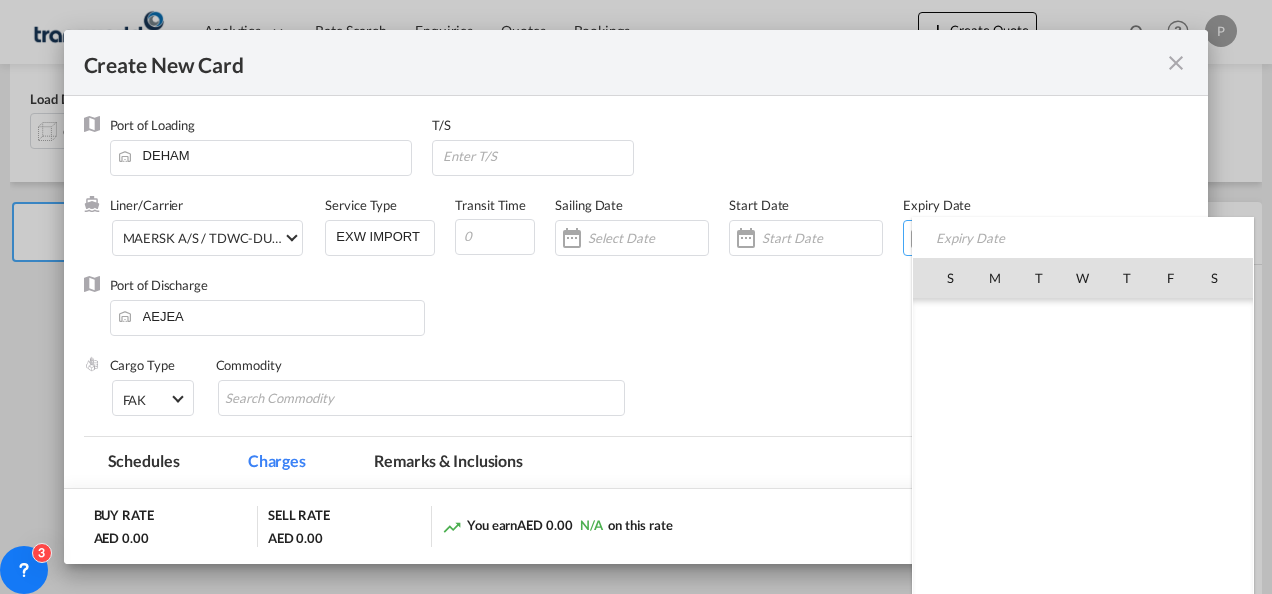 scroll, scrollTop: 462955, scrollLeft: 0, axis: vertical 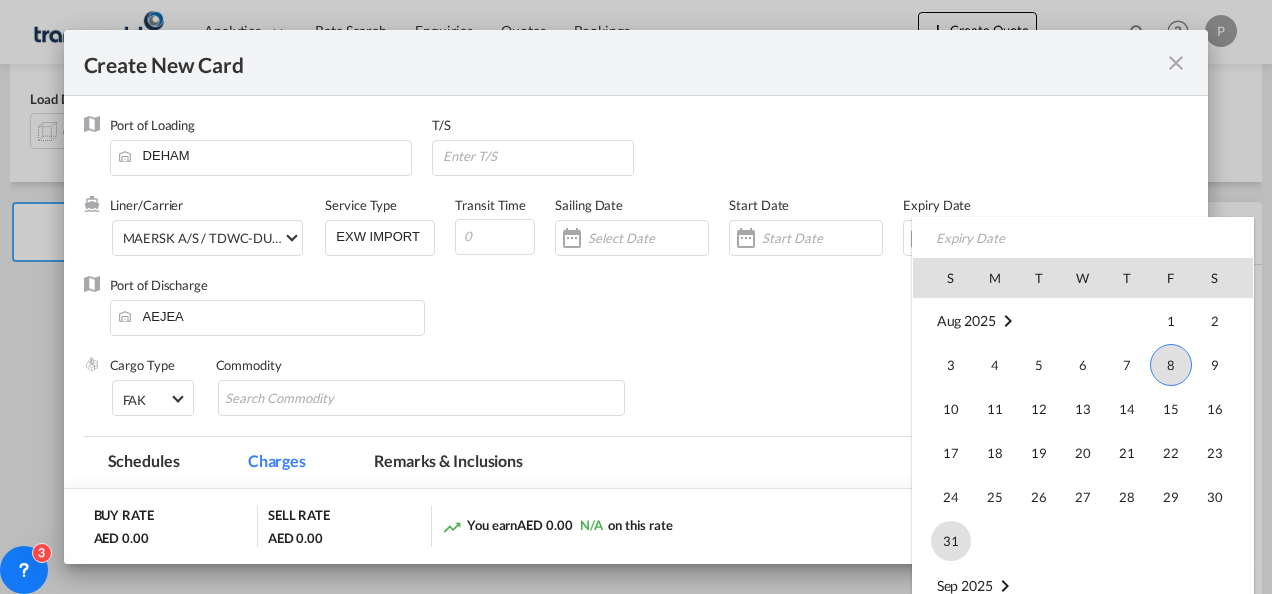 click on "31" at bounding box center [951, 541] 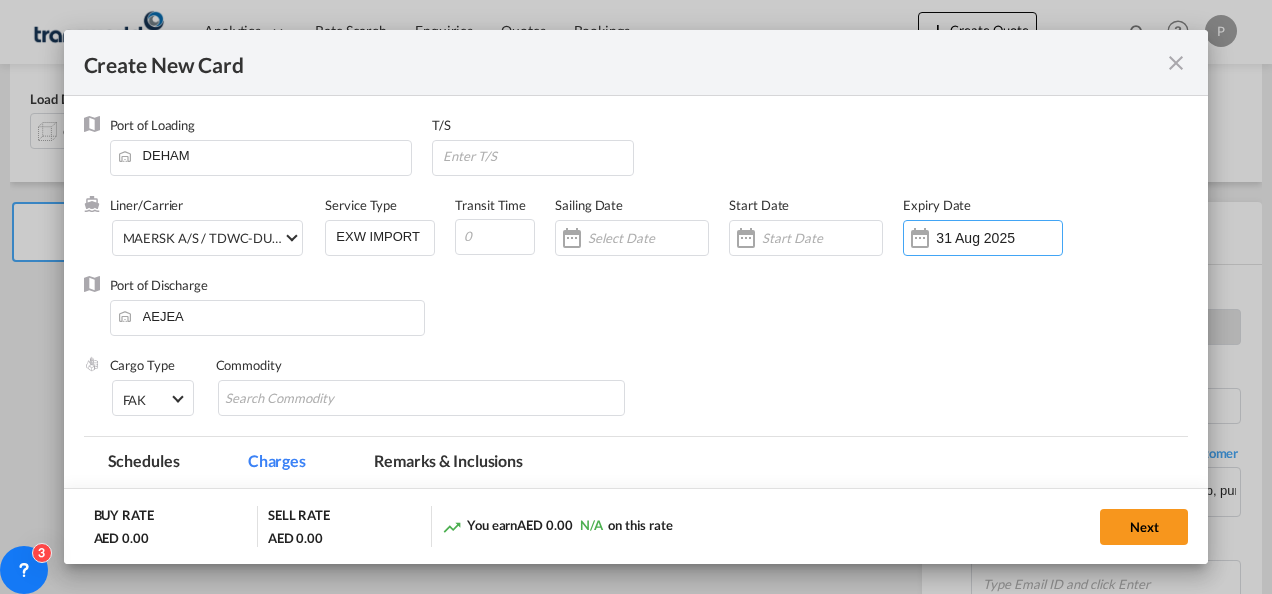 scroll, scrollTop: 29, scrollLeft: 0, axis: vertical 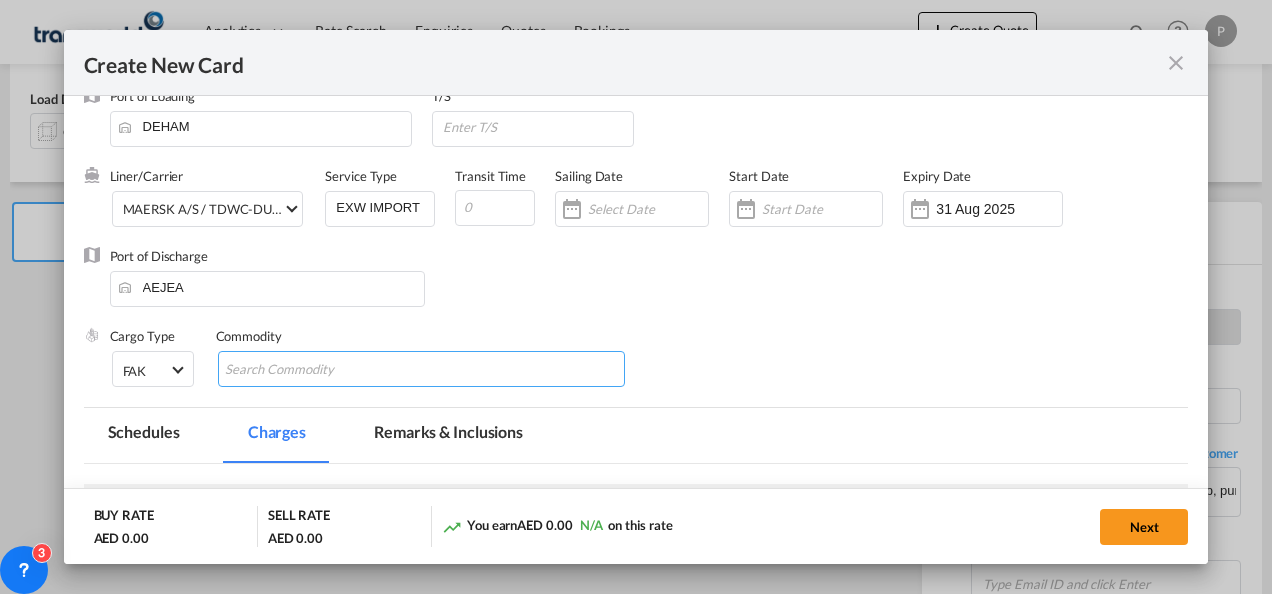 click at bounding box center (422, 369) 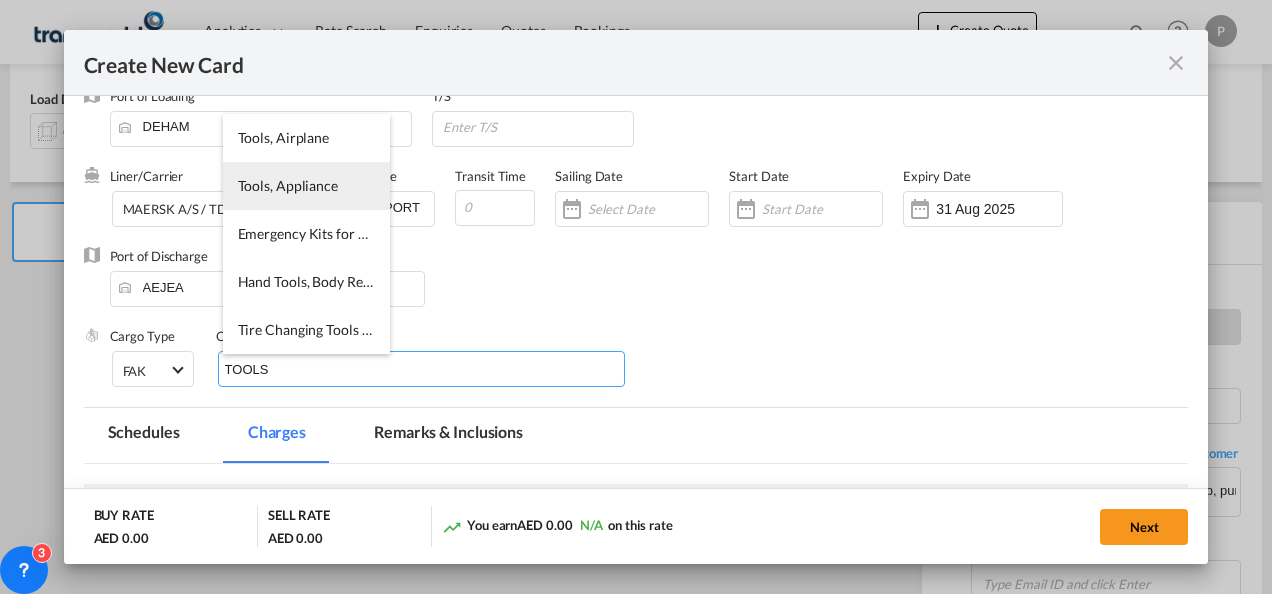 type on "TOOLS" 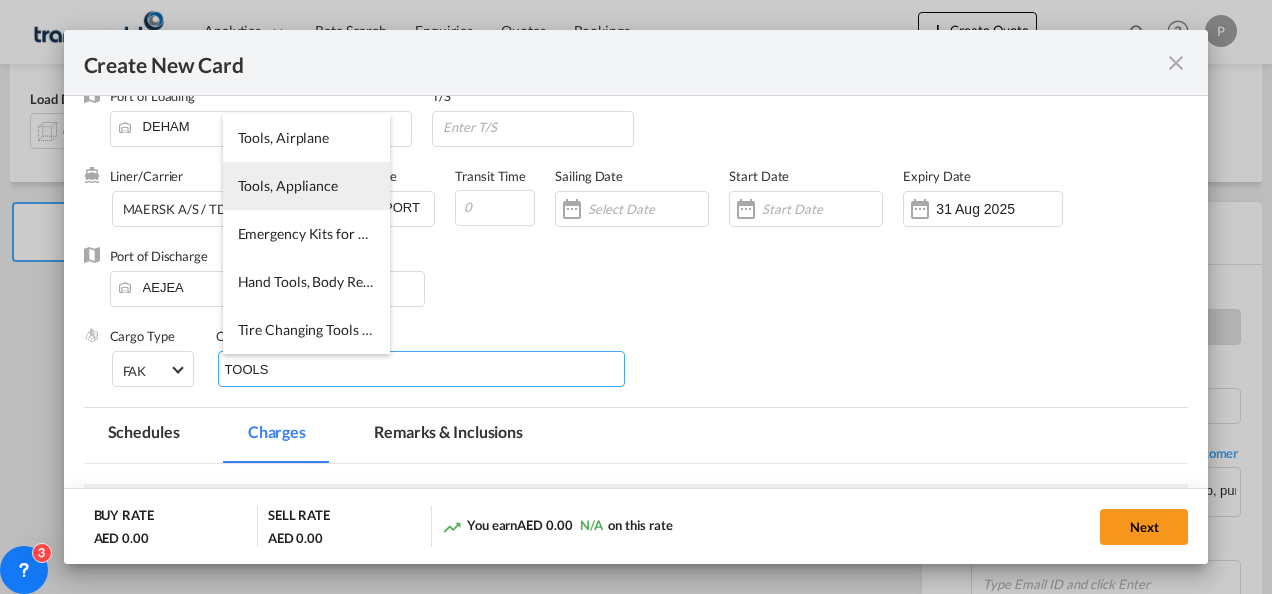 click on "Tools, Appliance" at bounding box center [288, 185] 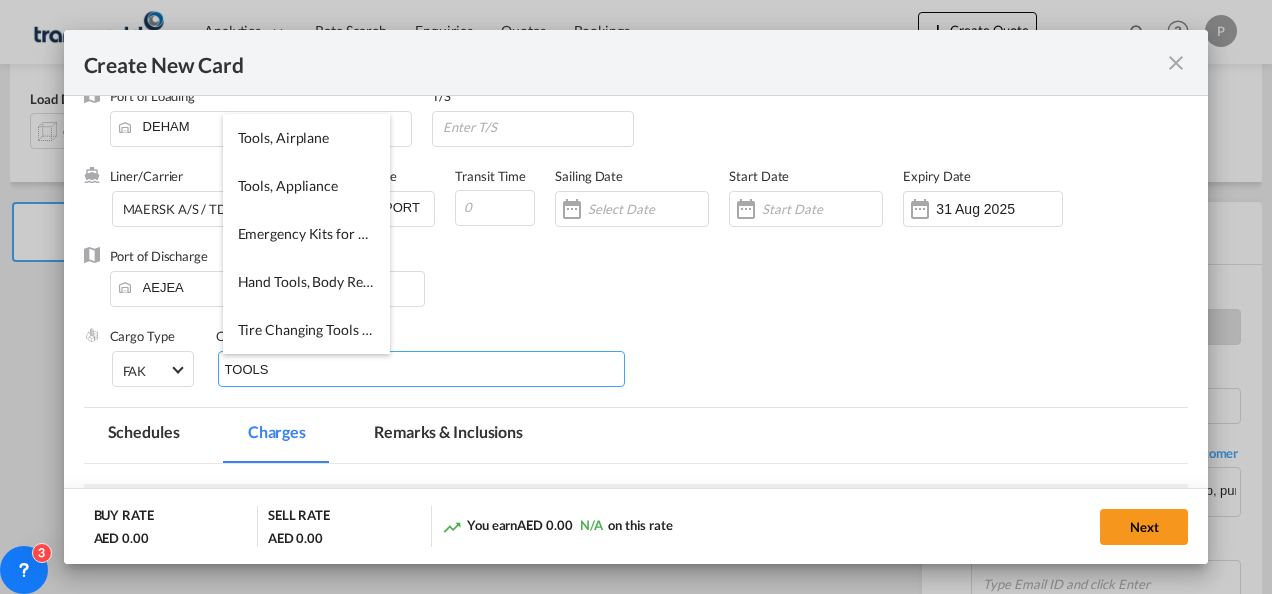 type 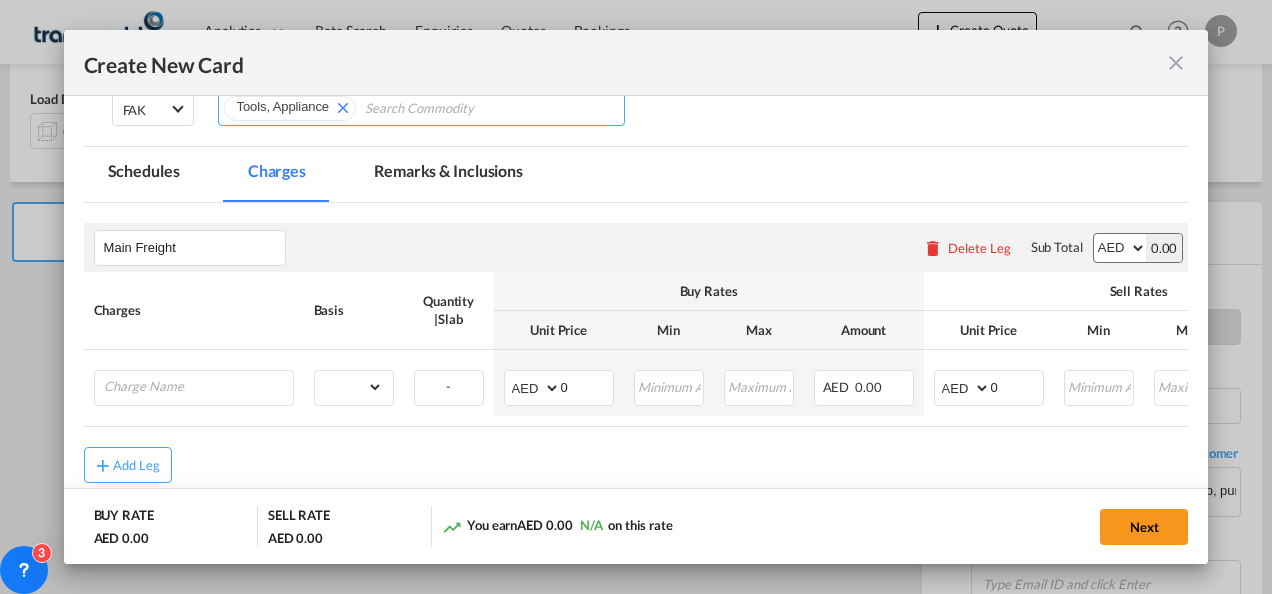 scroll, scrollTop: 304, scrollLeft: 0, axis: vertical 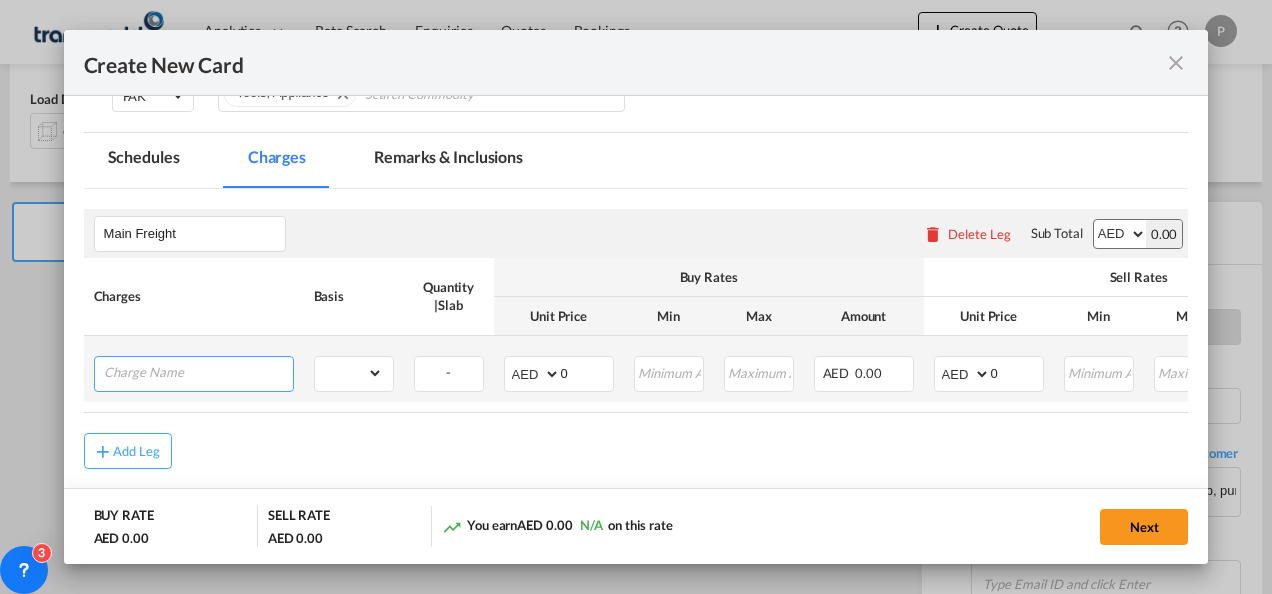 click at bounding box center [198, 372] 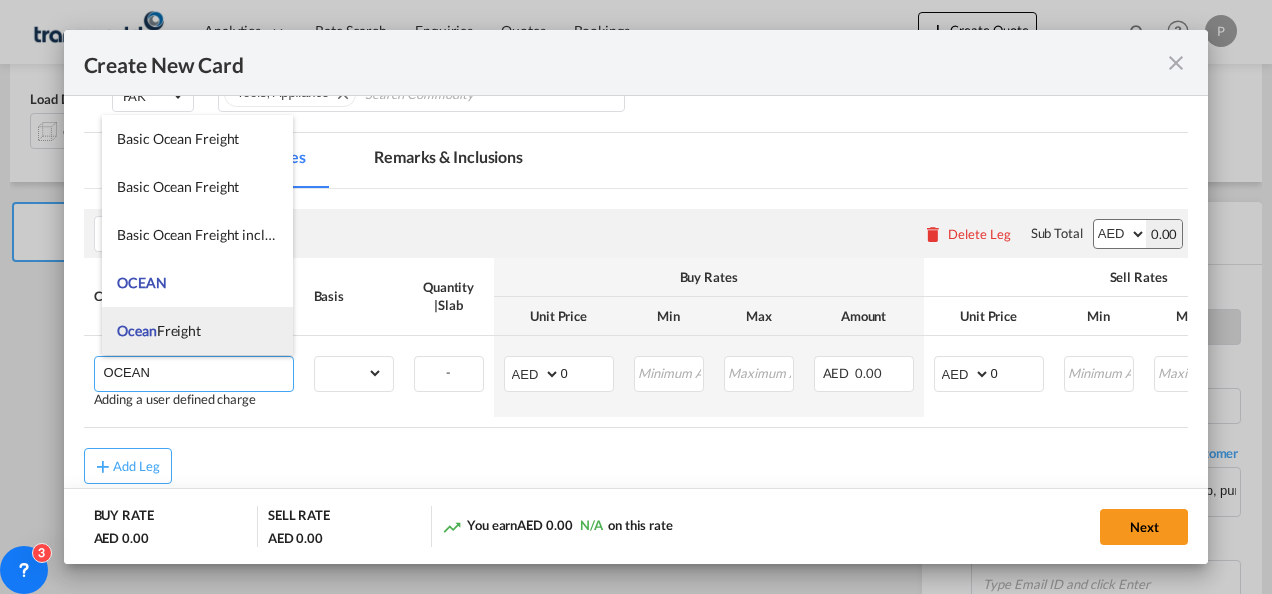 click on "Ocean  Freight" at bounding box center (197, 331) 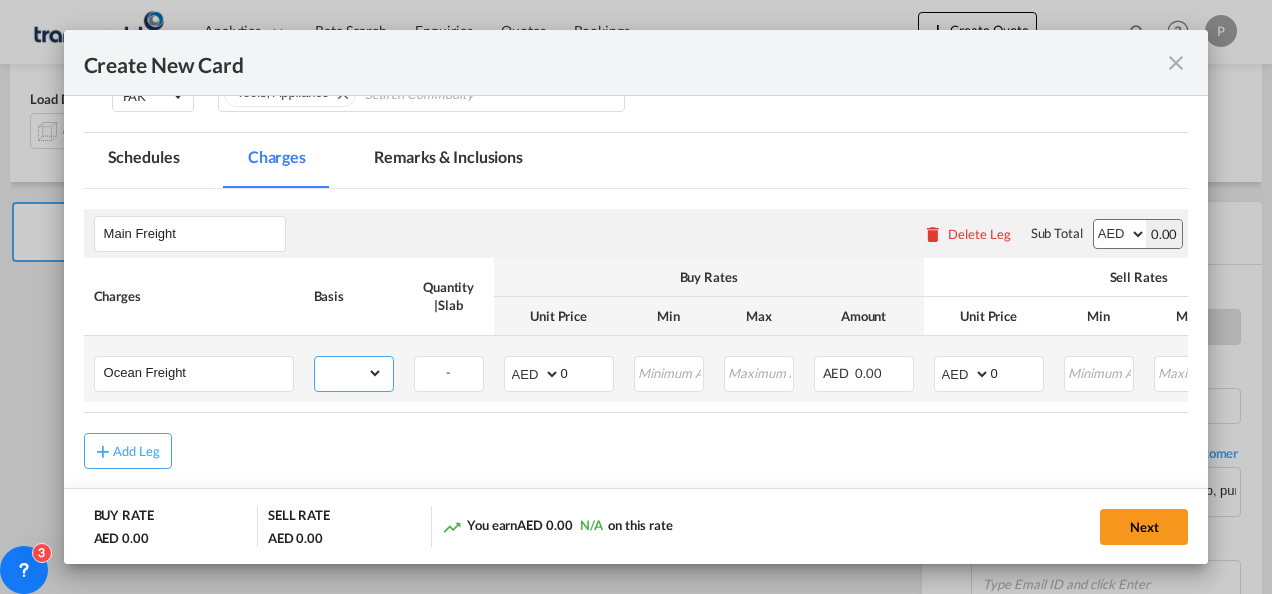 click on "gross_weight
volumetric_weight
per_shipment
per_bl
per_km
per_hawb
per_kg
flat
per_ton
per_cbm
per_hbl
per_w/m
per_awb
per_sbl
per_quintal
per_doc
N/A
per shipping bill
% on freight
per_lbs
per_pallet
per_carton
per_vehicle
per_shift
per_invoice
per_package
per_cft
per_day
per_revalidation
per_declaration
per_document
per clearance
MRN" at bounding box center [349, 373] 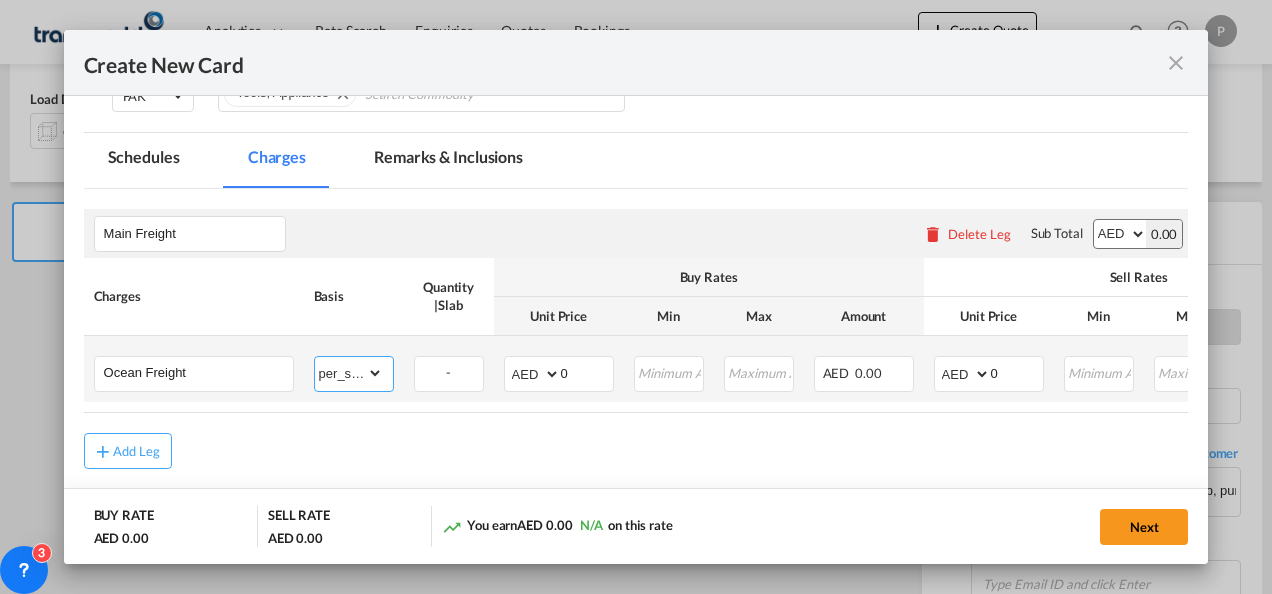 click on "gross_weight
volumetric_weight
per_shipment
per_bl
per_km
per_hawb
per_kg
flat
per_ton
per_cbm
per_hbl
per_w/m
per_awb
per_sbl
per_quintal
per_doc
N/A
per shipping bill
% on freight
per_lbs
per_pallet
per_carton
per_vehicle
per_shift
per_invoice
per_package
per_cft
per_day
per_revalidation
per_declaration
per_document
per clearance
MRN" at bounding box center (349, 373) 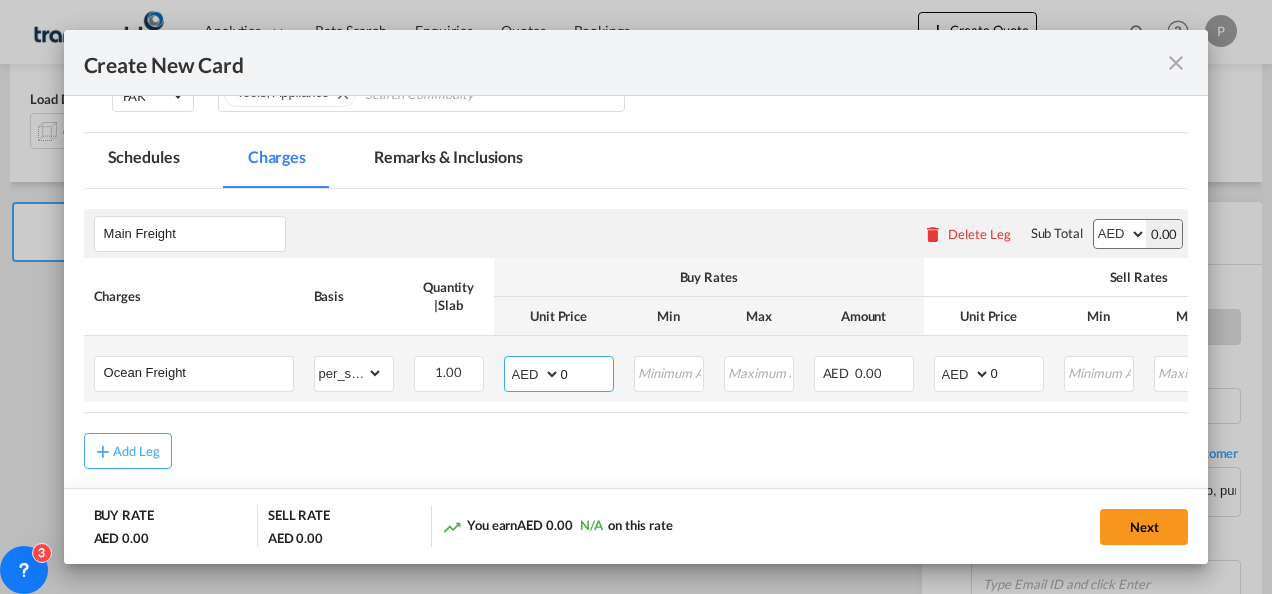 click on "0" at bounding box center [587, 372] 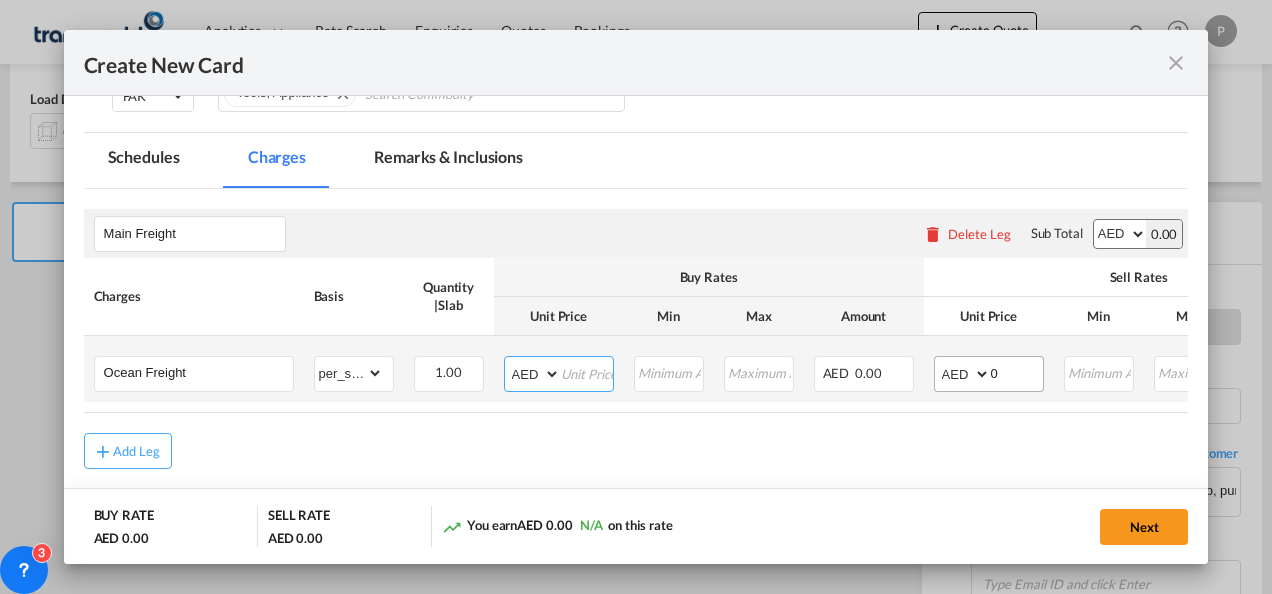 type 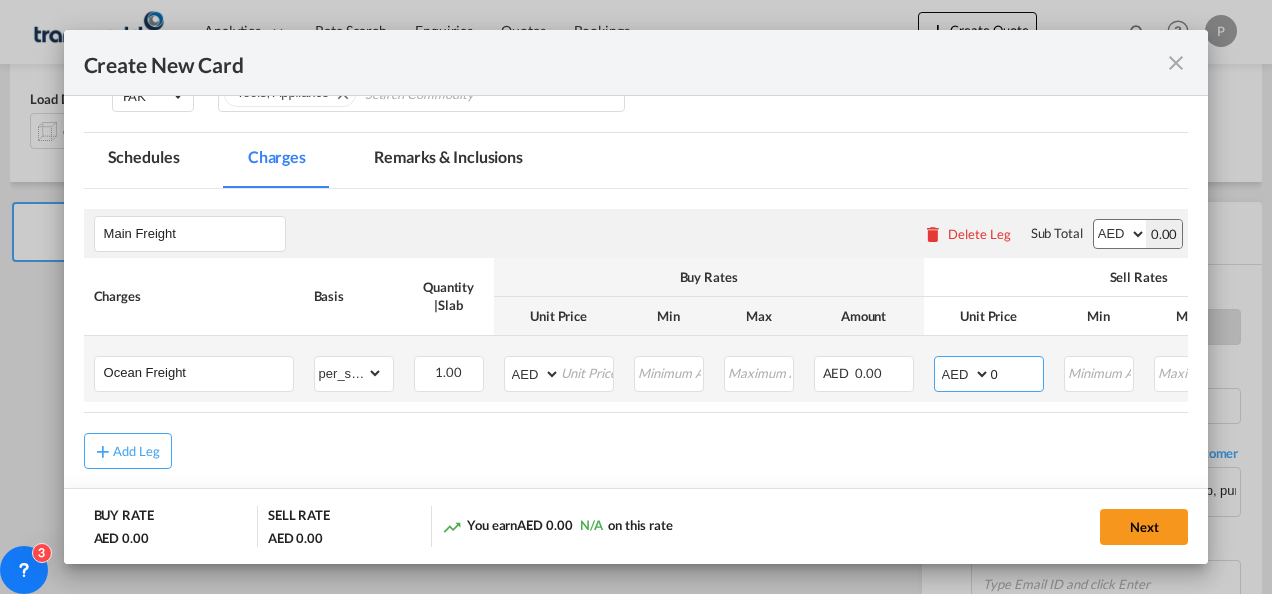 click on "0" at bounding box center (1017, 372) 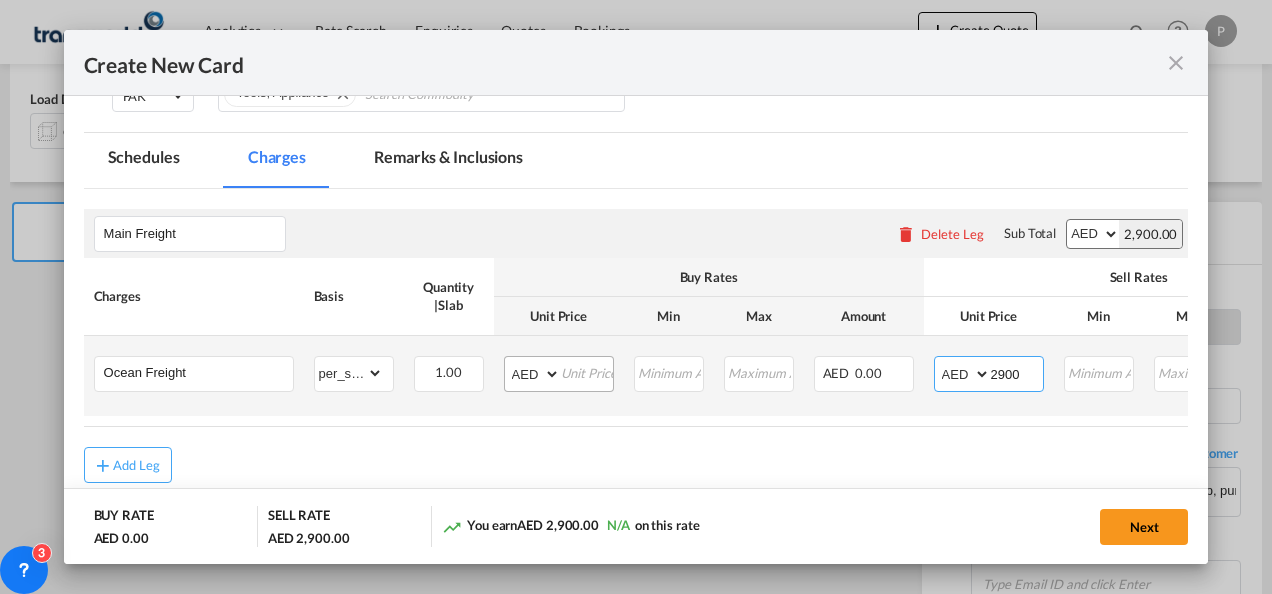 type on "2900" 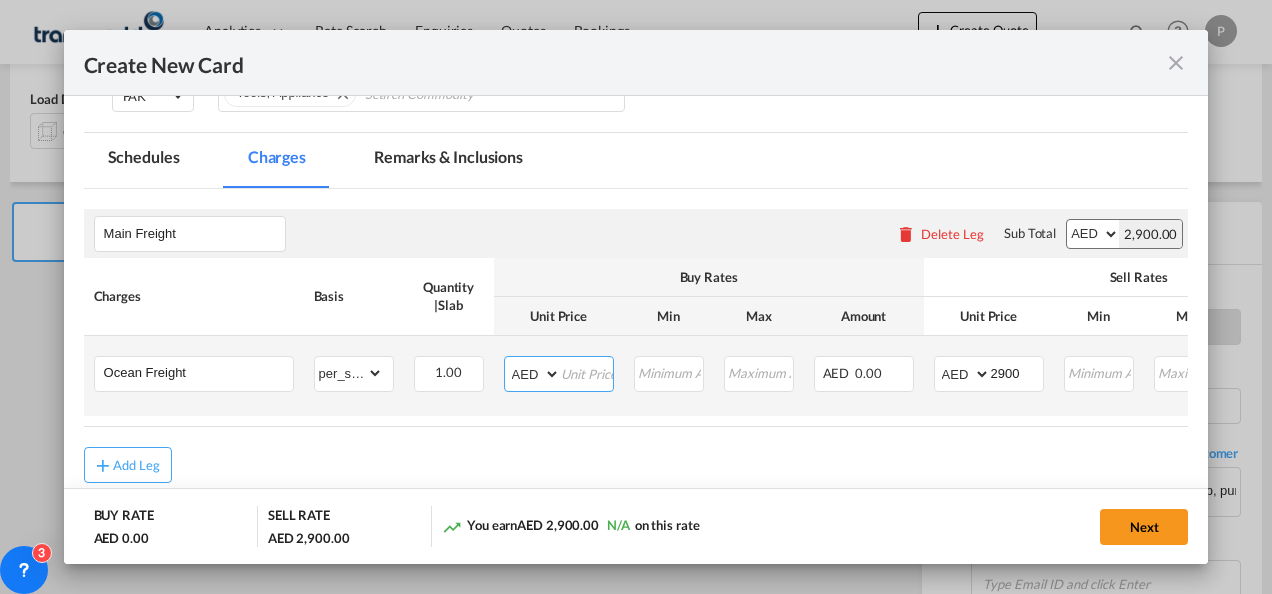 click at bounding box center (587, 372) 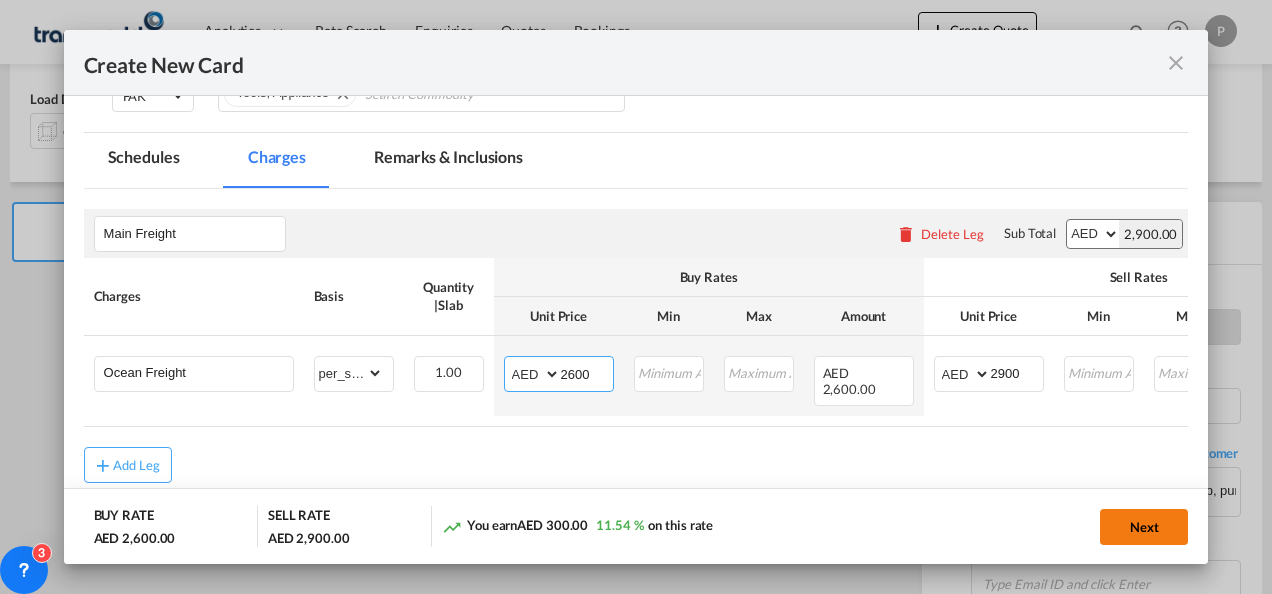 type on "2600" 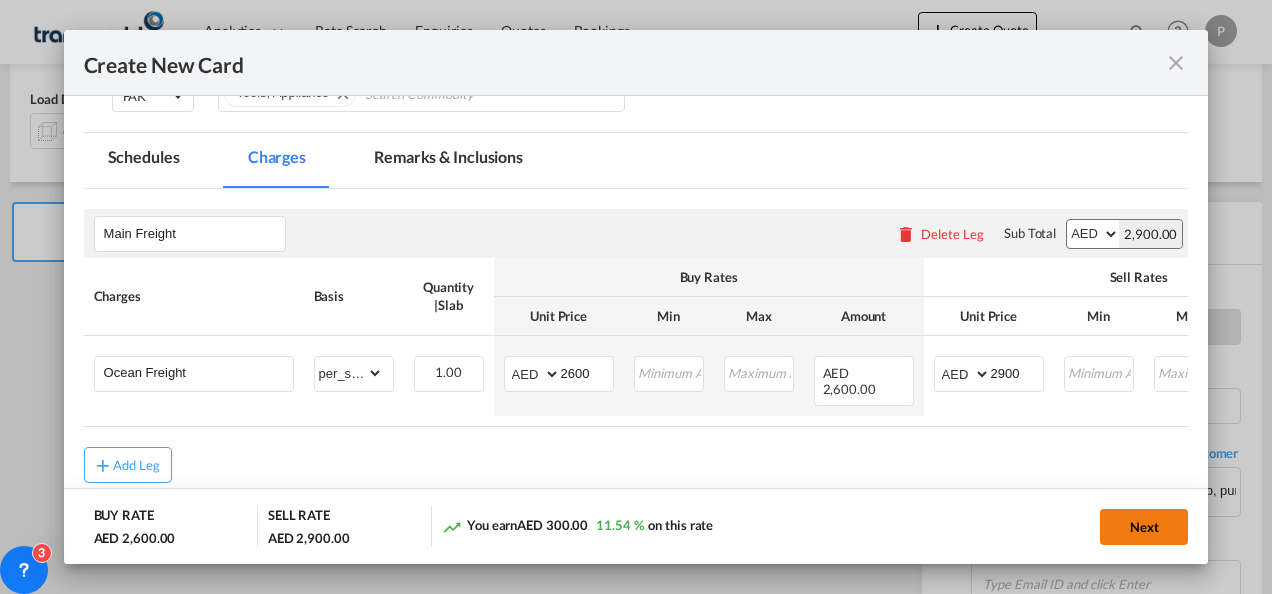 click on "Next" 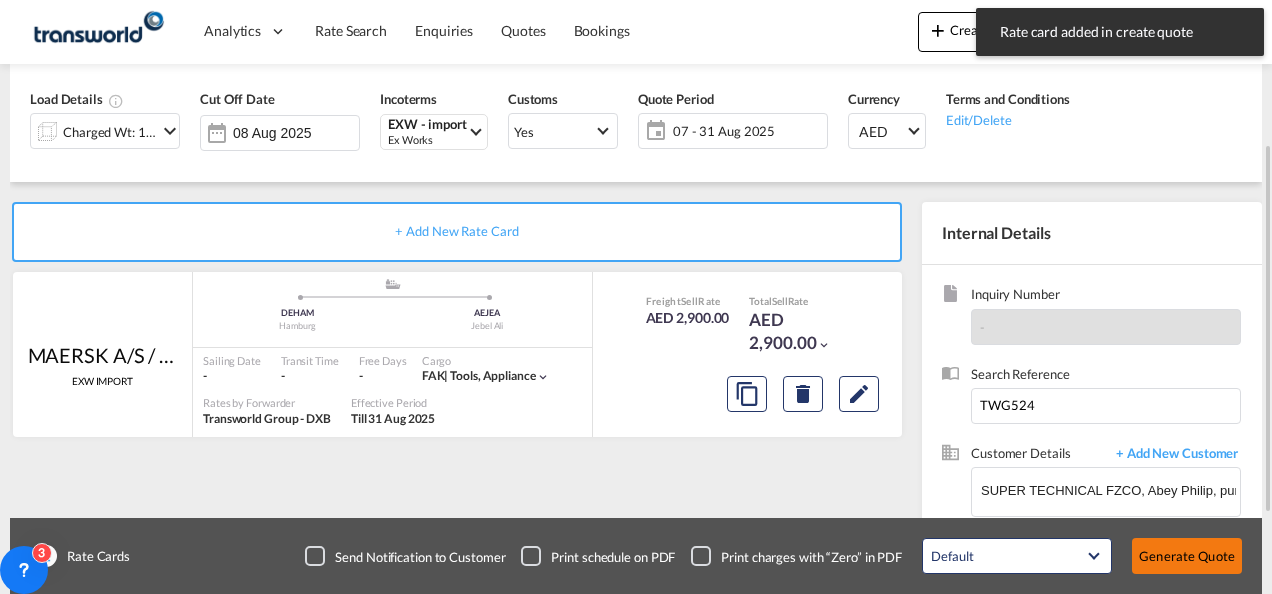 click on "Generate Quote" at bounding box center [1187, 556] 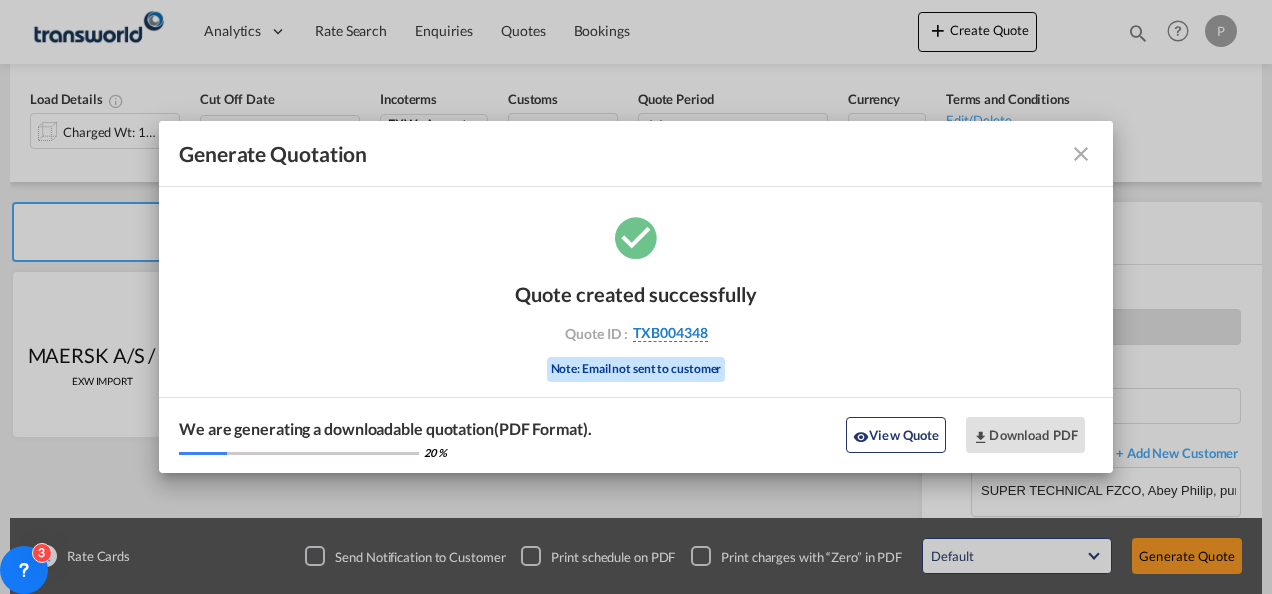 click on "TXB004348" at bounding box center [670, 333] 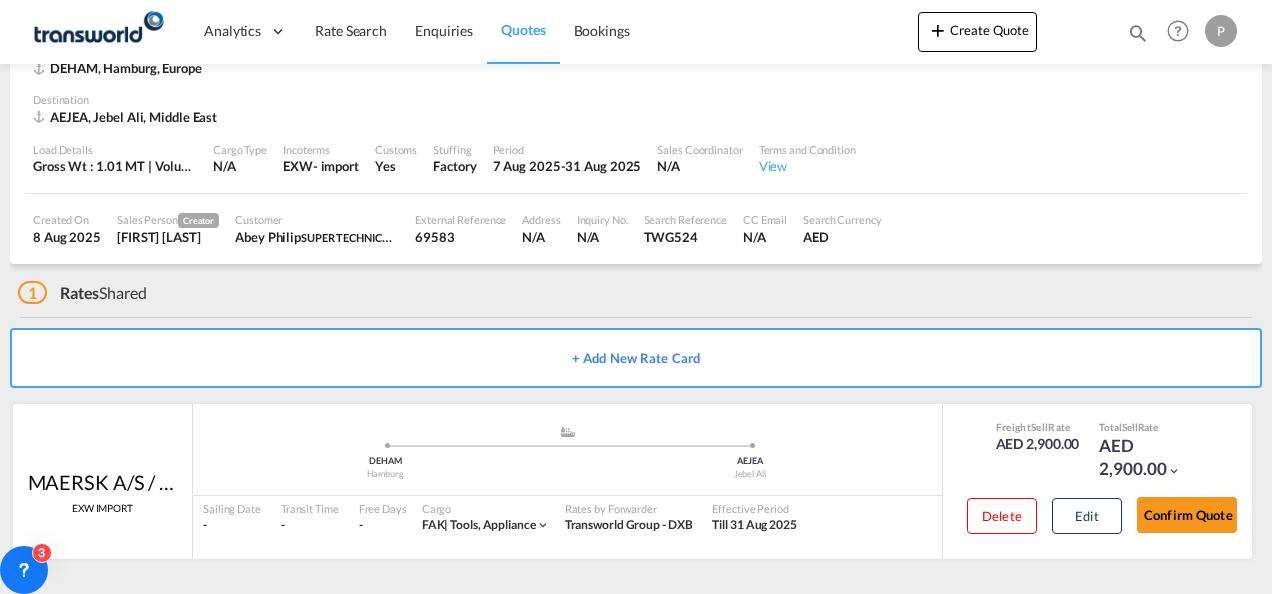 scroll, scrollTop: 122, scrollLeft: 0, axis: vertical 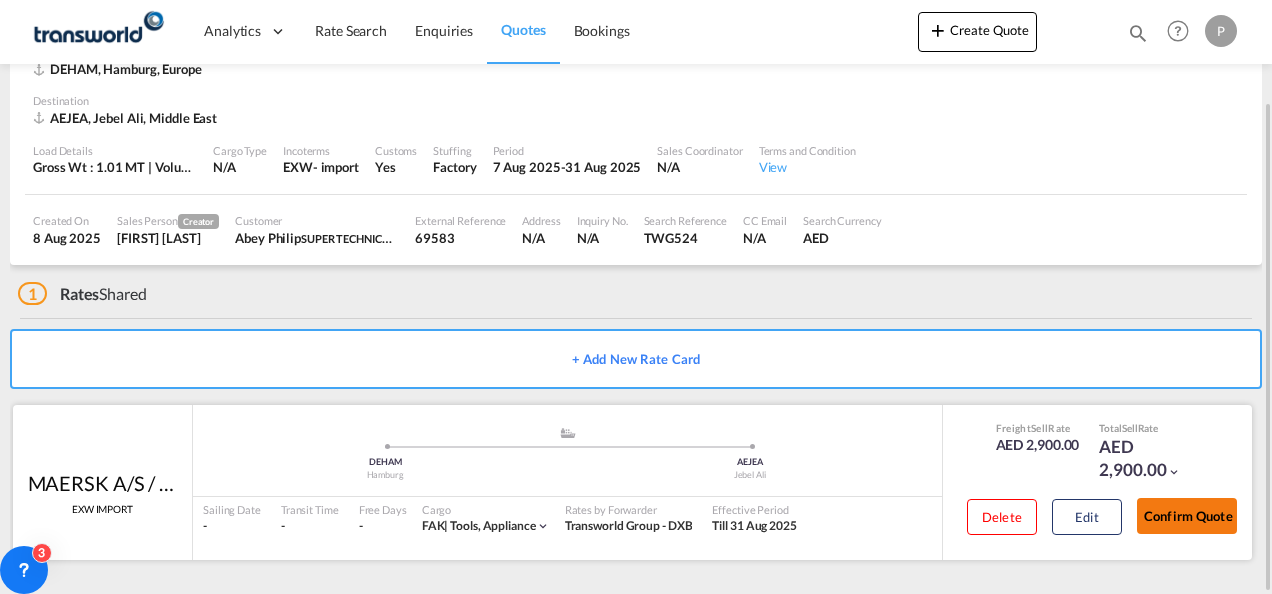 click on "Confirm Quote" at bounding box center (1187, 516) 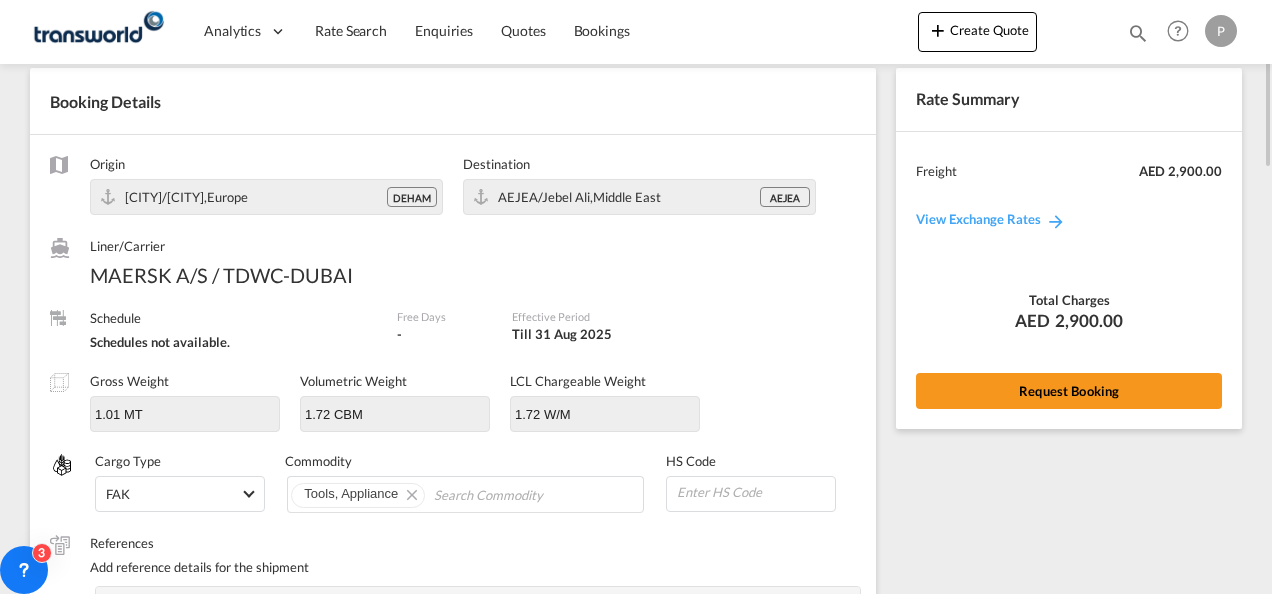 scroll, scrollTop: 0, scrollLeft: 0, axis: both 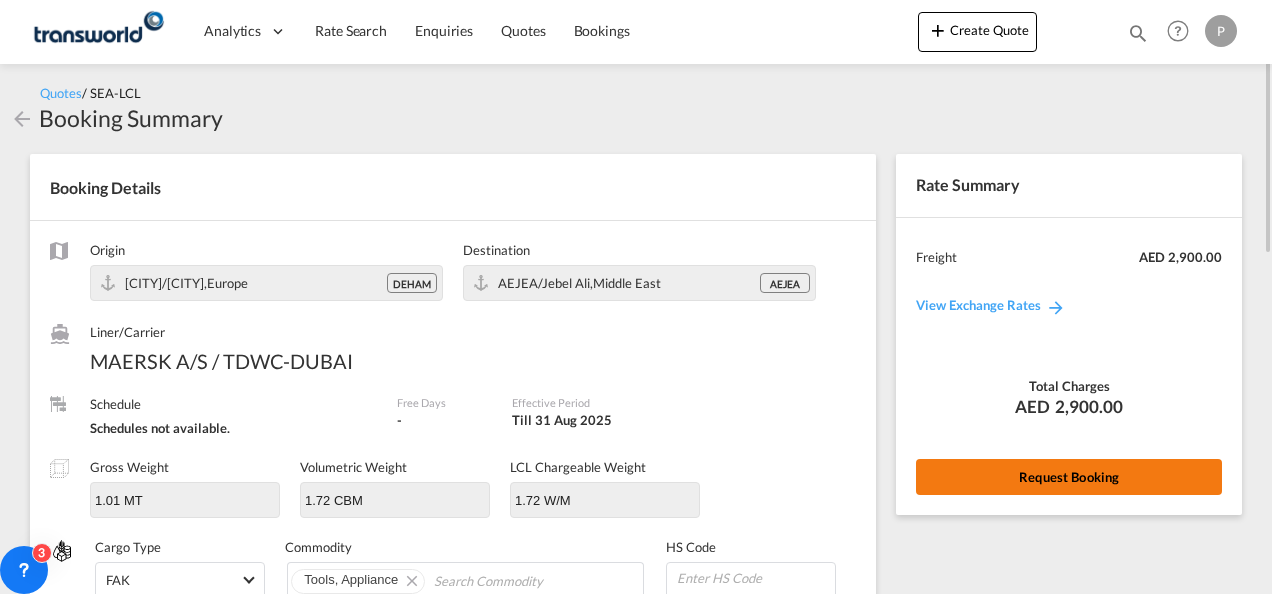 click on "Request Booking" at bounding box center (1069, 477) 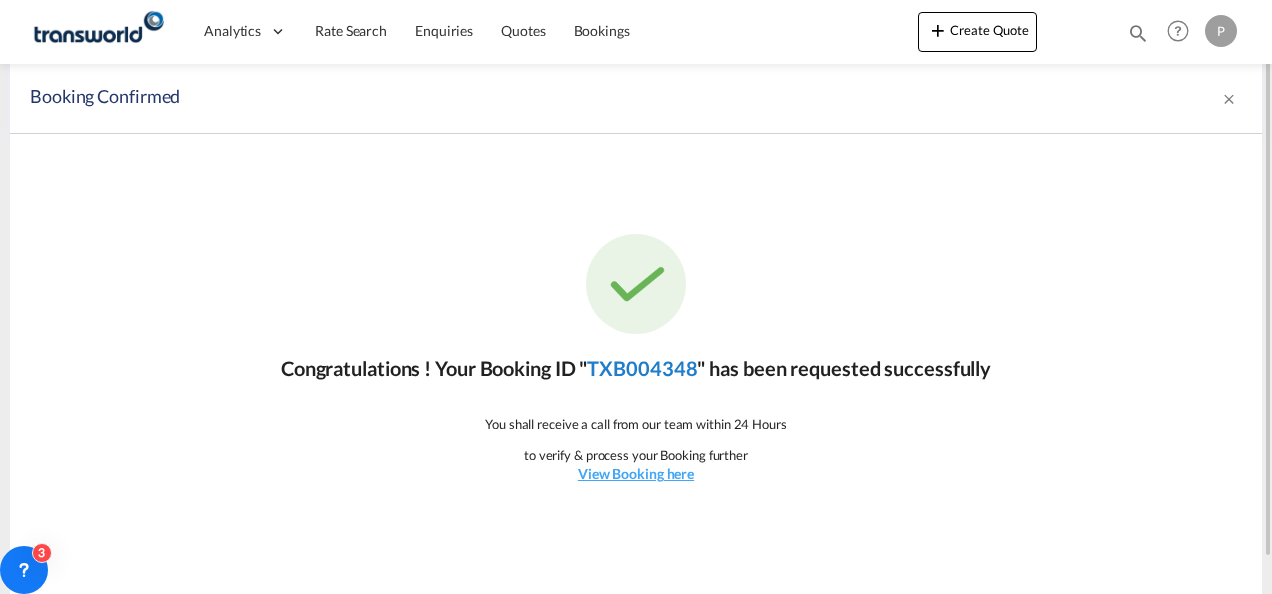 click on "TXB004348" 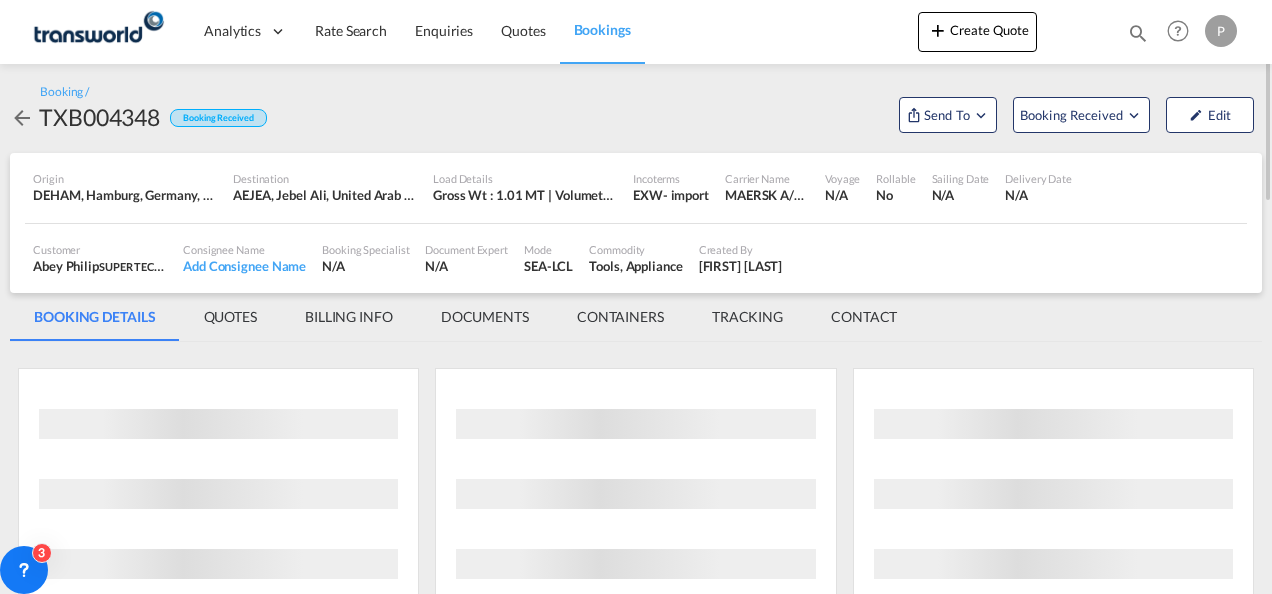 scroll, scrollTop: 0, scrollLeft: 0, axis: both 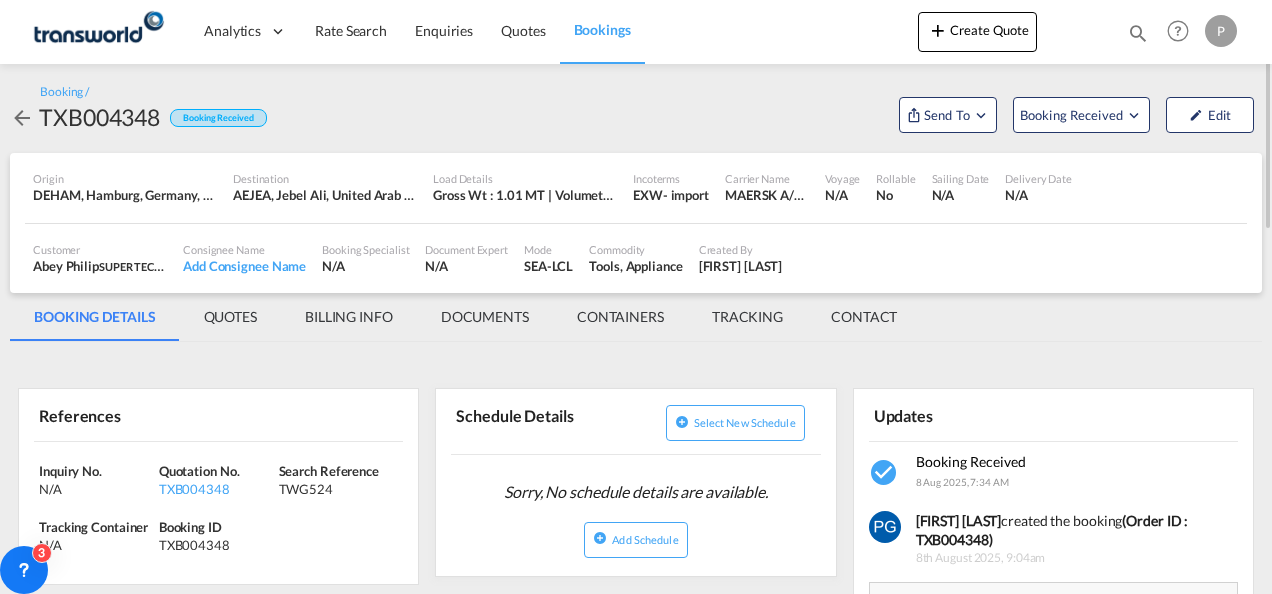 drag, startPoint x: 258, startPoint y: 490, endPoint x: 158, endPoint y: 468, distance: 102.3914 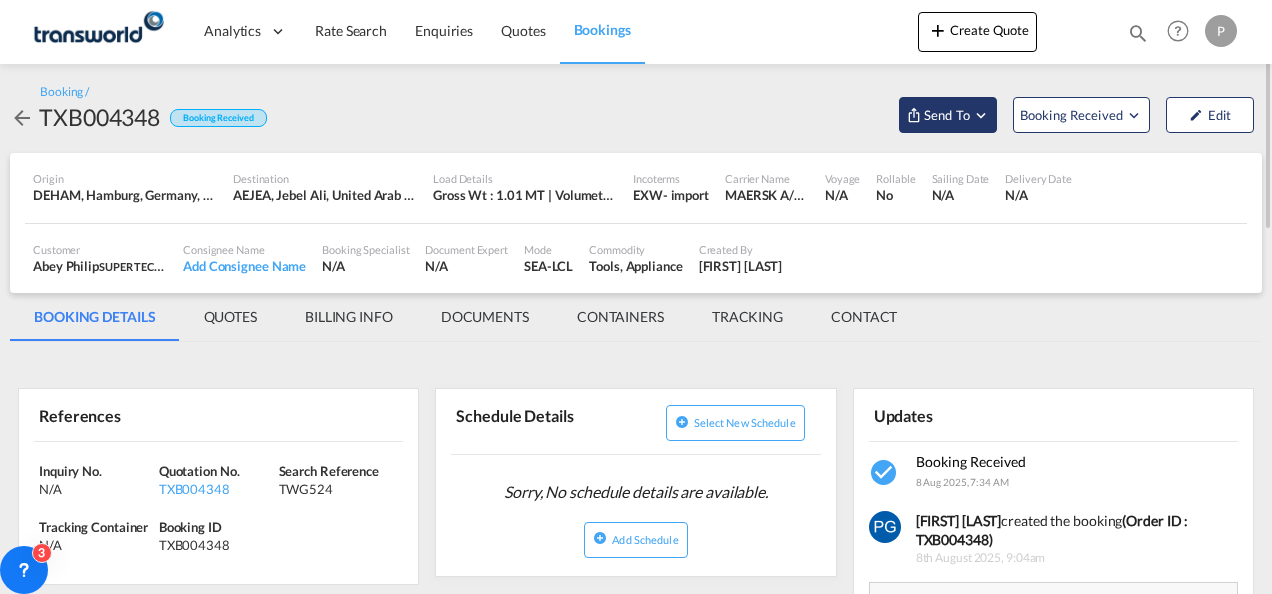 click on "Send To" at bounding box center [947, 115] 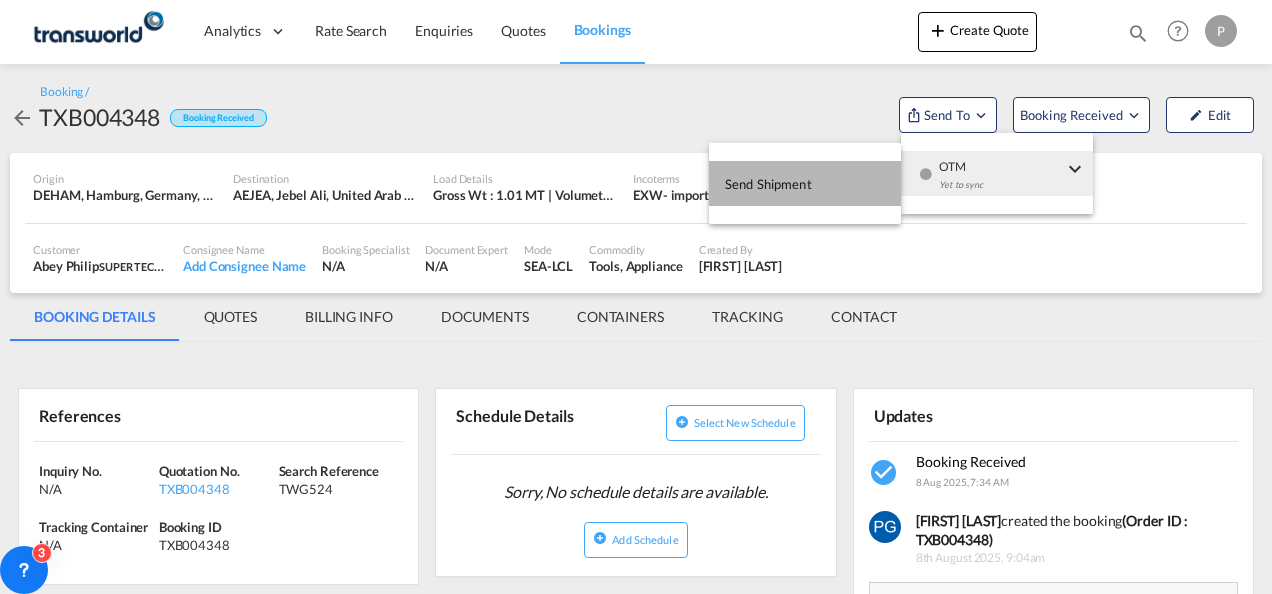 click on "Send Shipment" at bounding box center [805, 183] 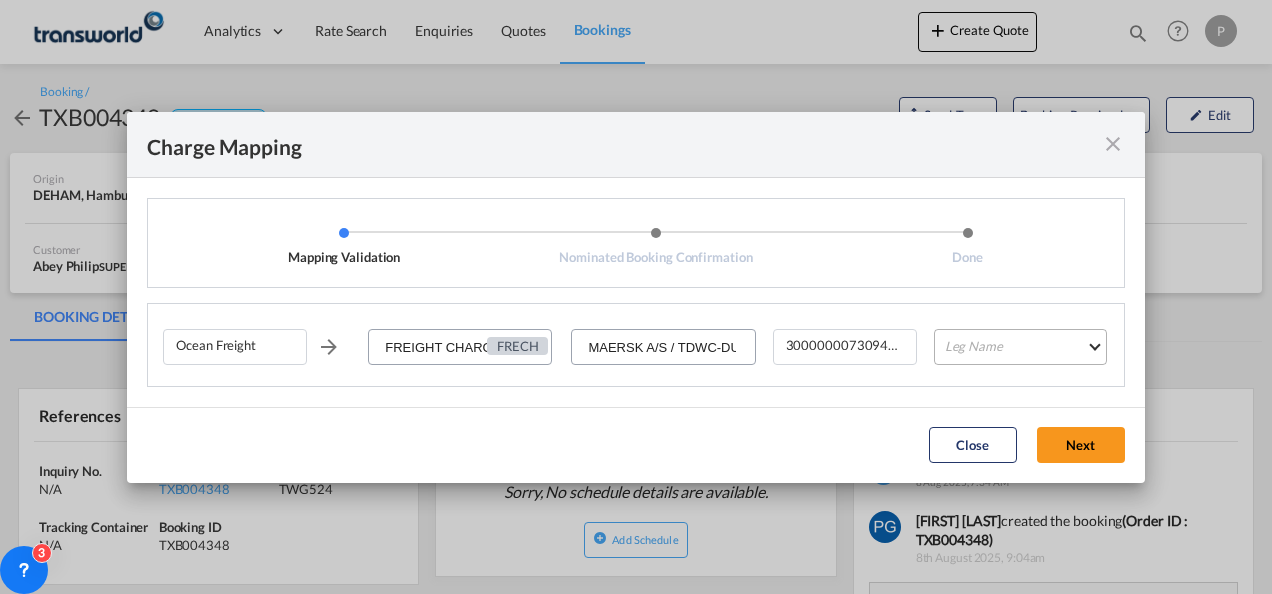 click on "Leg Name HANDLING ORIGIN VESSEL HANDLING DESTINATION OTHERS TL PICK UP CUSTOMS ORIGIN CUSTOMS DESTINATION TL DELIVERY" at bounding box center [1020, 347] 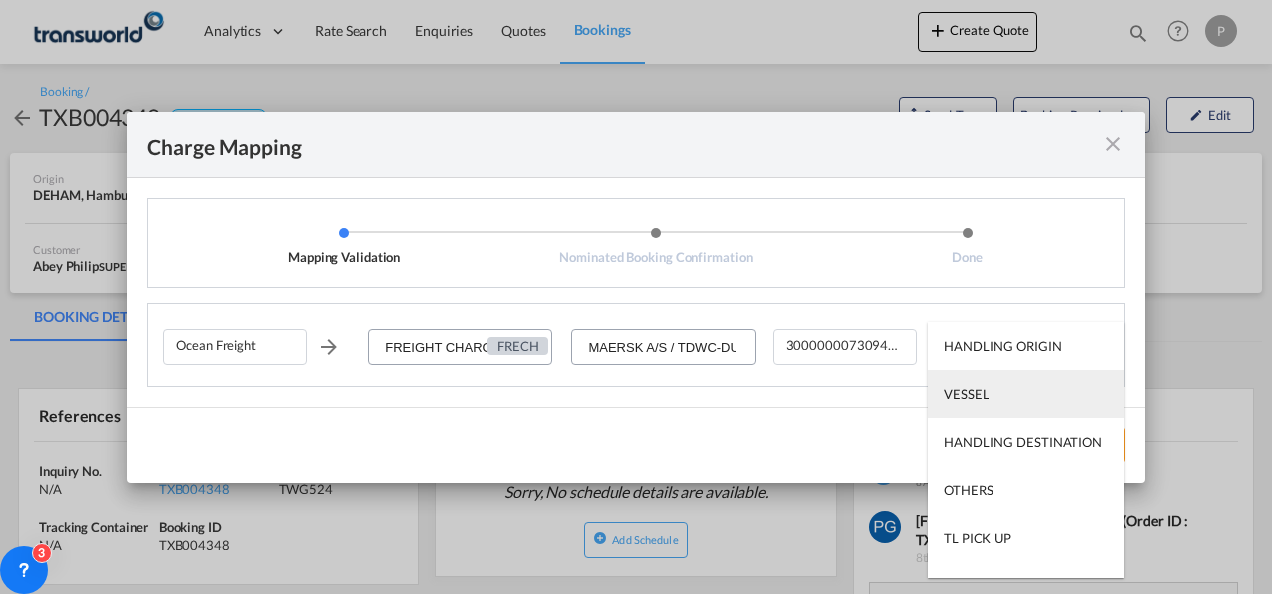 click on "VESSEL" at bounding box center (966, 394) 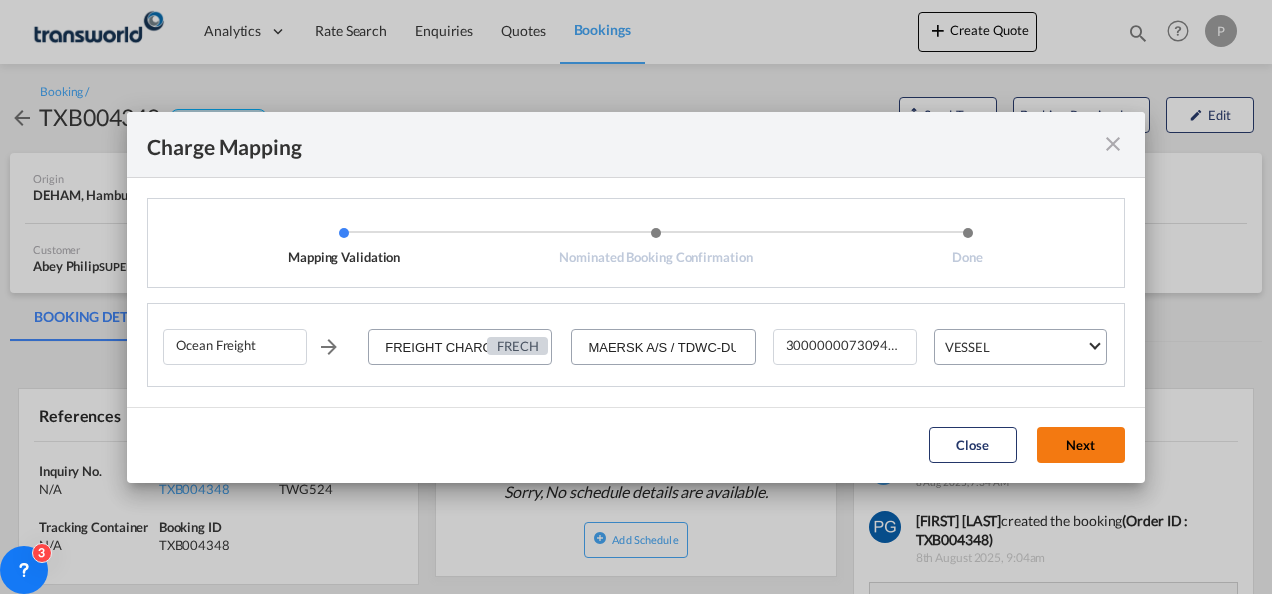 click on "Next" 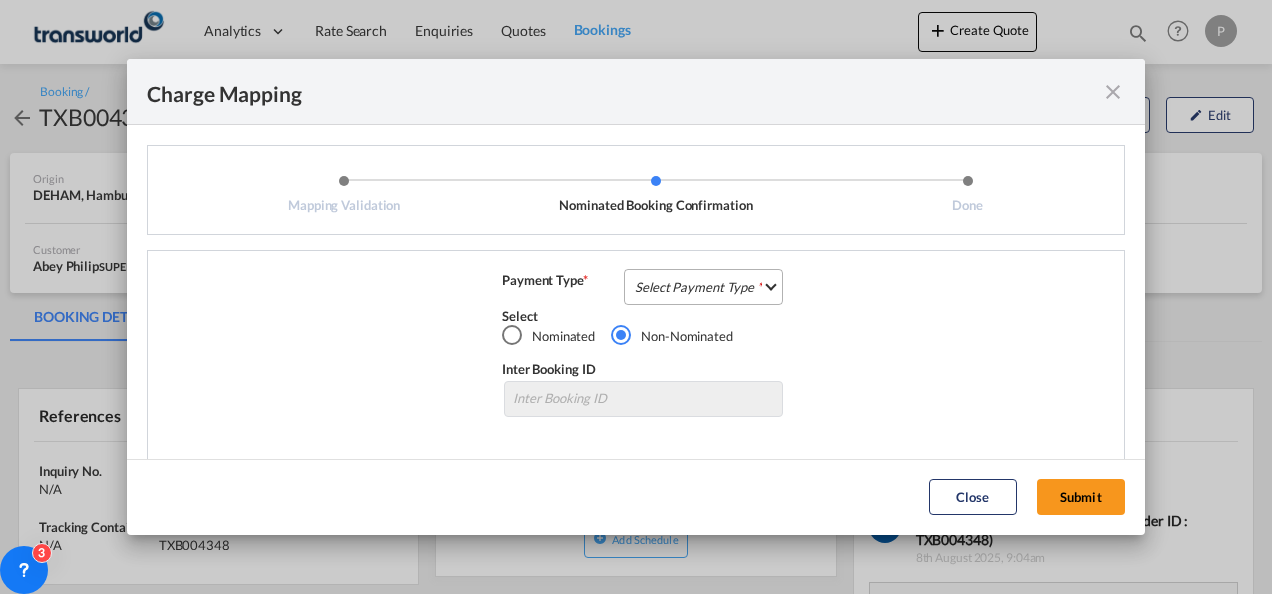 click on "Select Payment Type
COLLECT
PREPAID" at bounding box center [703, 287] 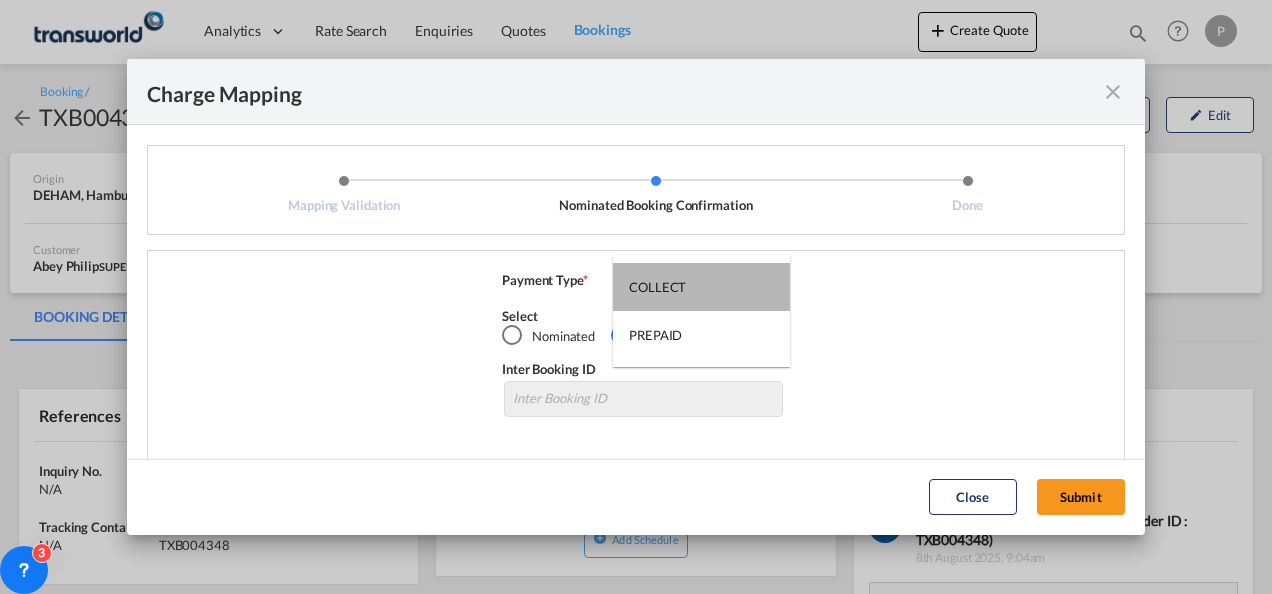 click on "COLLECT" at bounding box center (657, 287) 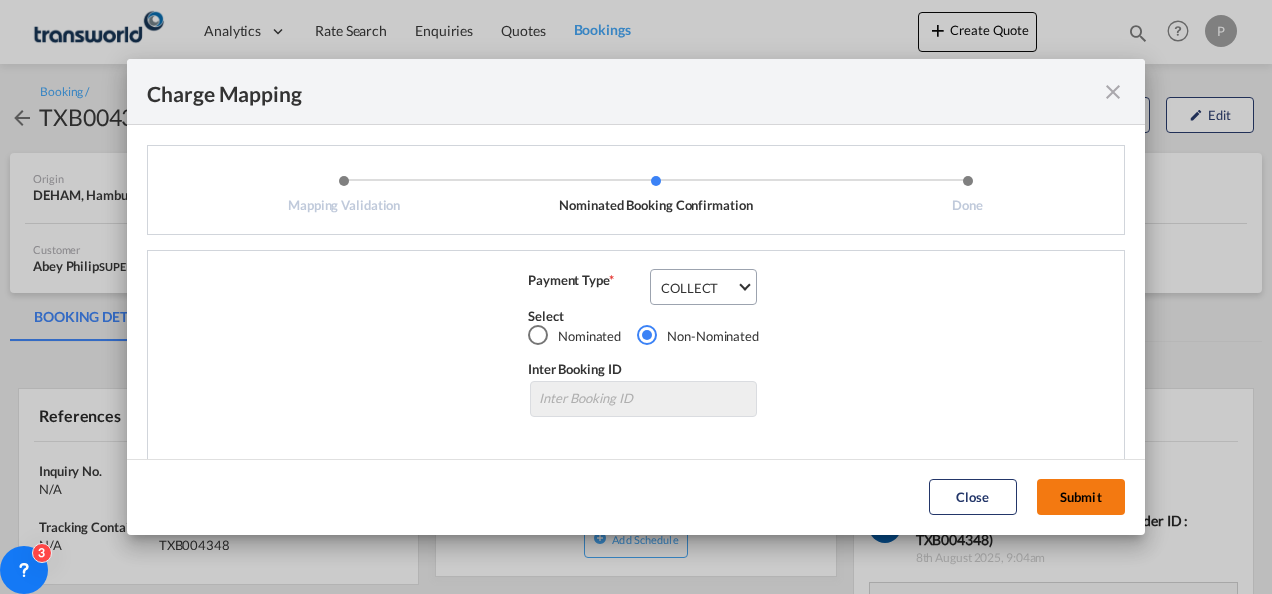 click on "Submit" 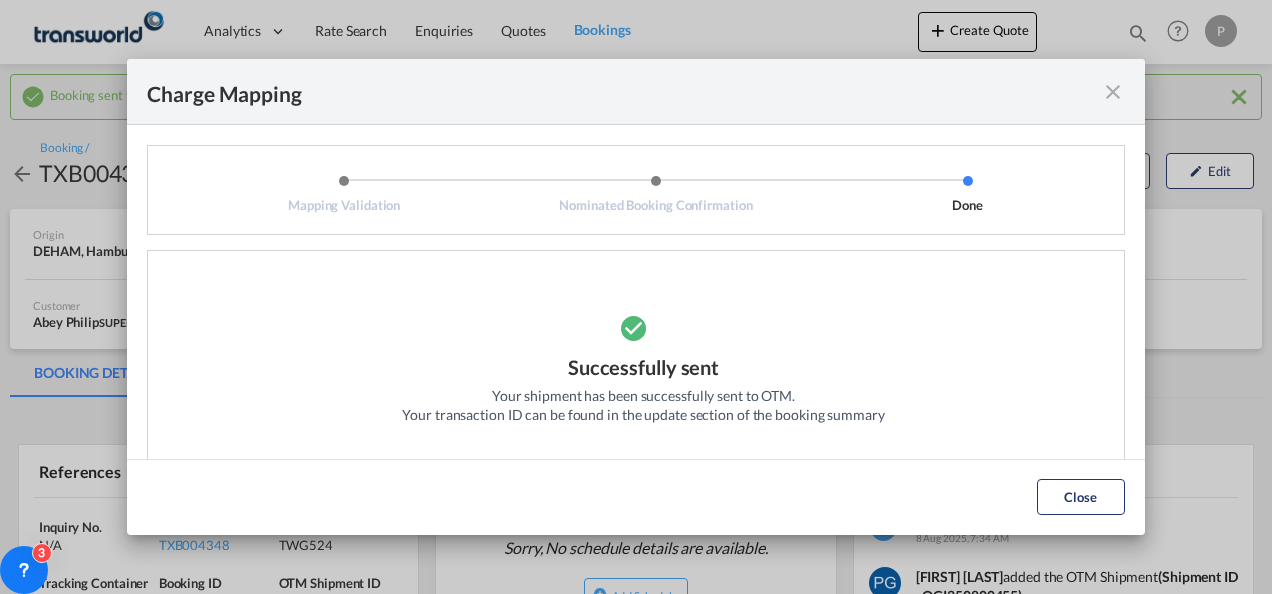 click at bounding box center (1113, 92) 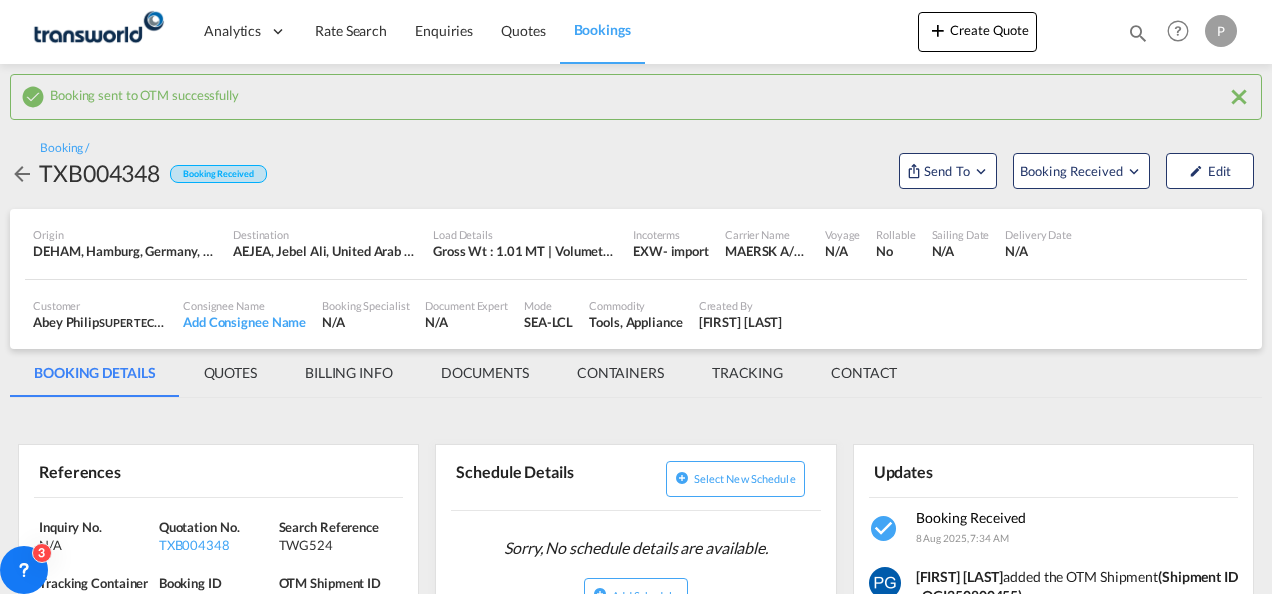 scroll, scrollTop: 88, scrollLeft: 0, axis: vertical 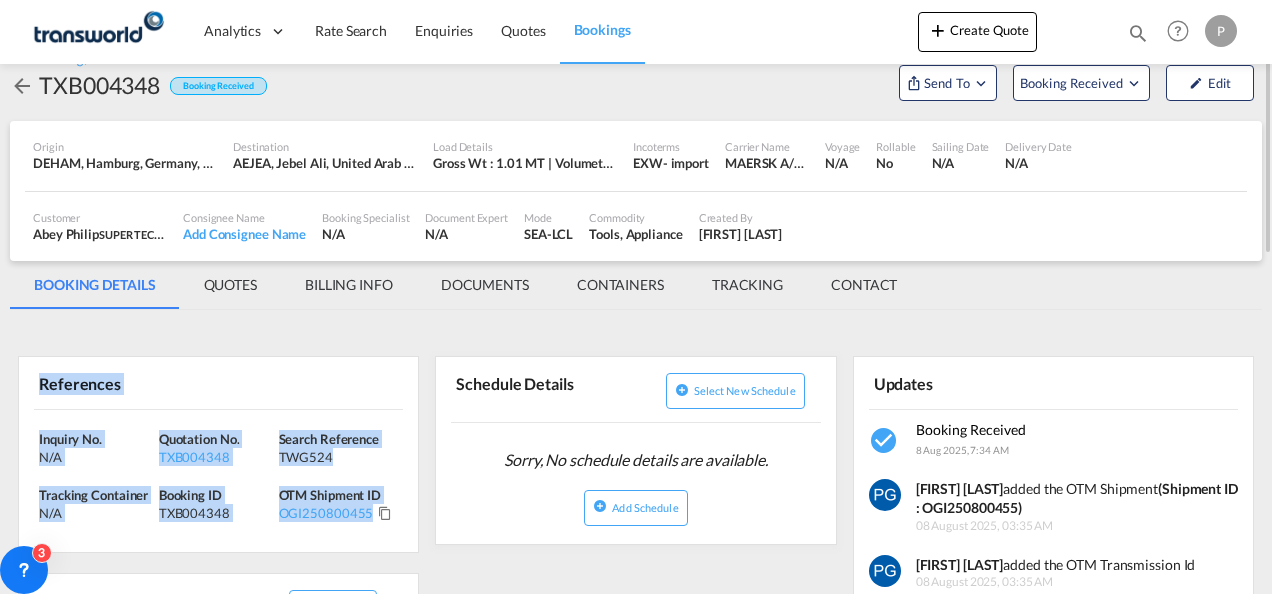 drag, startPoint x: 36, startPoint y: 380, endPoint x: 371, endPoint y: 537, distance: 369.96487 